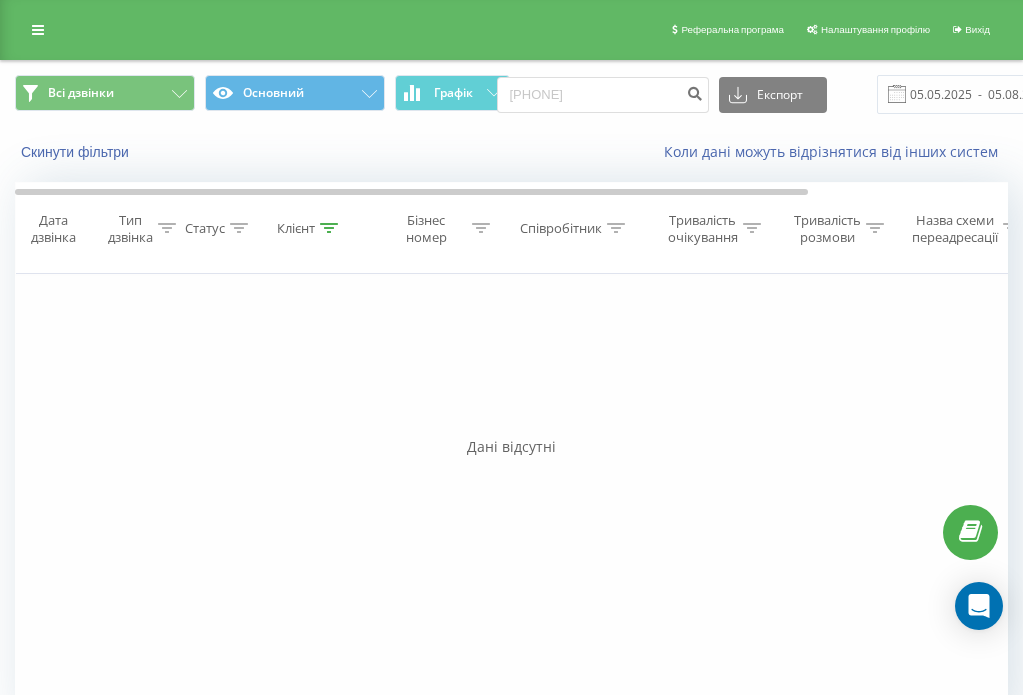 scroll, scrollTop: 0, scrollLeft: 0, axis: both 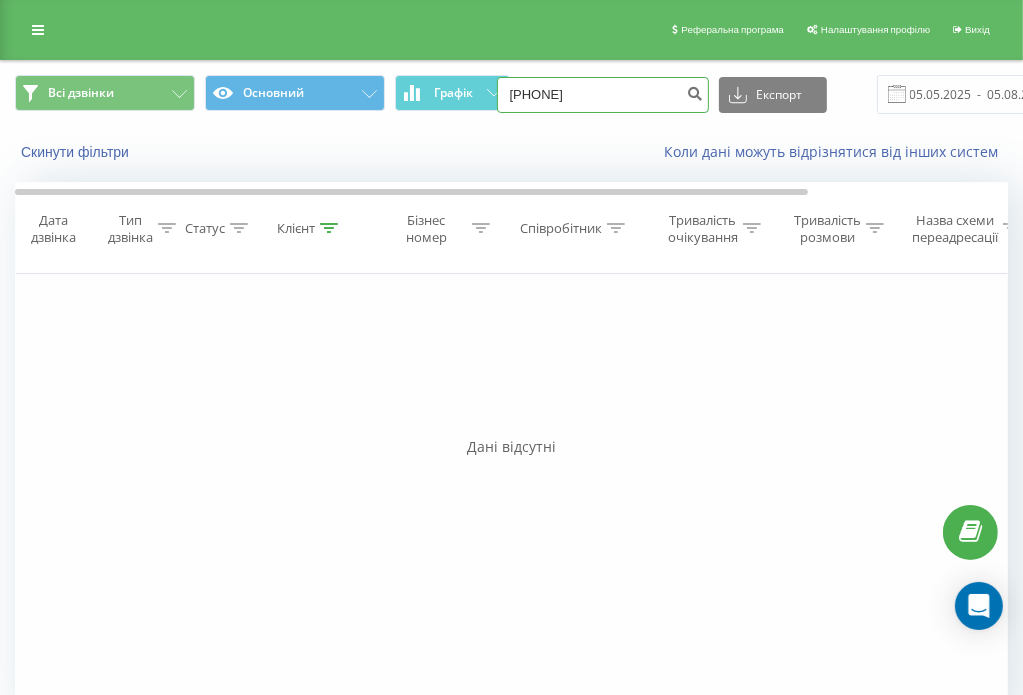 click on "0982353289" at bounding box center [603, 95] 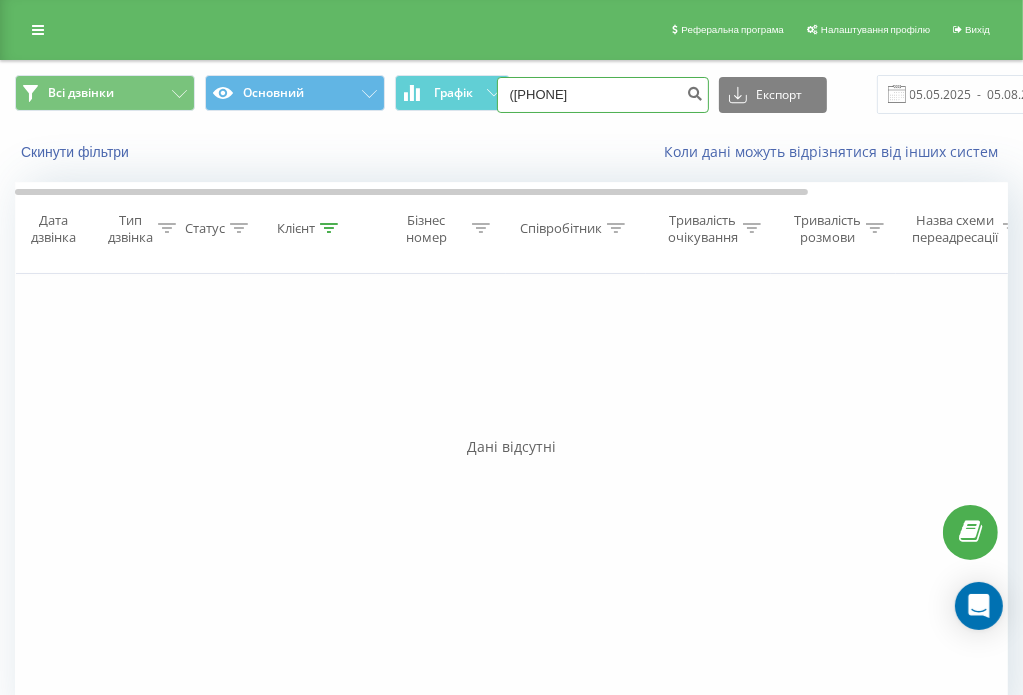 type on "0982353289" 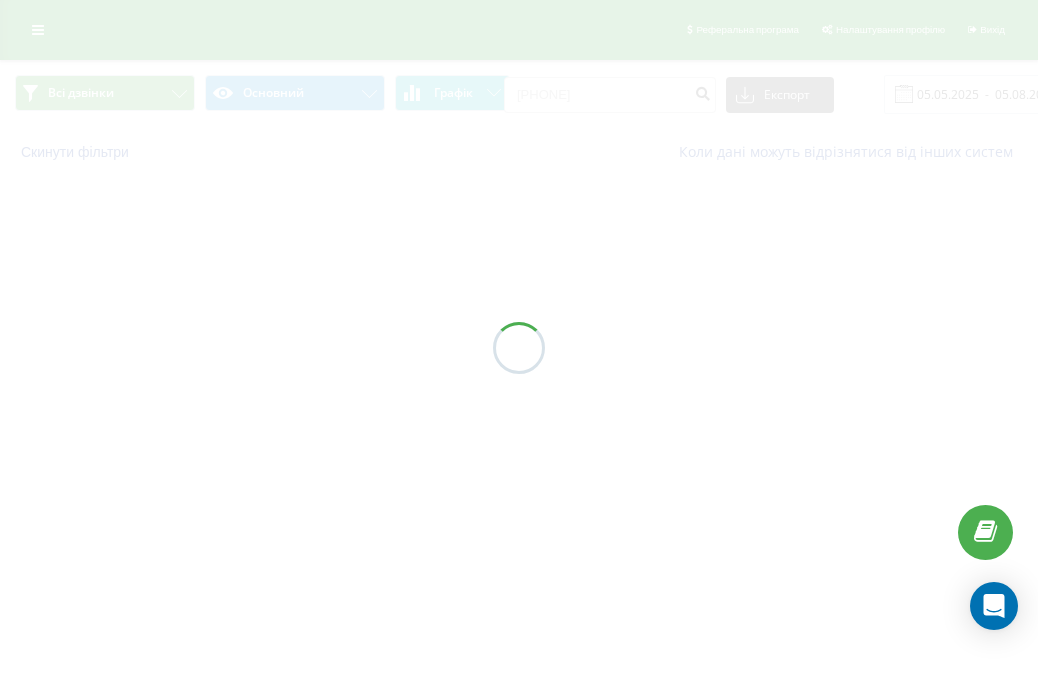 scroll, scrollTop: 0, scrollLeft: 0, axis: both 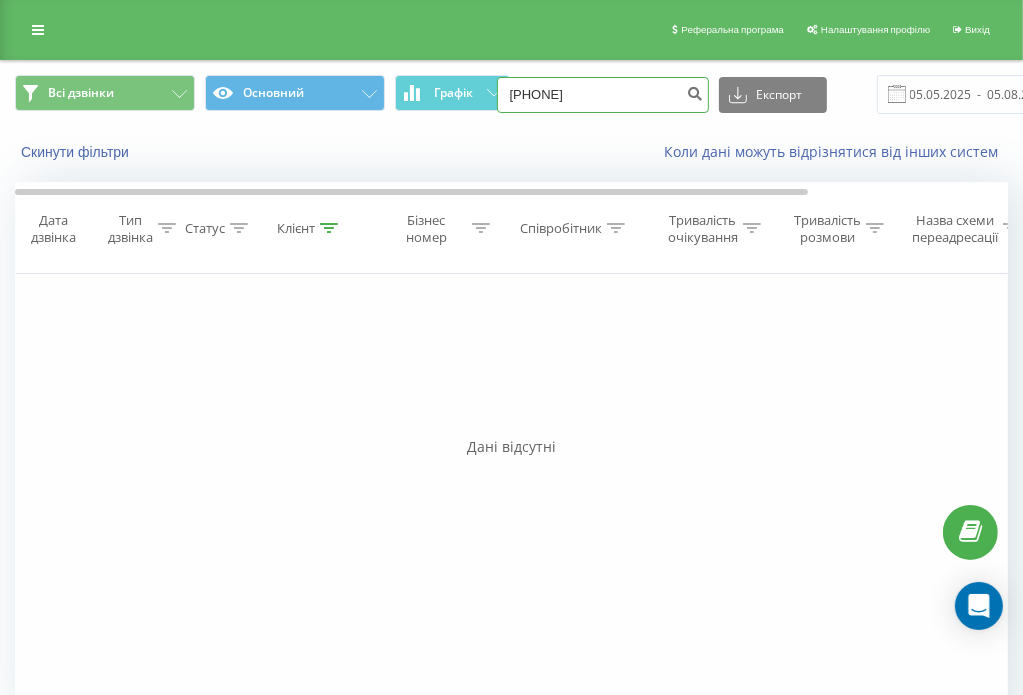 click on "[PHONE]" at bounding box center (603, 95) 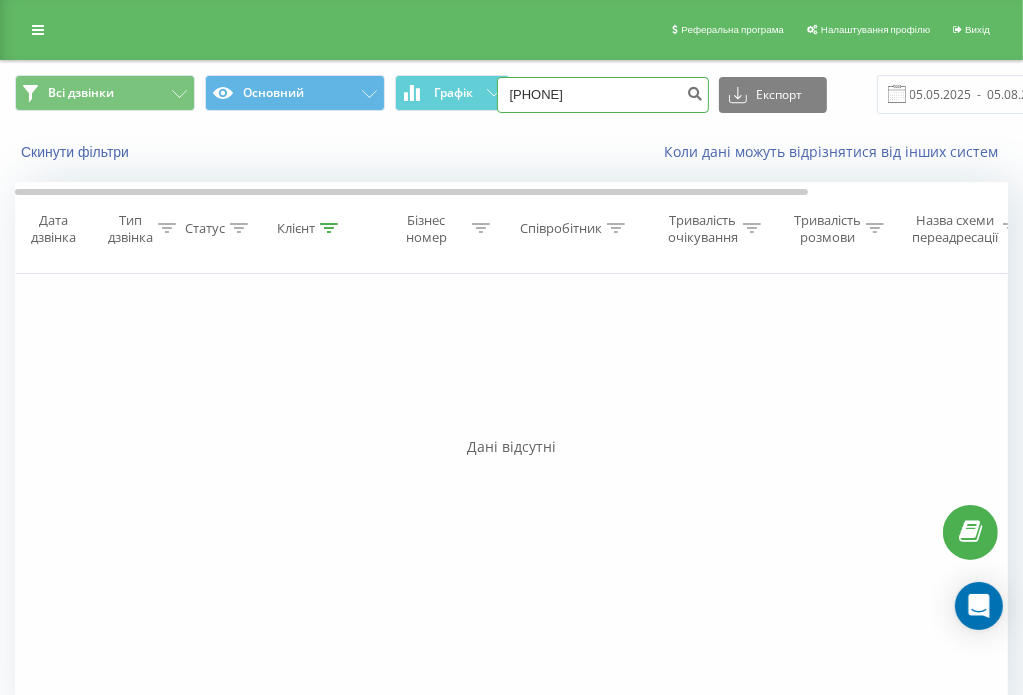 type on "0950528218" 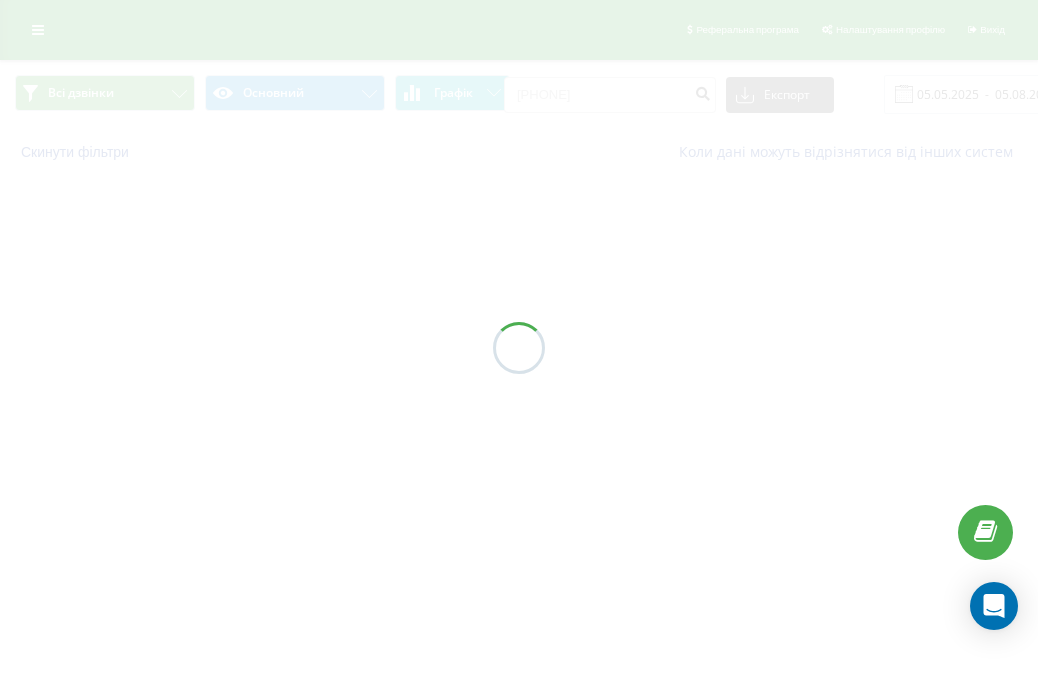 scroll, scrollTop: 0, scrollLeft: 0, axis: both 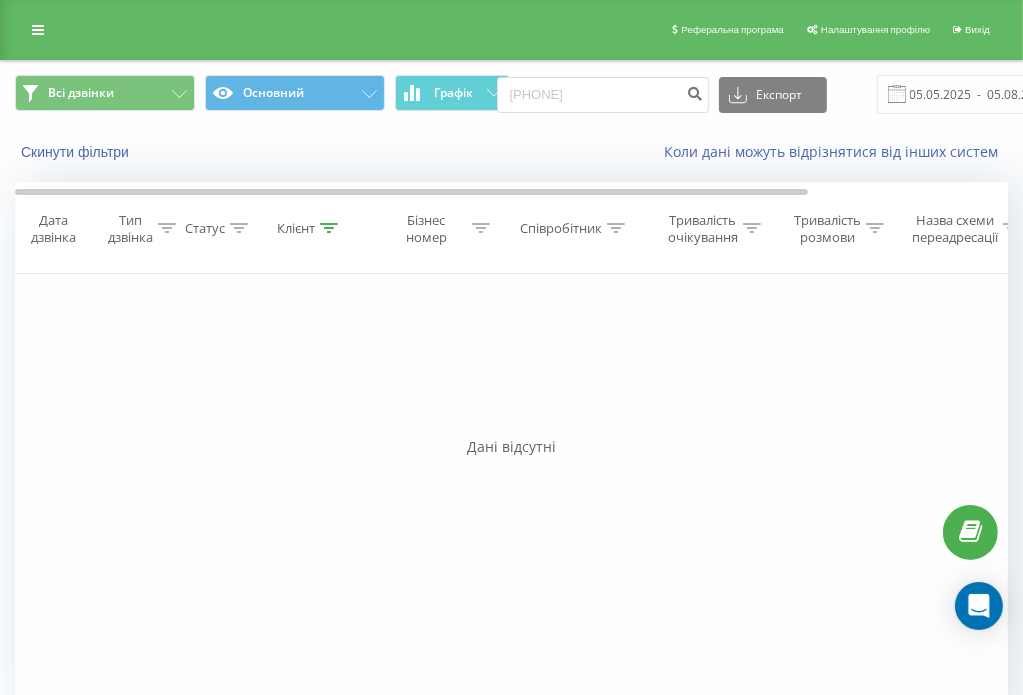 click on "Всі дзвінки Основний Графік 0950528218 Експорт .csv .xls .xlsx 05.05.2025  -  05.08.2025" at bounding box center (511, 94) 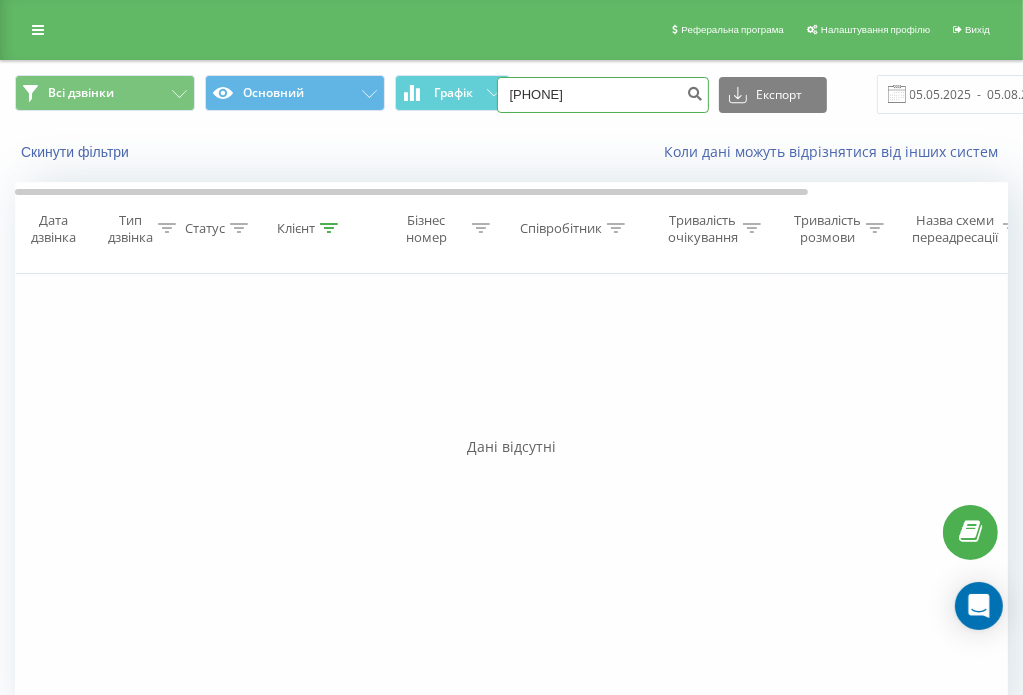 click on "0950528218" at bounding box center (603, 95) 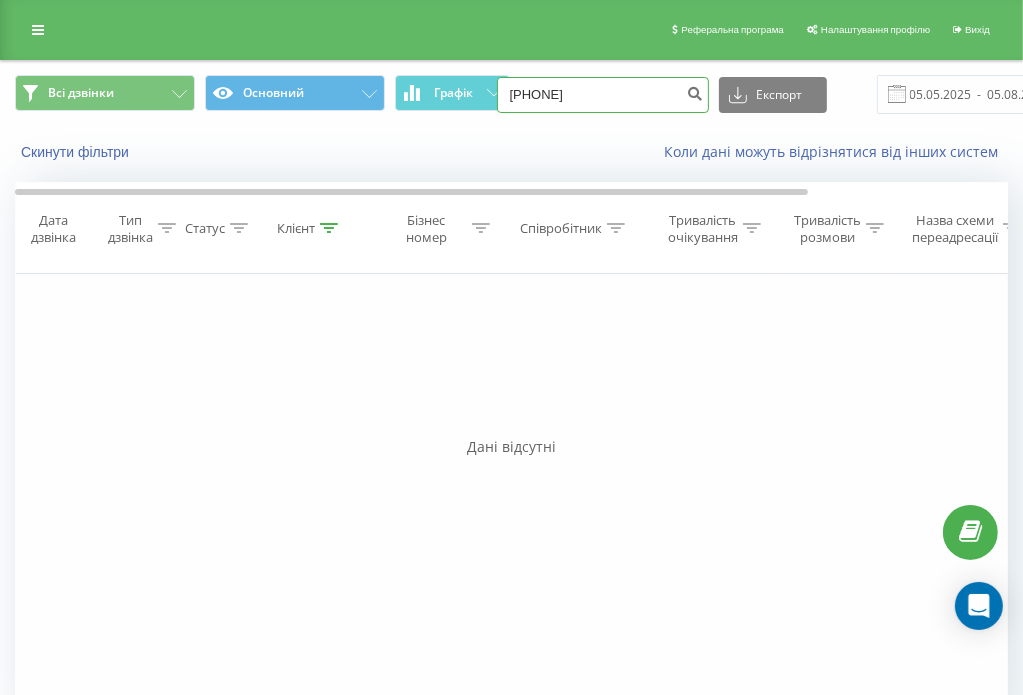 type on "0671751479" 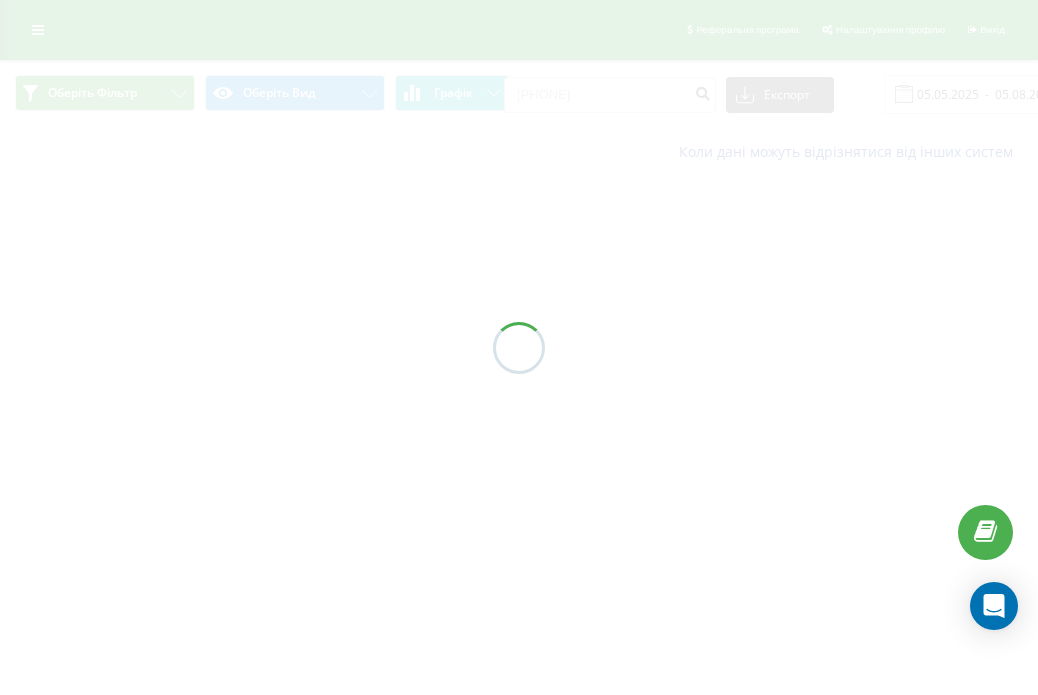 scroll, scrollTop: 0, scrollLeft: 0, axis: both 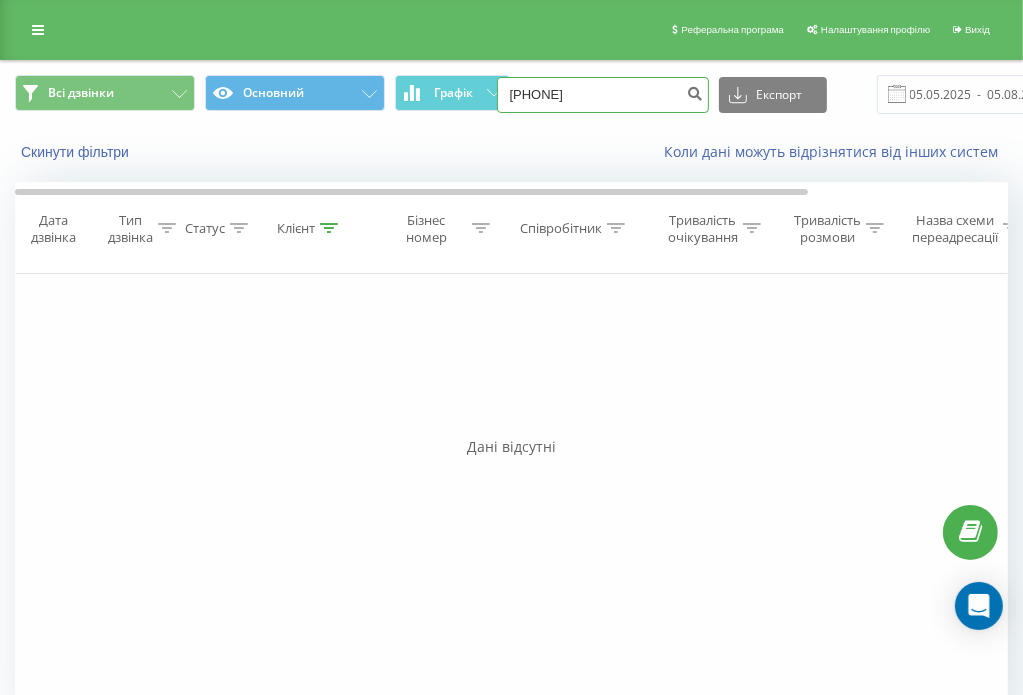 click on "0671751479" at bounding box center (603, 95) 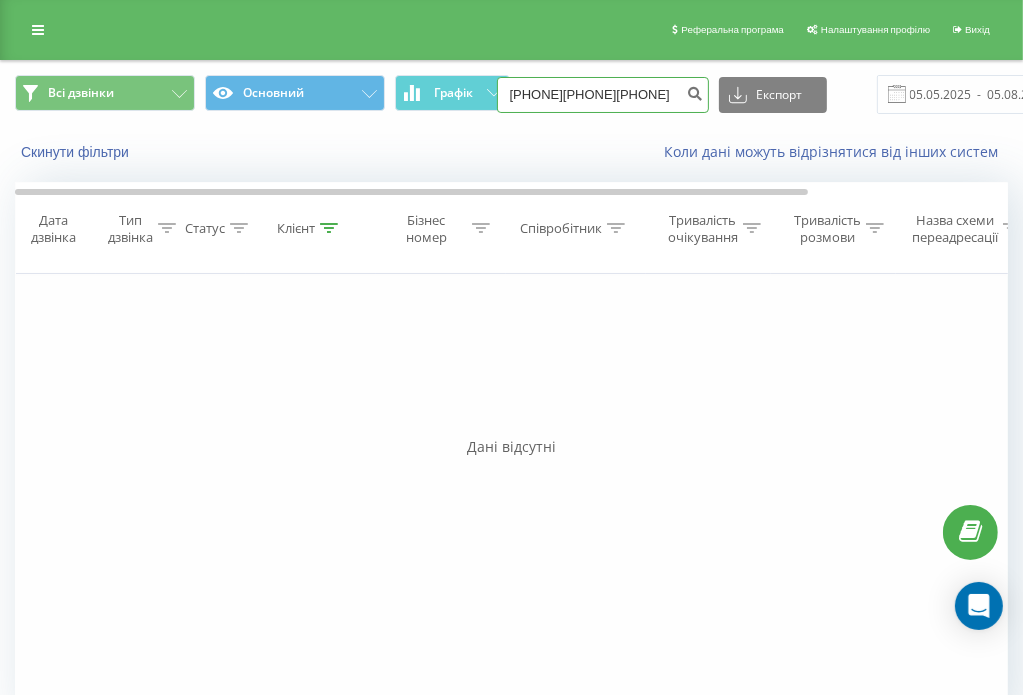 type on "0939941028" 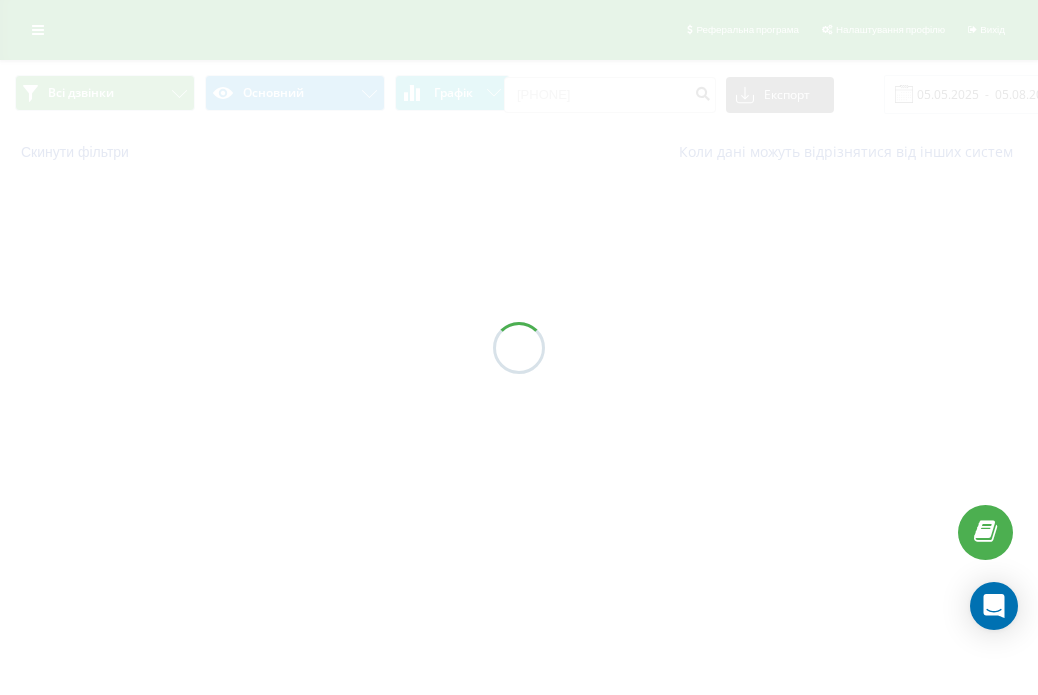 scroll, scrollTop: 0, scrollLeft: 0, axis: both 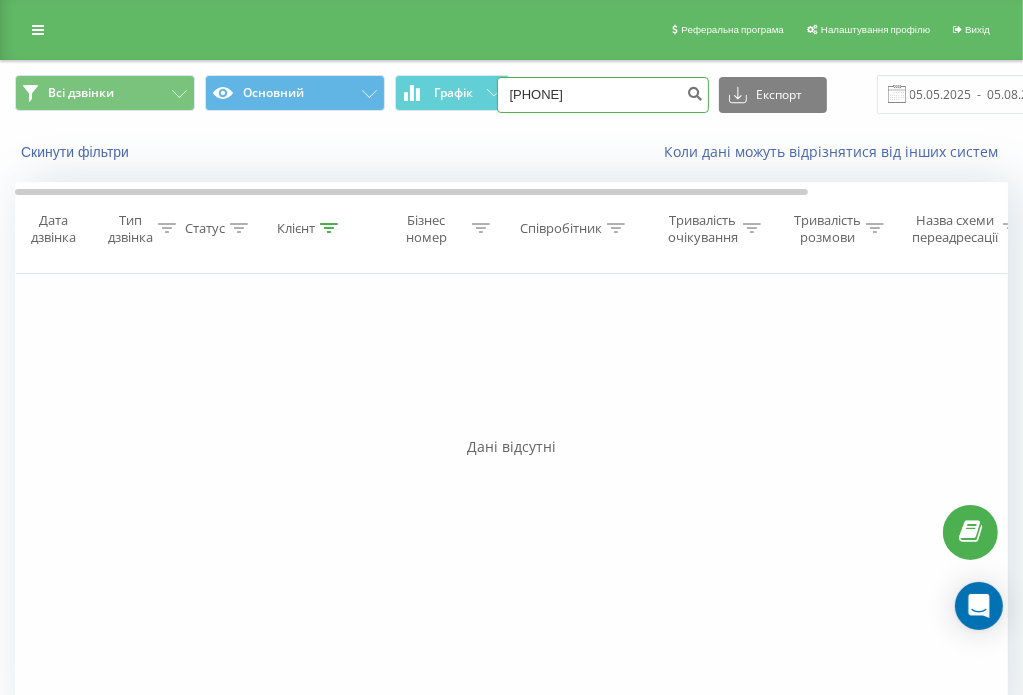 click on "0939941028" at bounding box center (603, 95) 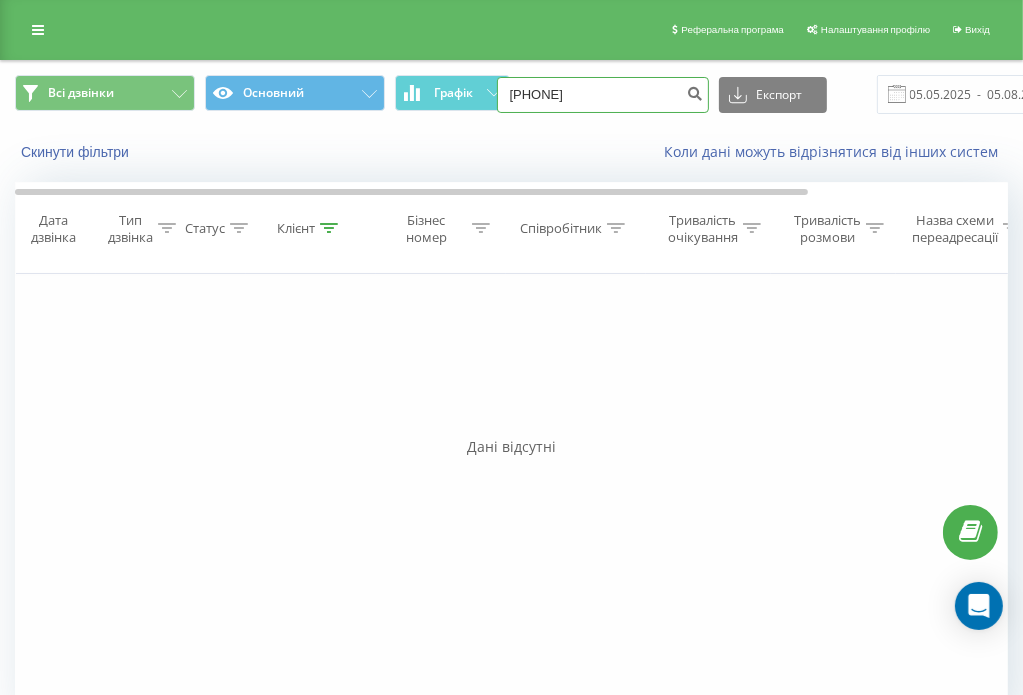 type on "0731673757" 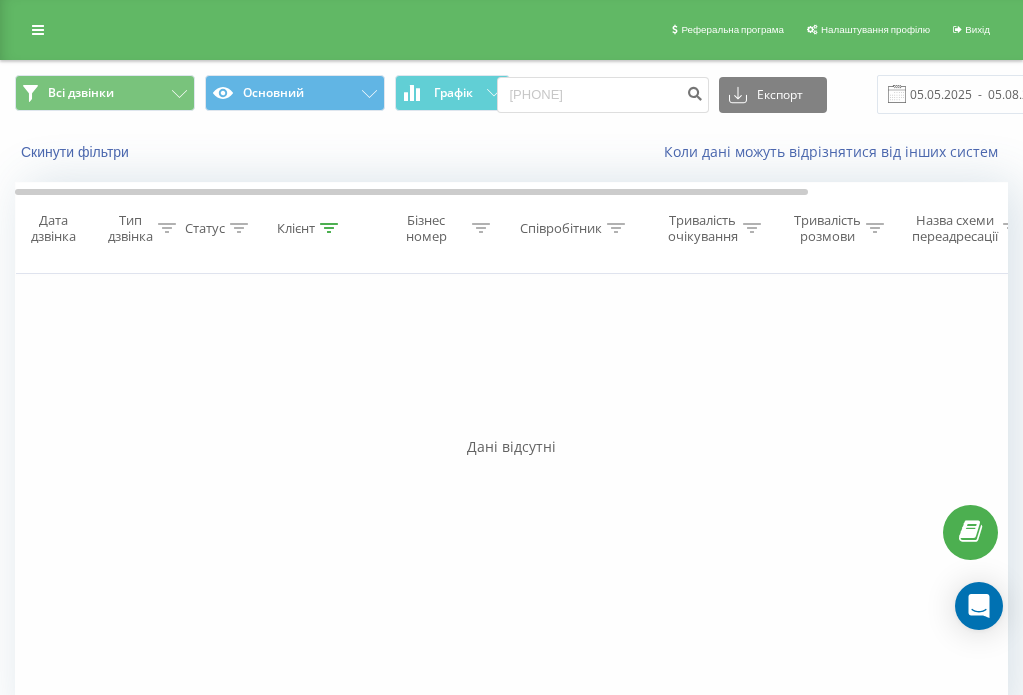 scroll, scrollTop: 0, scrollLeft: 0, axis: both 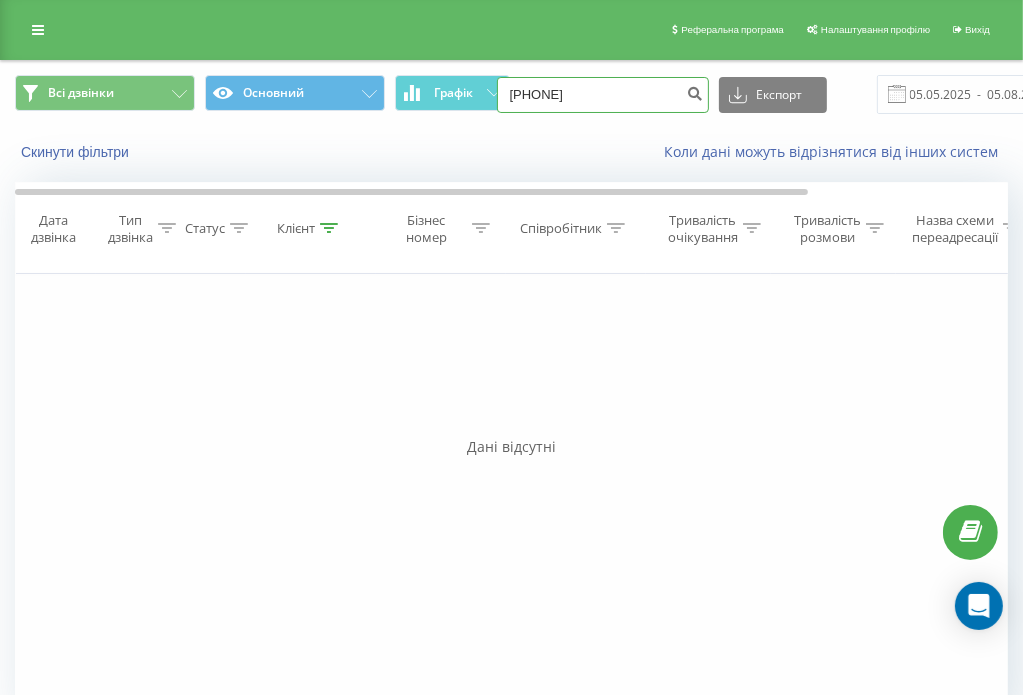 click on "[PHONE]" at bounding box center (603, 95) 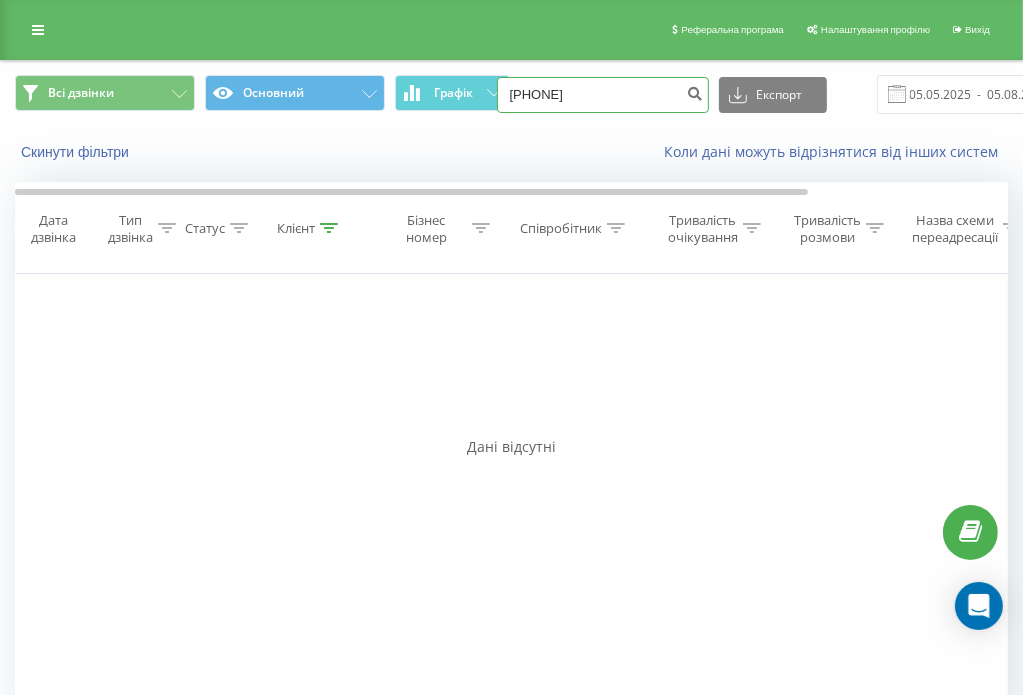 type on "[PHONE]" 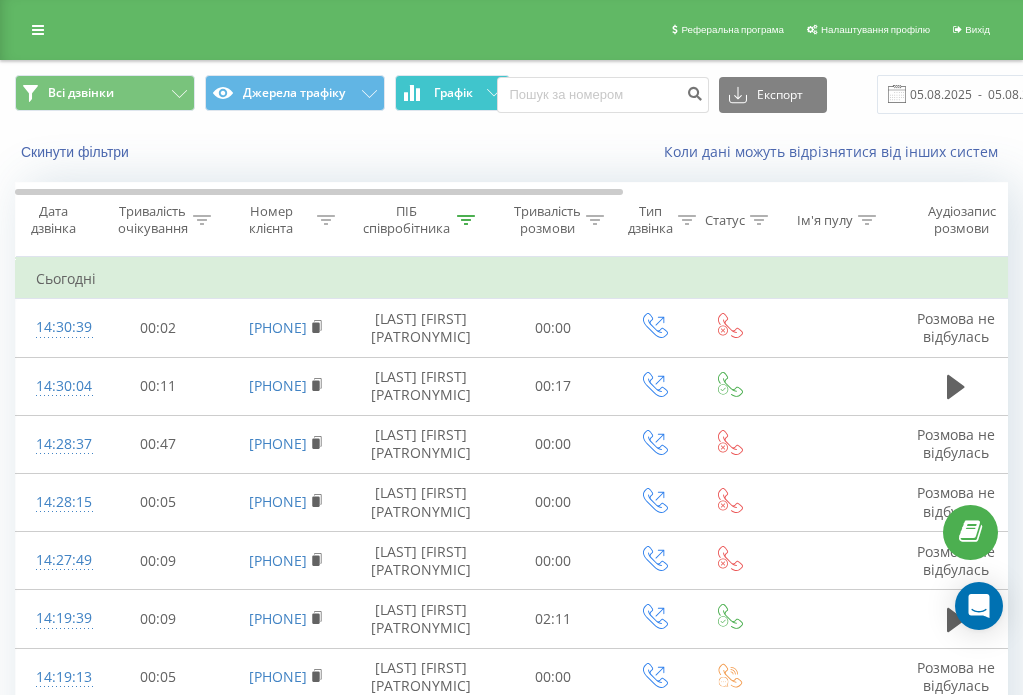 scroll, scrollTop: 0, scrollLeft: 0, axis: both 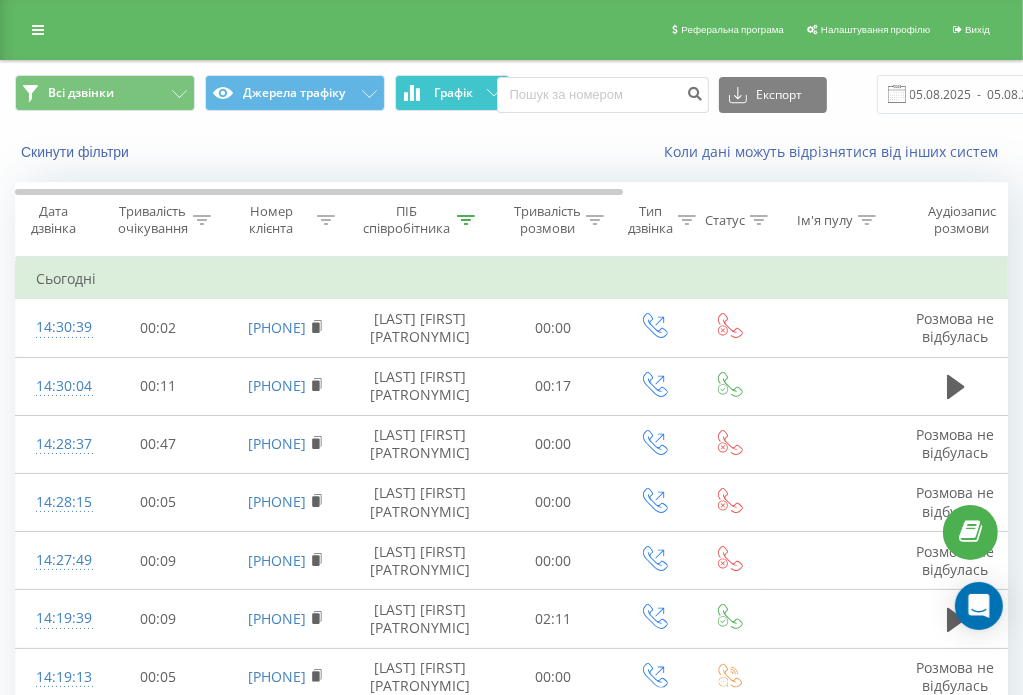 click on "Графік" at bounding box center (452, 93) 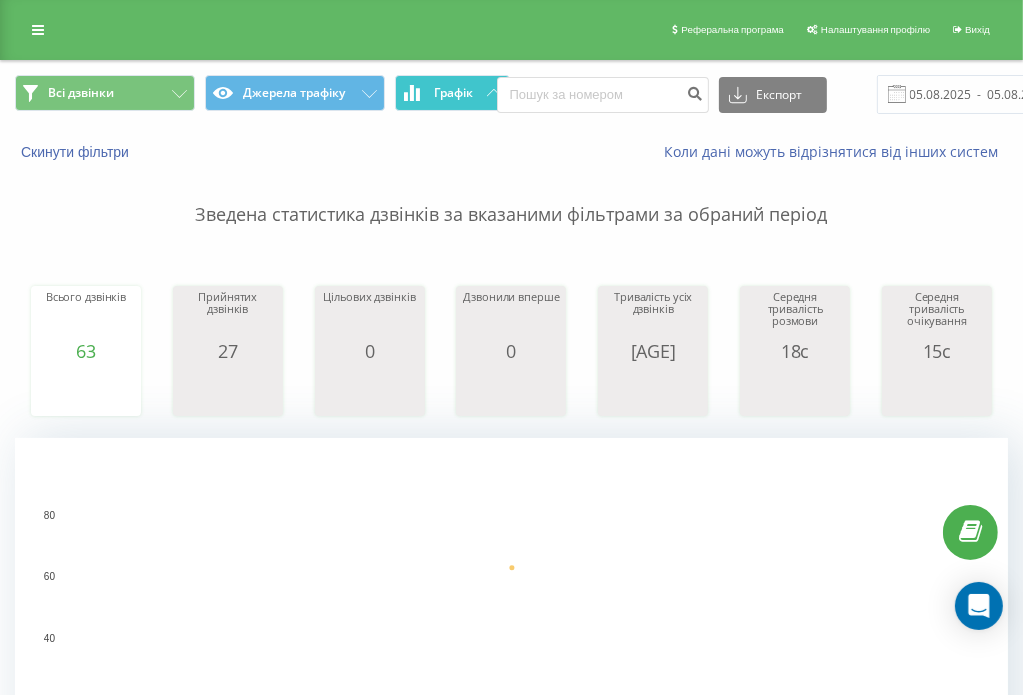 click on "Графік" at bounding box center (452, 93) 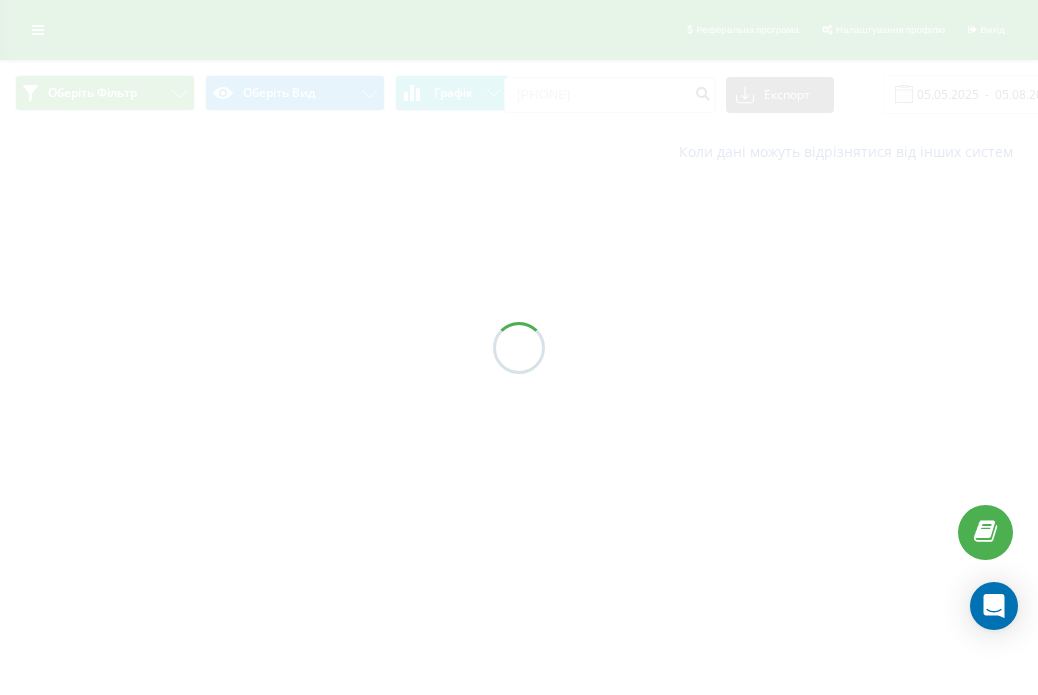 scroll, scrollTop: 0, scrollLeft: 0, axis: both 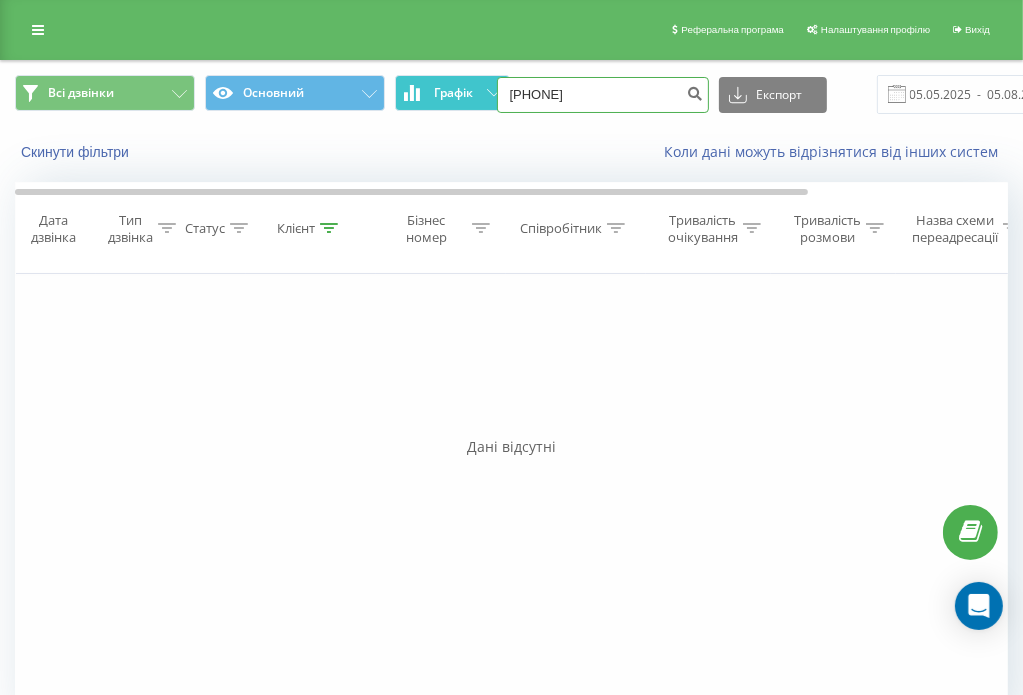 drag, startPoint x: 586, startPoint y: 87, endPoint x: 449, endPoint y: 97, distance: 137.36447 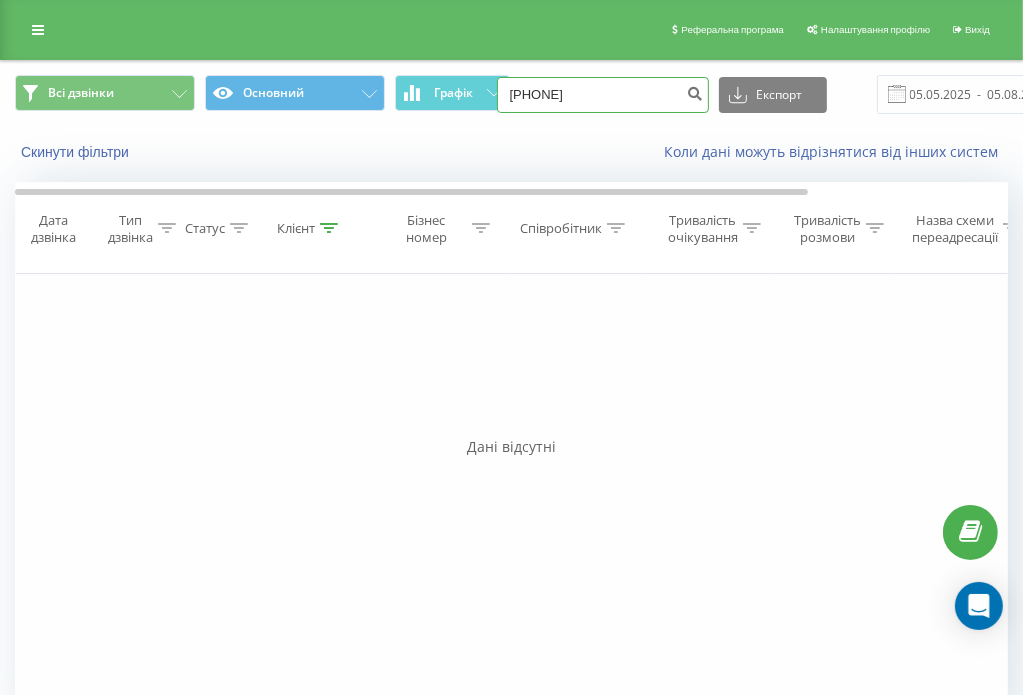 type on "0689637425" 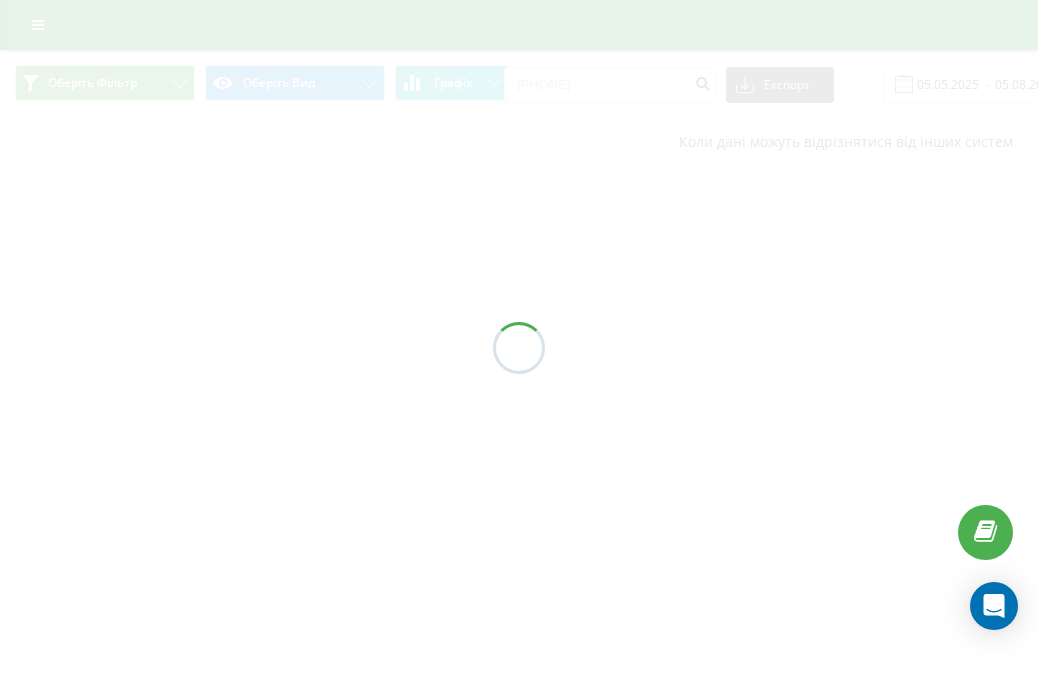 scroll, scrollTop: 0, scrollLeft: 0, axis: both 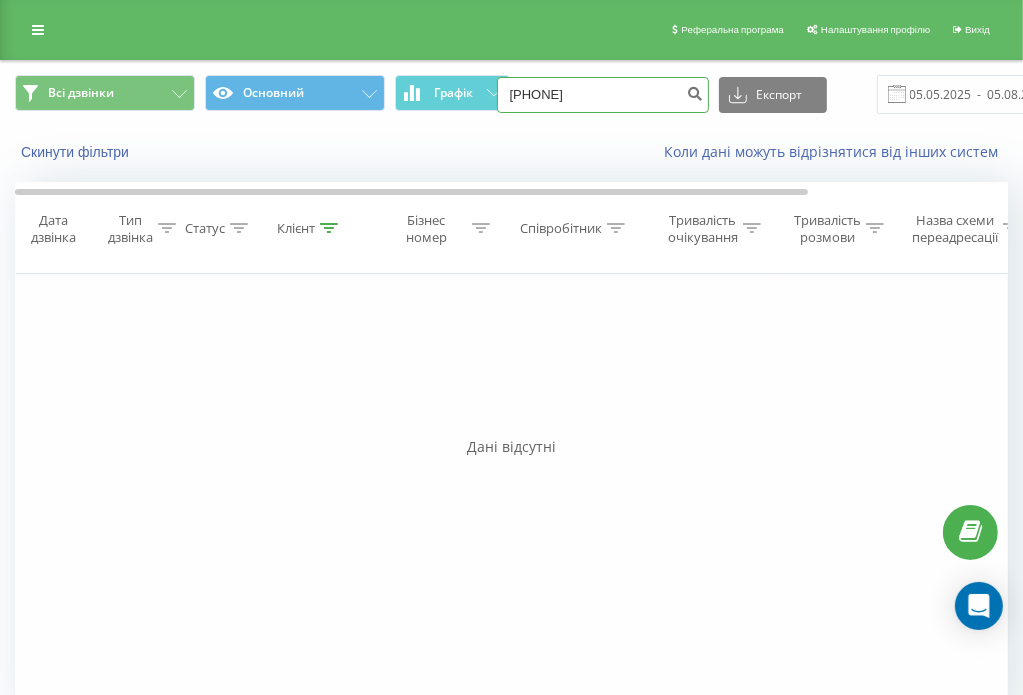 click on "0689637425" at bounding box center [603, 95] 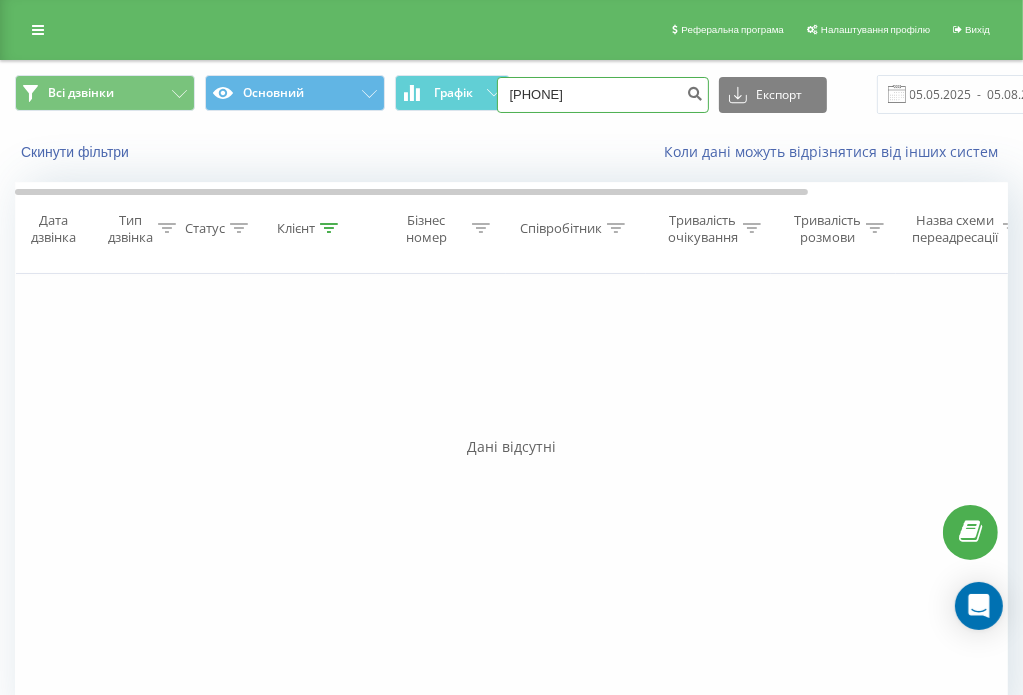 type on "0976369766" 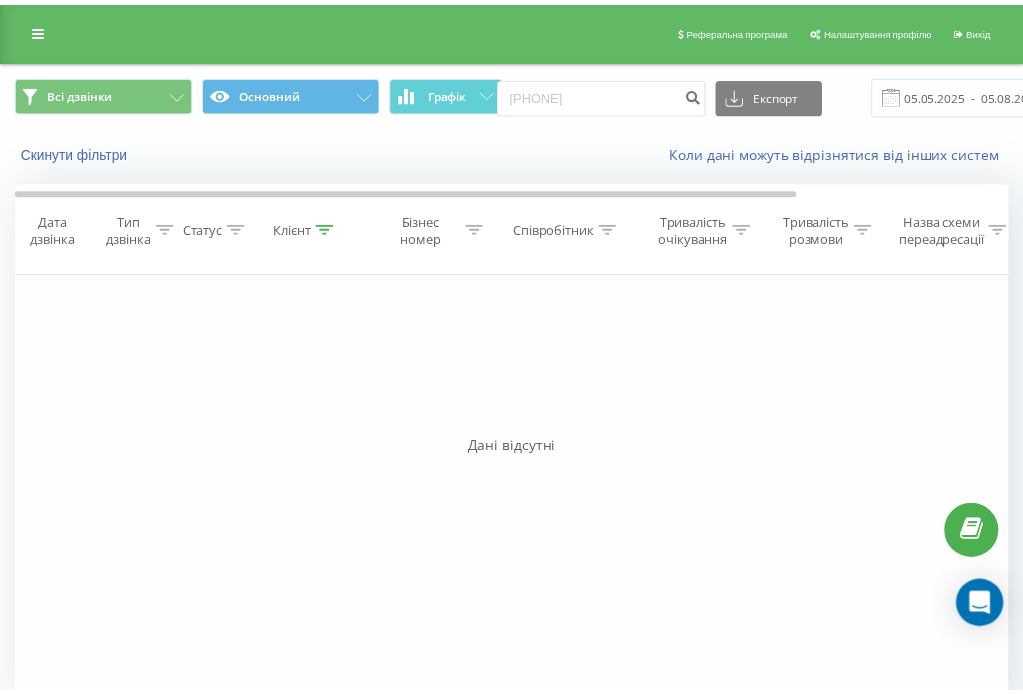 scroll, scrollTop: 0, scrollLeft: 0, axis: both 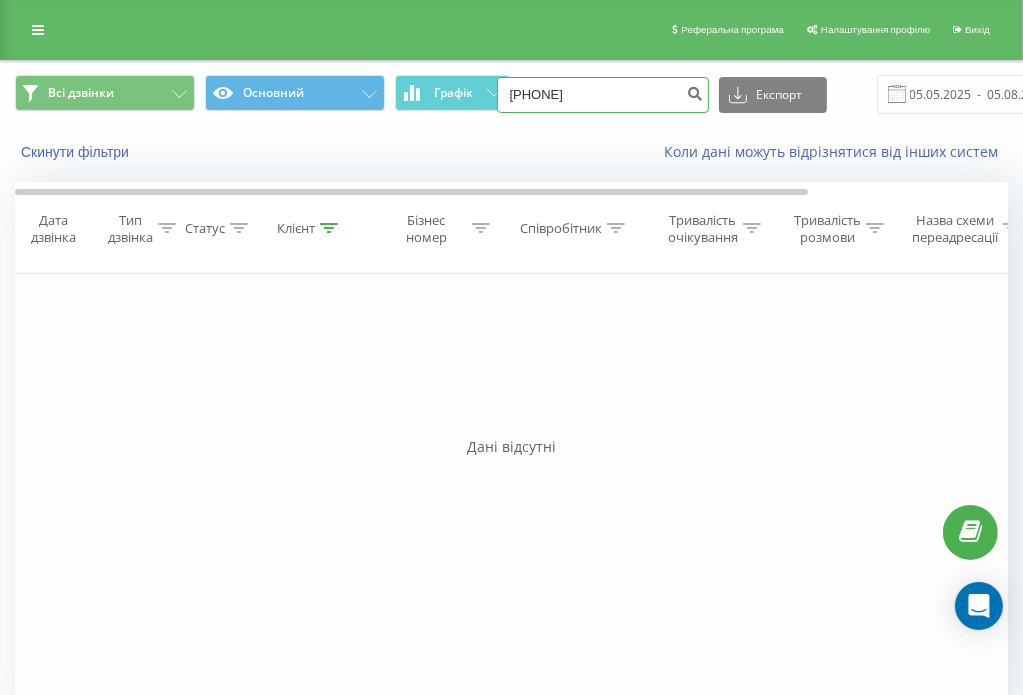 click on "[PHONE]" at bounding box center [603, 95] 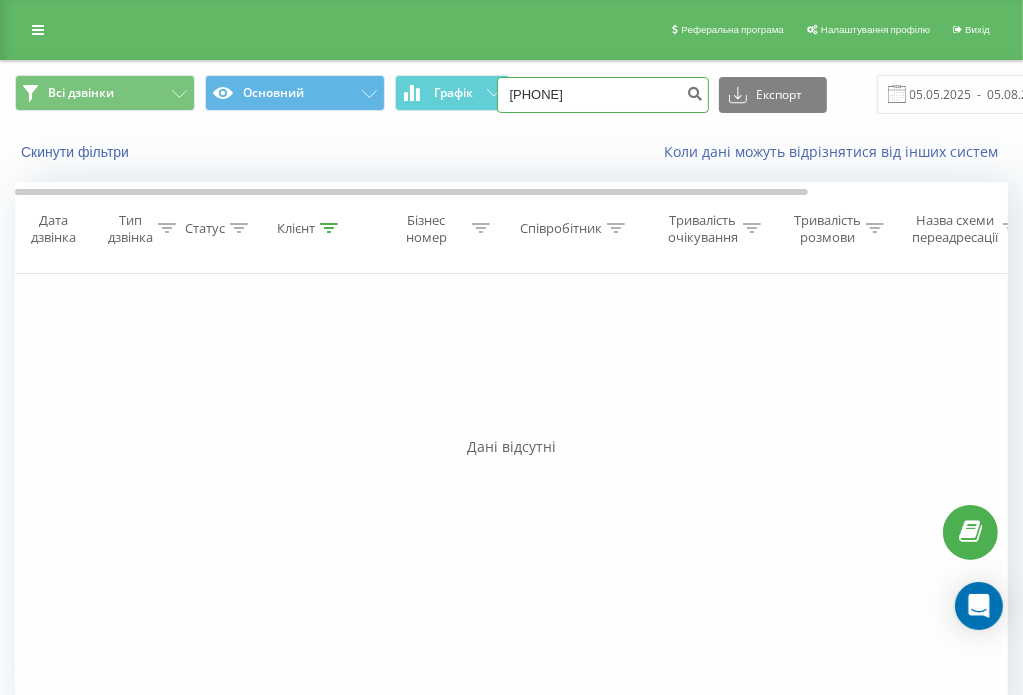 paste on "(099) 553 56 23" 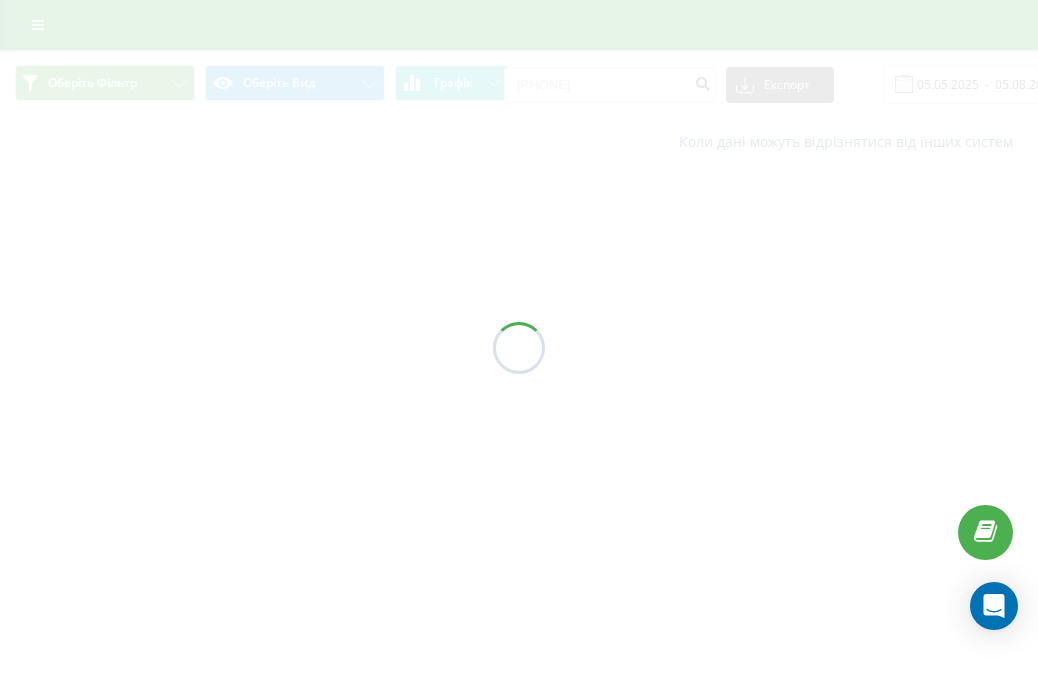 scroll, scrollTop: 0, scrollLeft: 0, axis: both 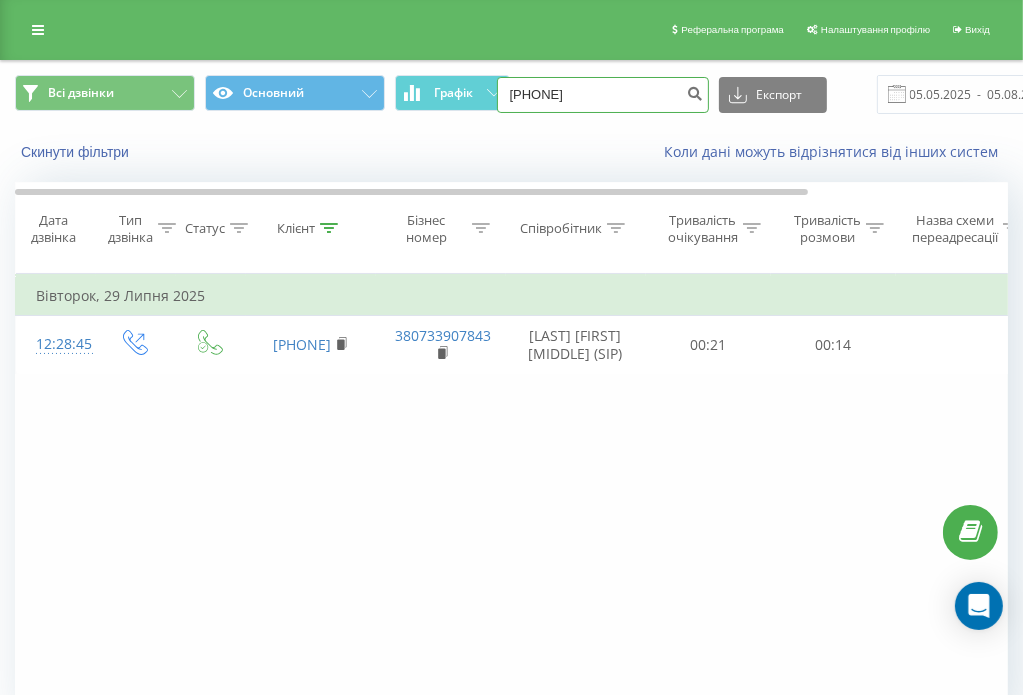 click on "0995535623" at bounding box center (603, 95) 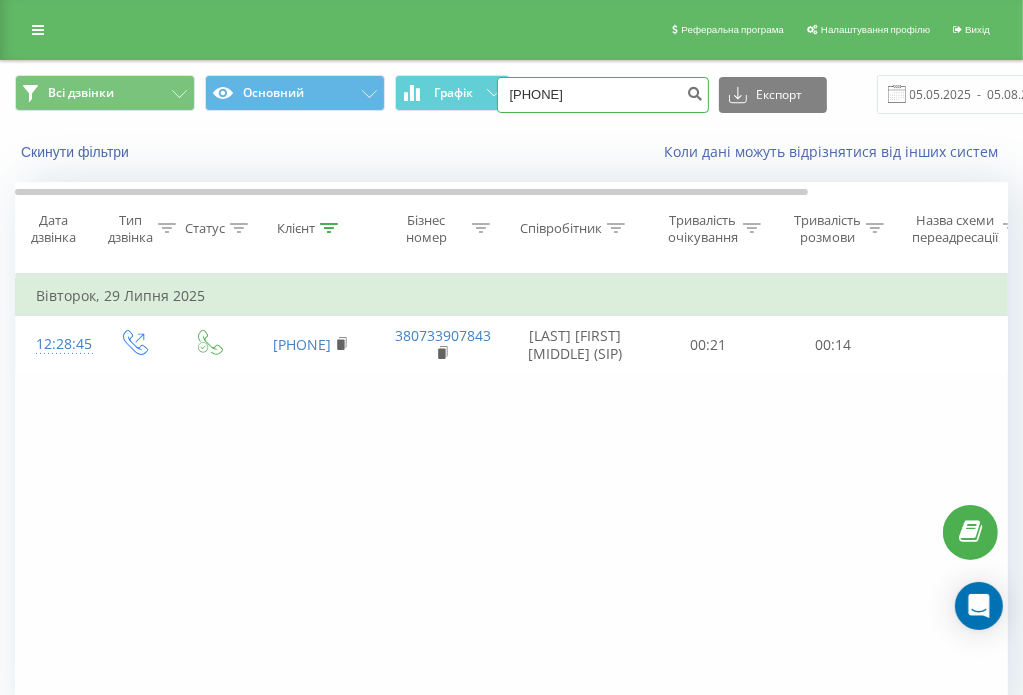 type on "0679800960" 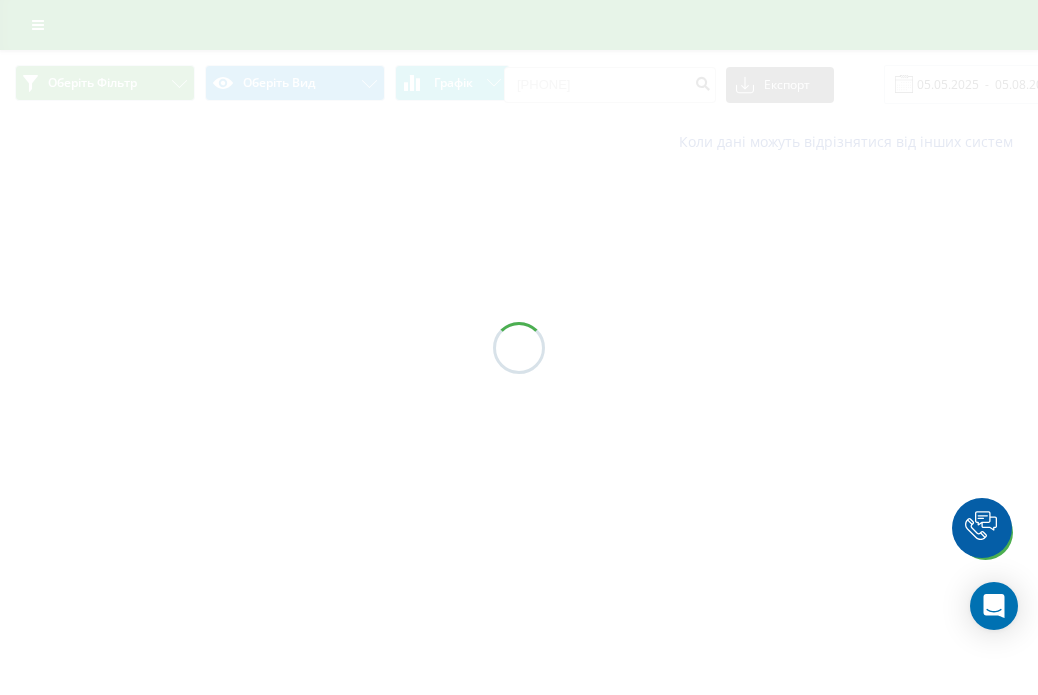 scroll, scrollTop: 0, scrollLeft: 0, axis: both 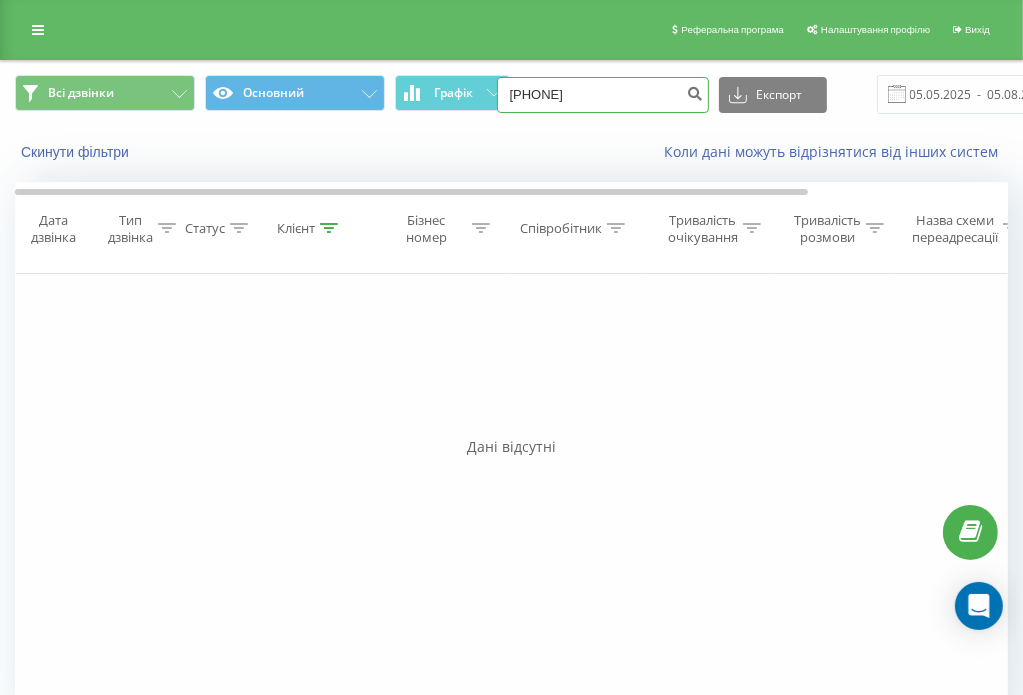 click on "0679800960" at bounding box center [603, 95] 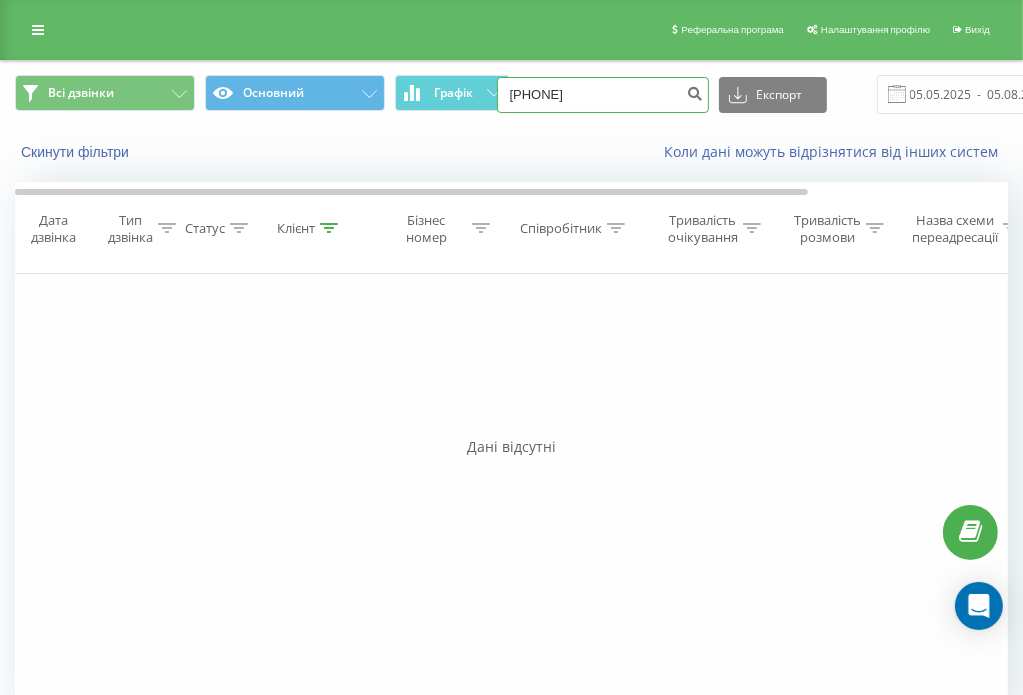 type on "[NUMBER]" 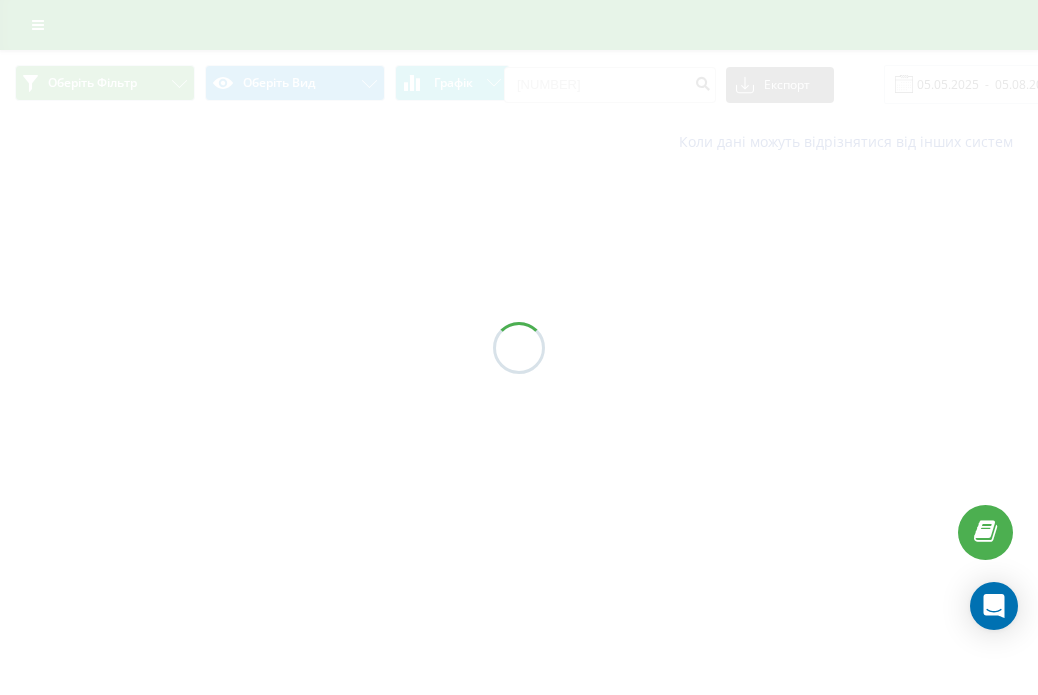 scroll, scrollTop: 0, scrollLeft: 0, axis: both 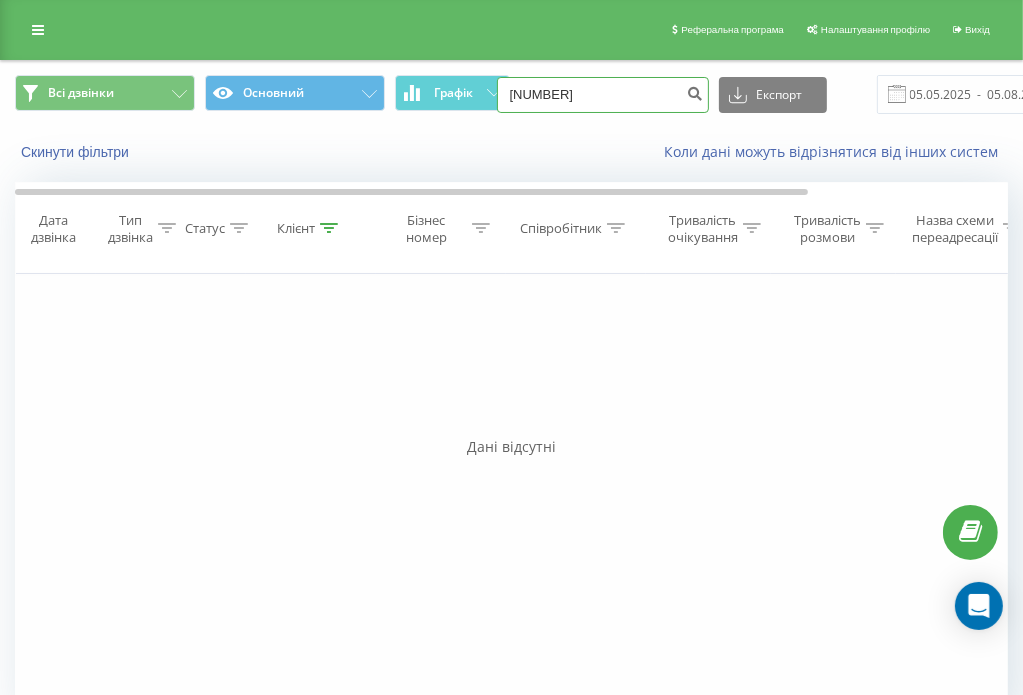 click on "0981535178" at bounding box center (603, 95) 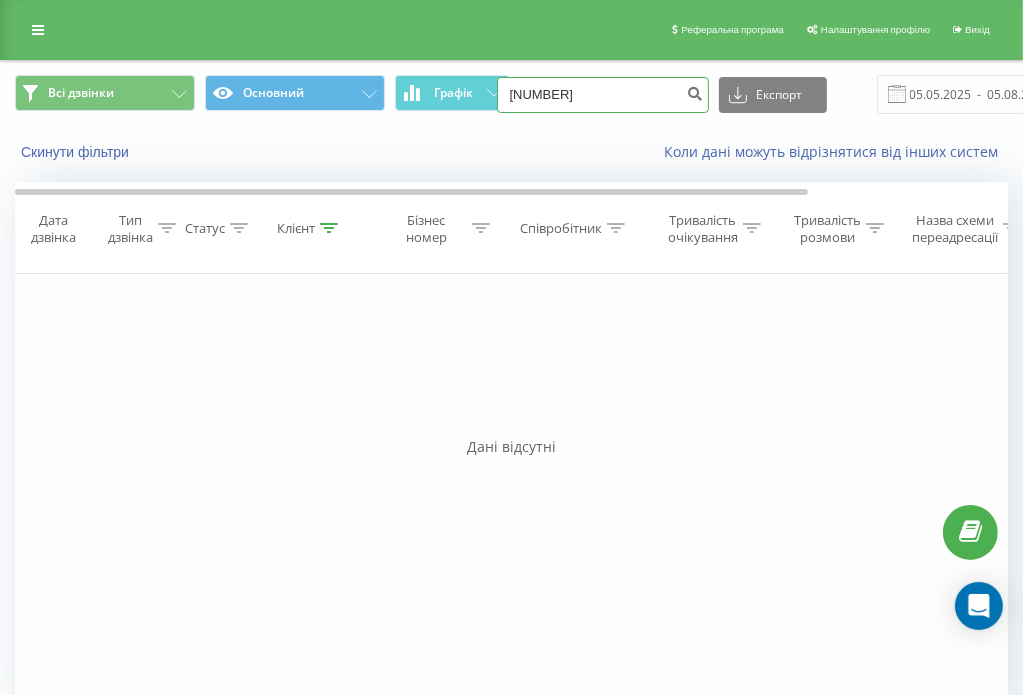 type on "0637407680" 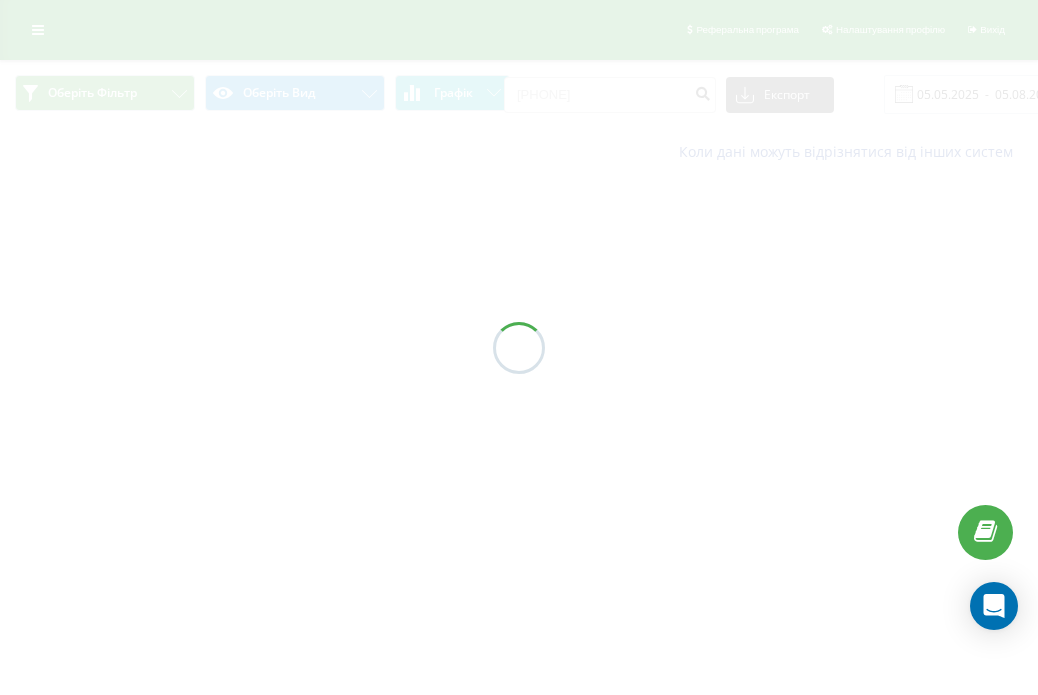 scroll, scrollTop: 0, scrollLeft: 0, axis: both 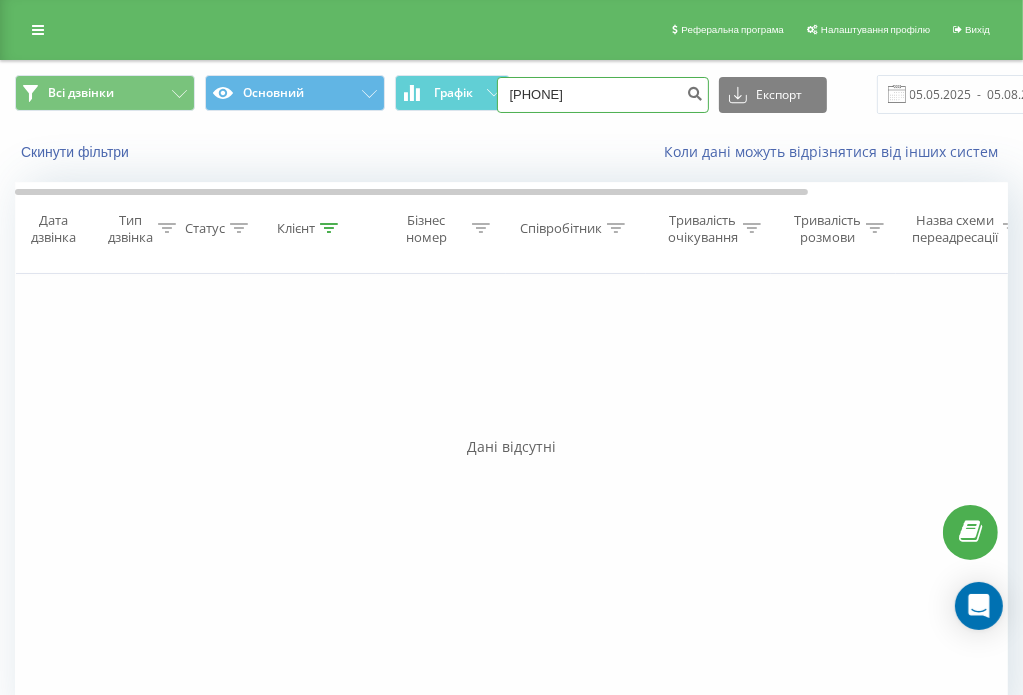 click on "0637407680" at bounding box center [603, 95] 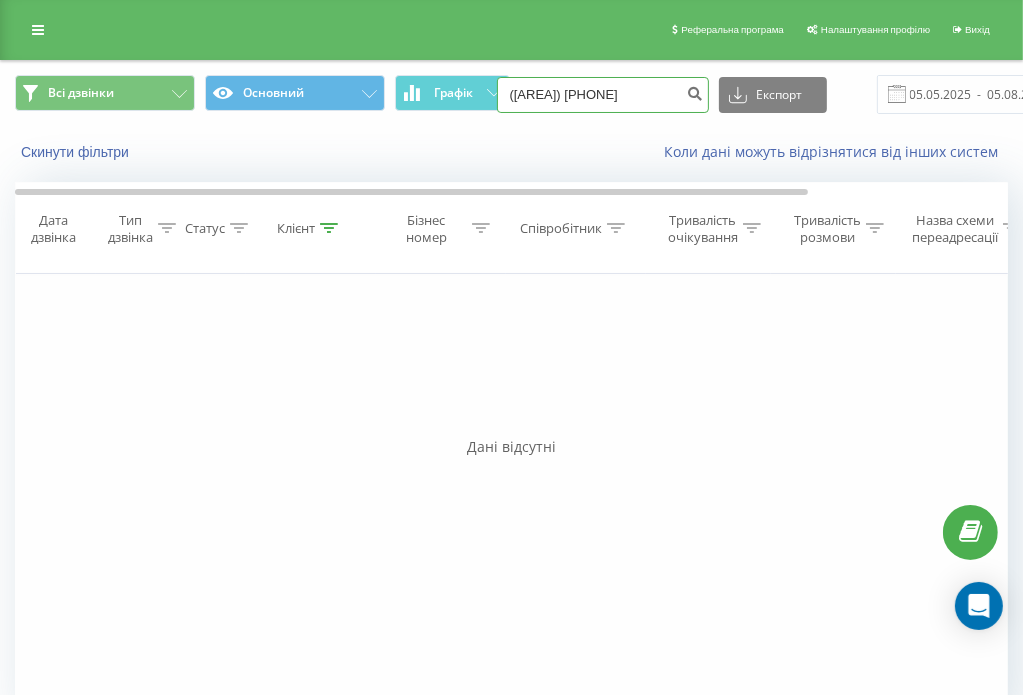 click on "(0505705885" at bounding box center (603, 95) 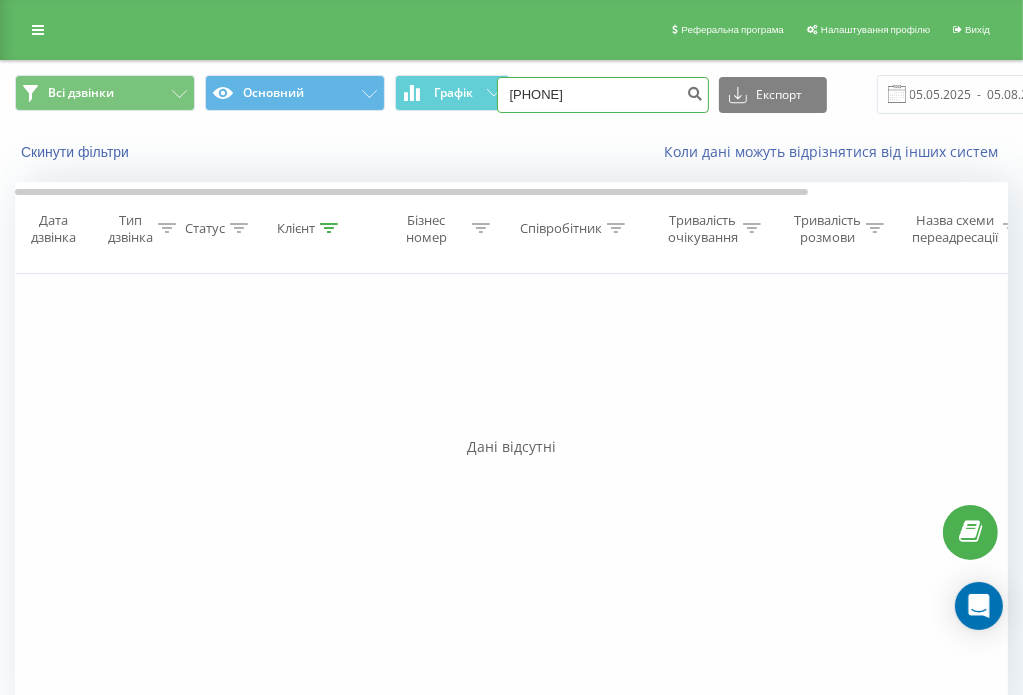 type on "[PHONE]" 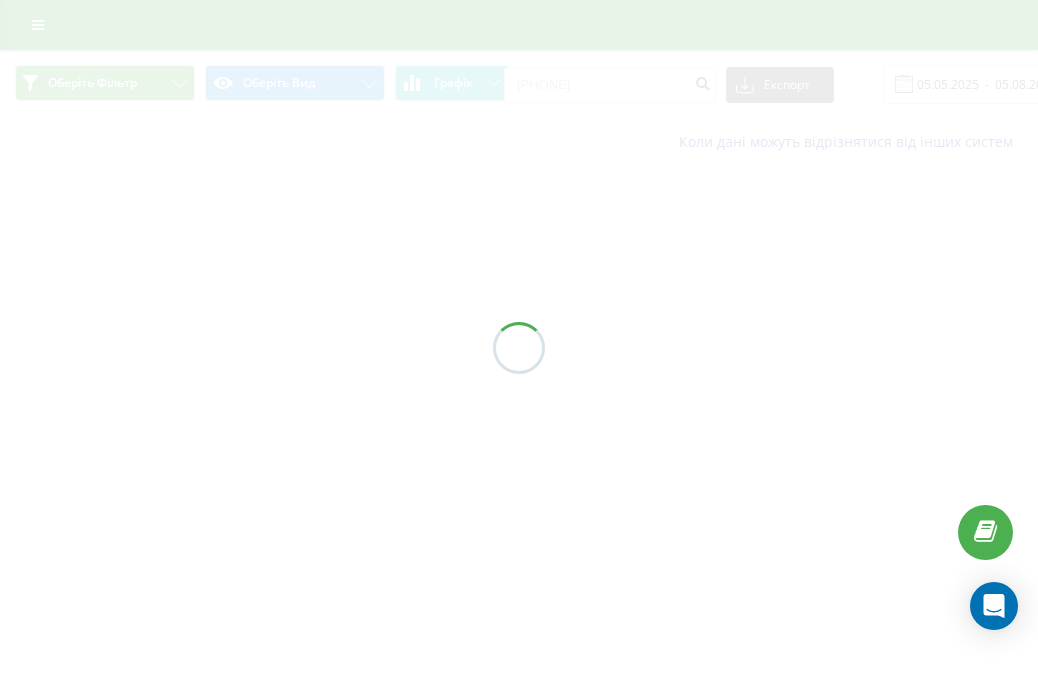 scroll, scrollTop: 0, scrollLeft: 0, axis: both 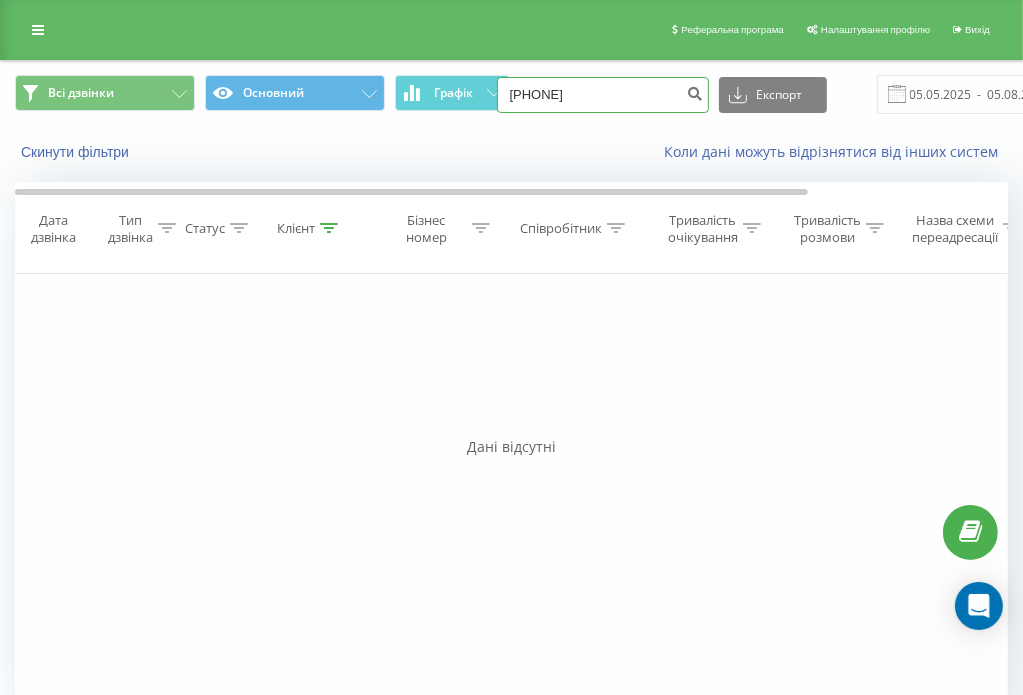 click on "[PHONE]" at bounding box center [603, 95] 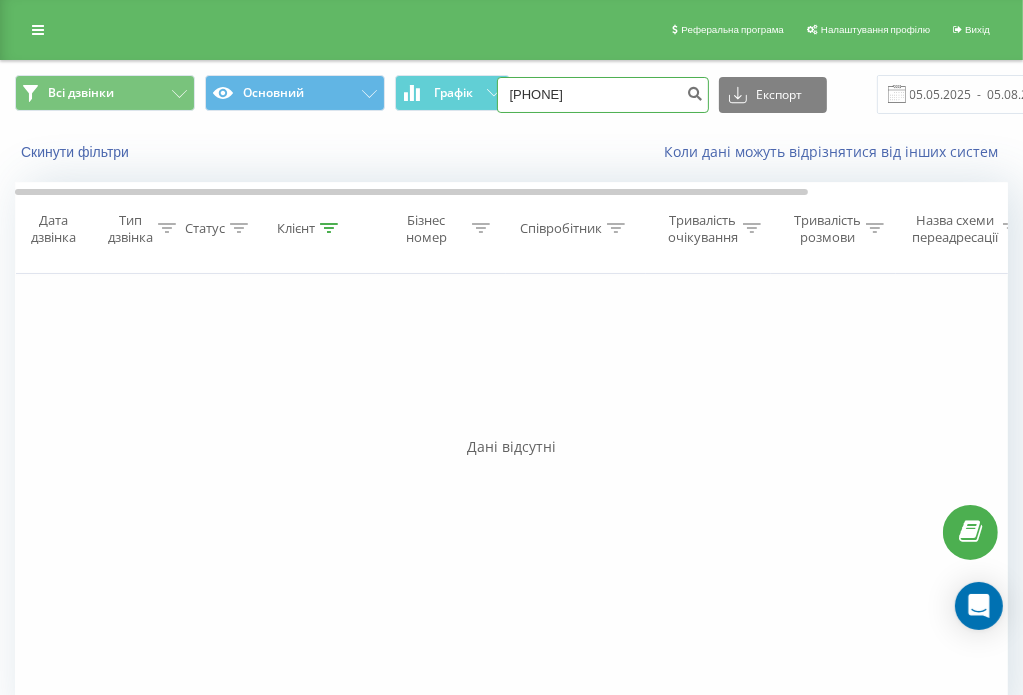 type on "[PHONE]" 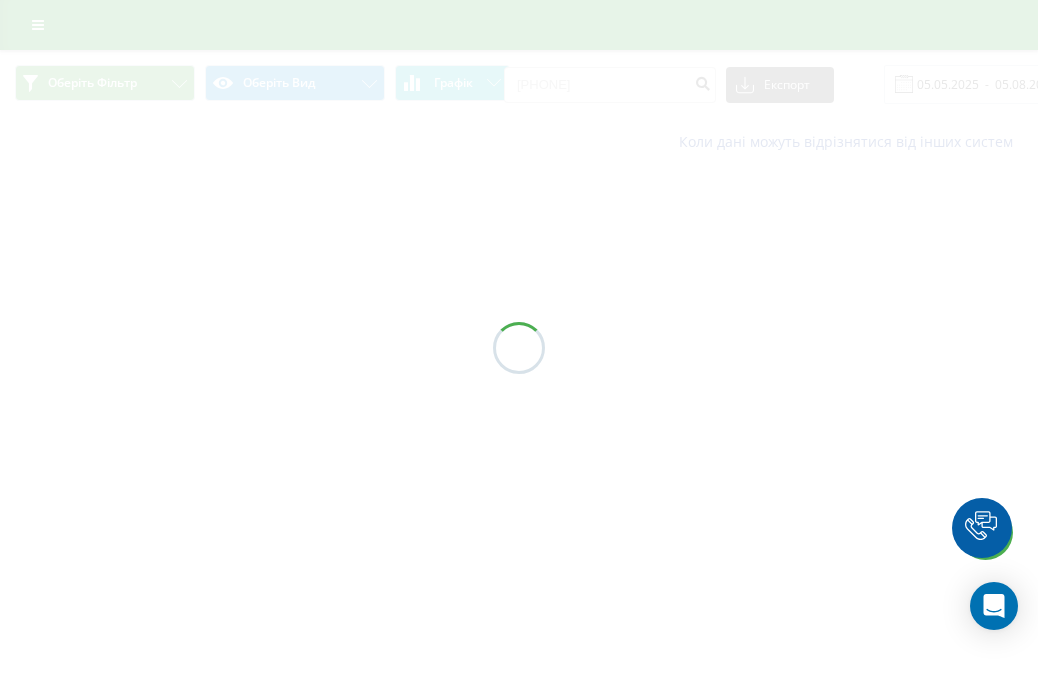 scroll, scrollTop: 0, scrollLeft: 0, axis: both 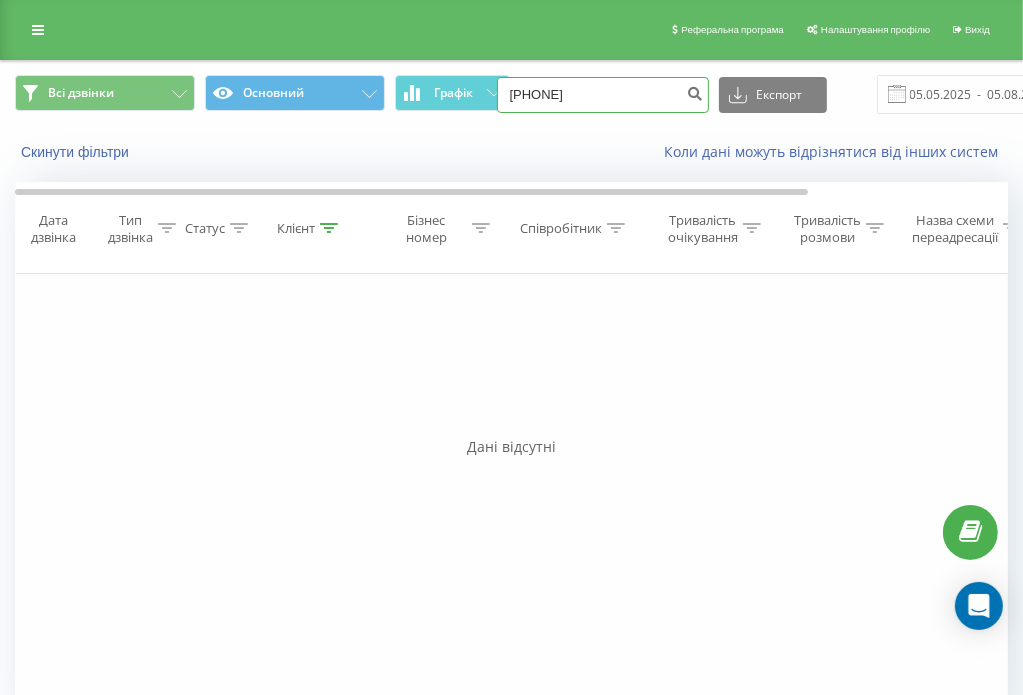 click on "0931166418" at bounding box center [603, 95] 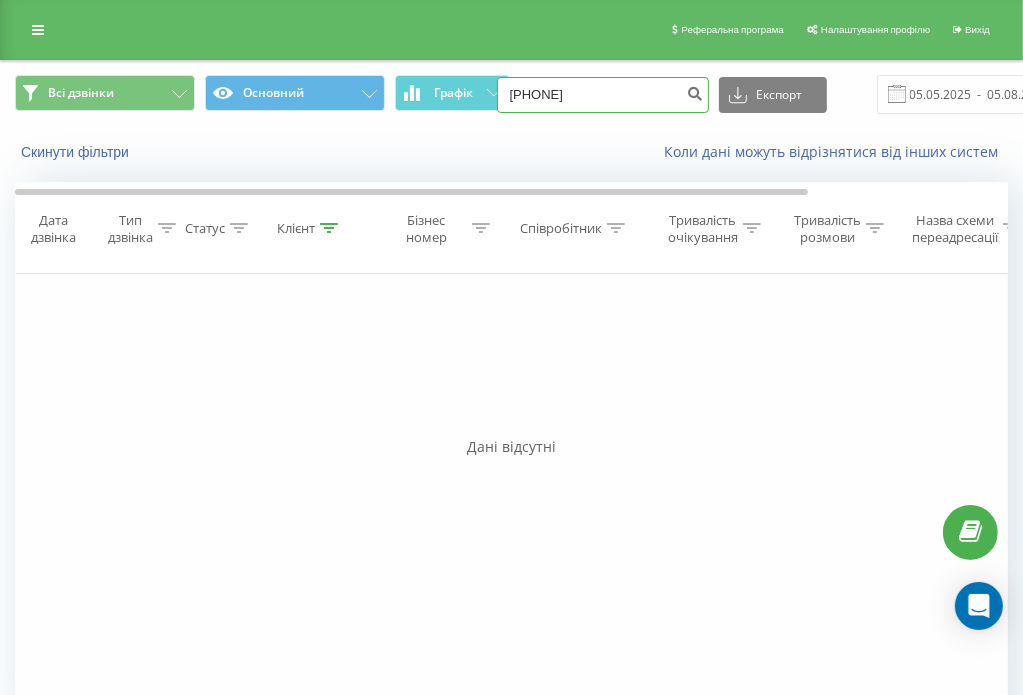 type on "[PHONE]" 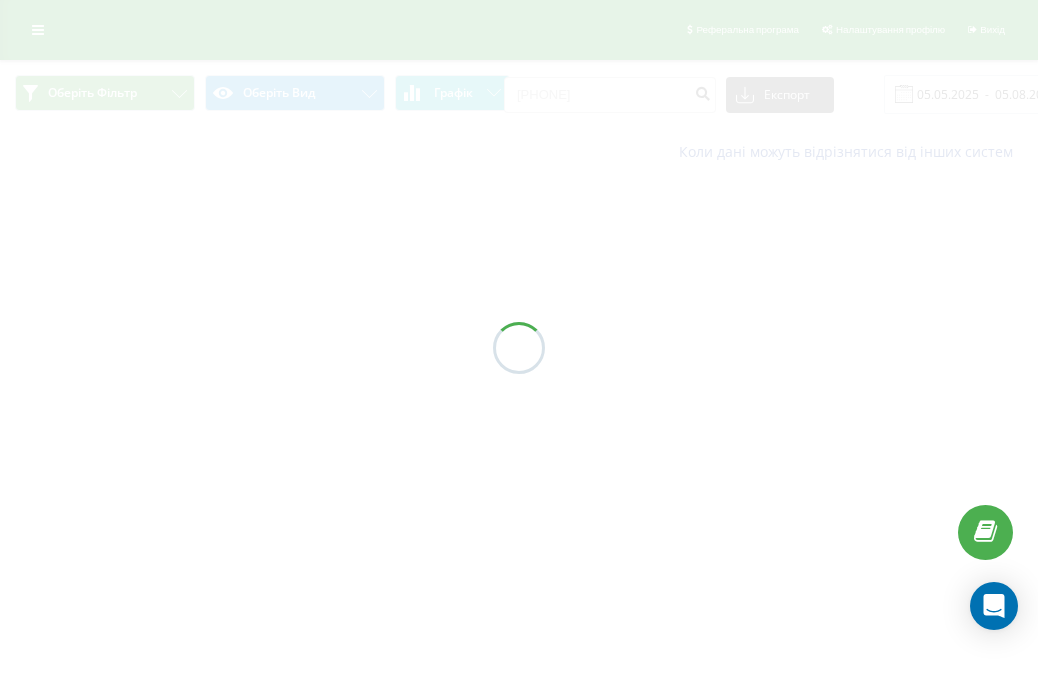 scroll, scrollTop: 0, scrollLeft: 0, axis: both 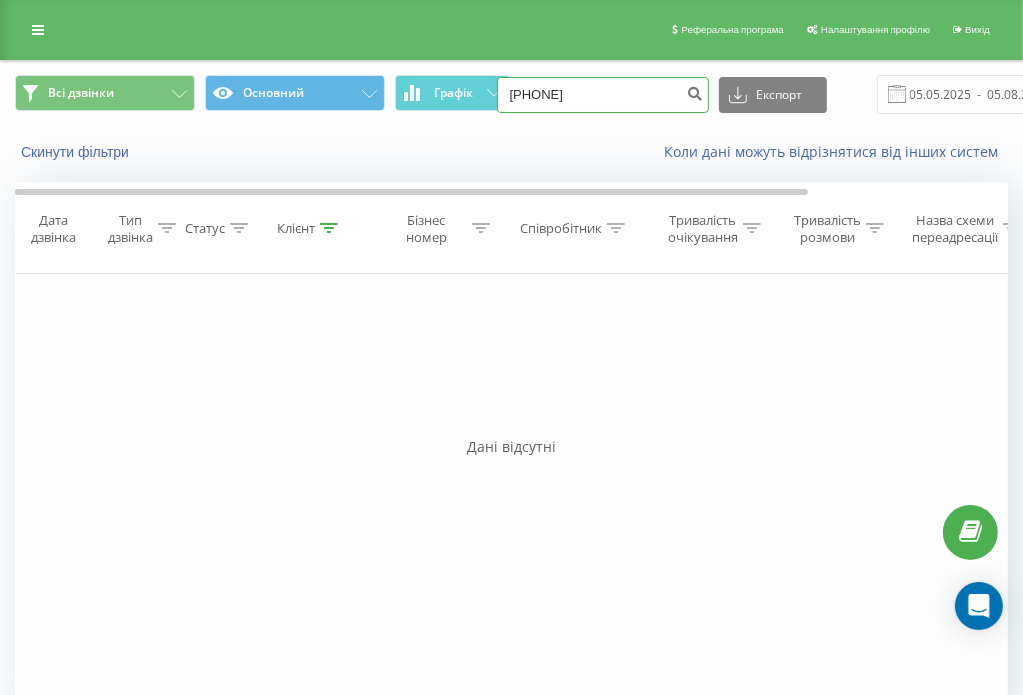 click on "[PHONE]" at bounding box center [603, 95] 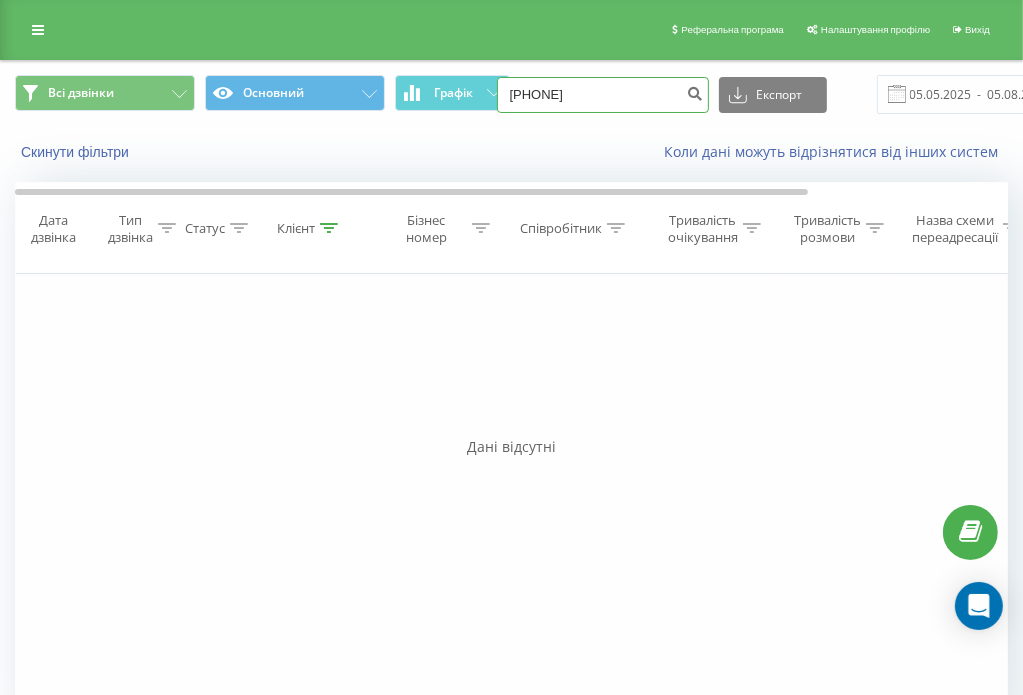 type on "[PHONE]" 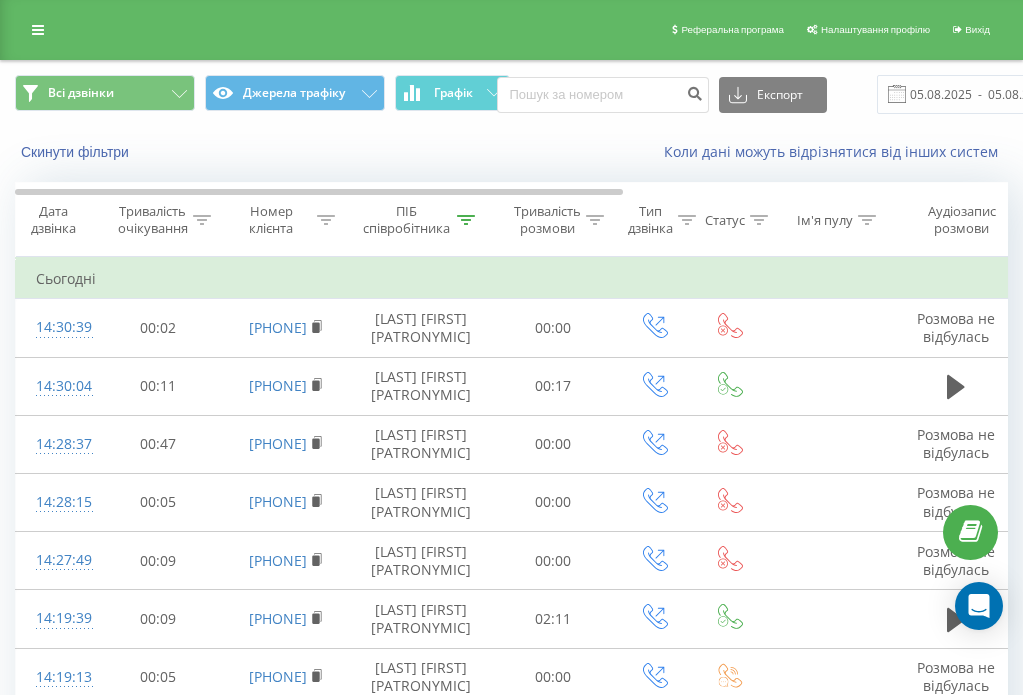 scroll, scrollTop: 0, scrollLeft: 0, axis: both 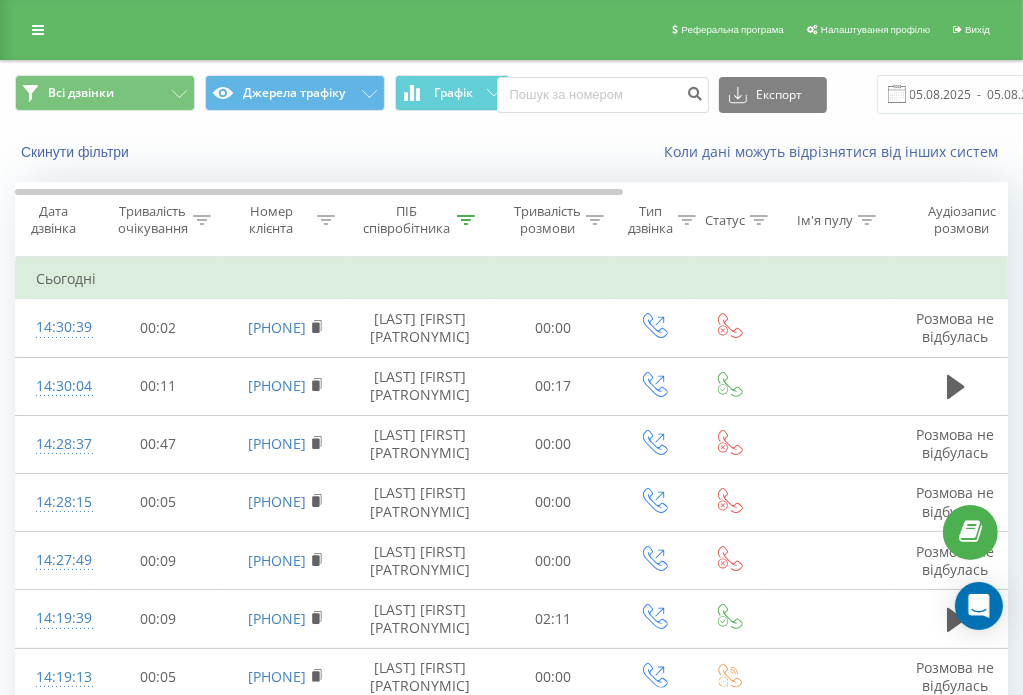 click on "Графік" at bounding box center (453, 93) 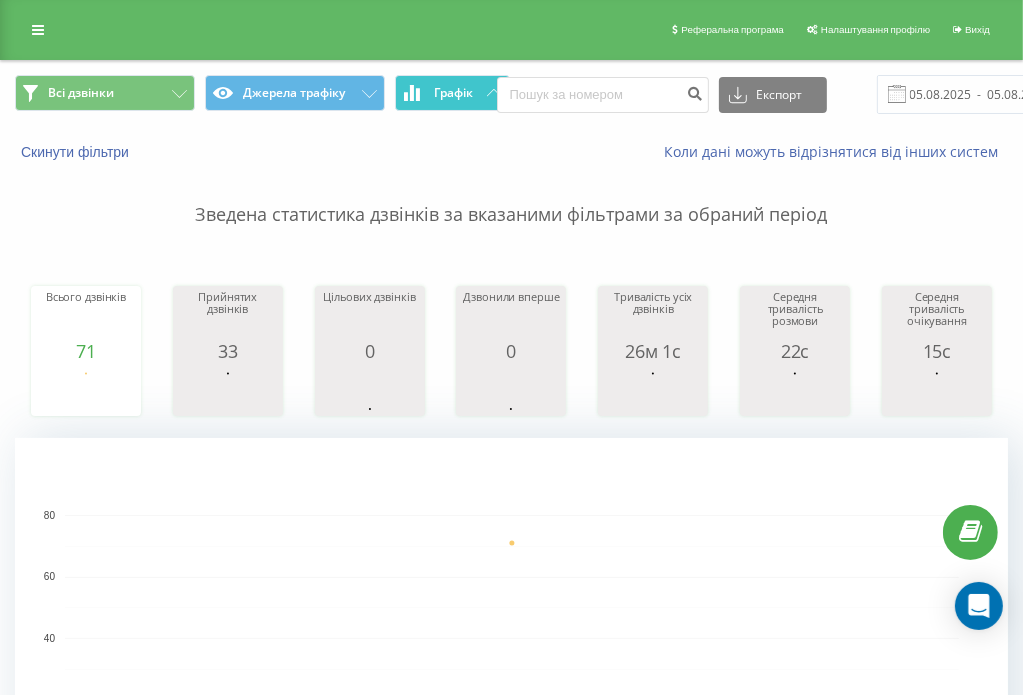click on "Графік" at bounding box center [453, 93] 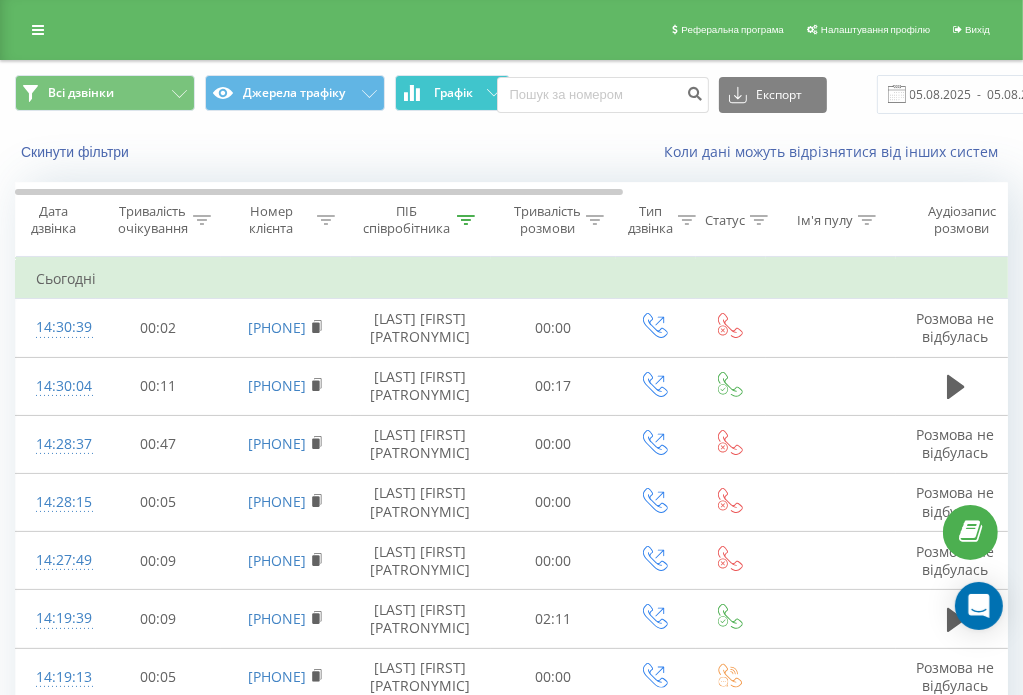 click on "Графік" at bounding box center [453, 93] 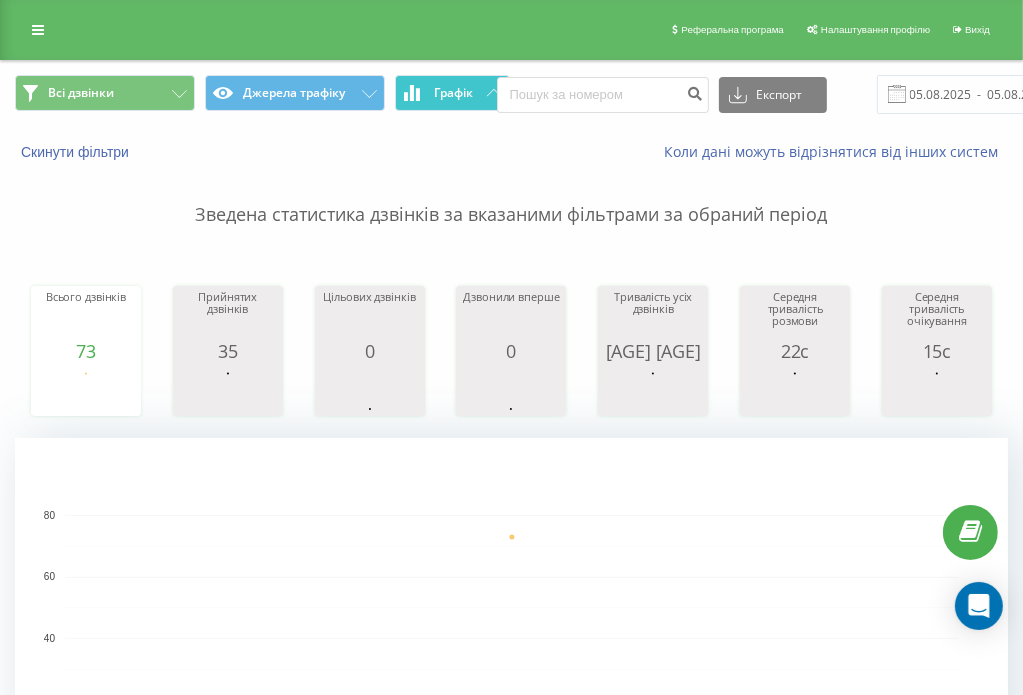 click on "Графік" at bounding box center (453, 93) 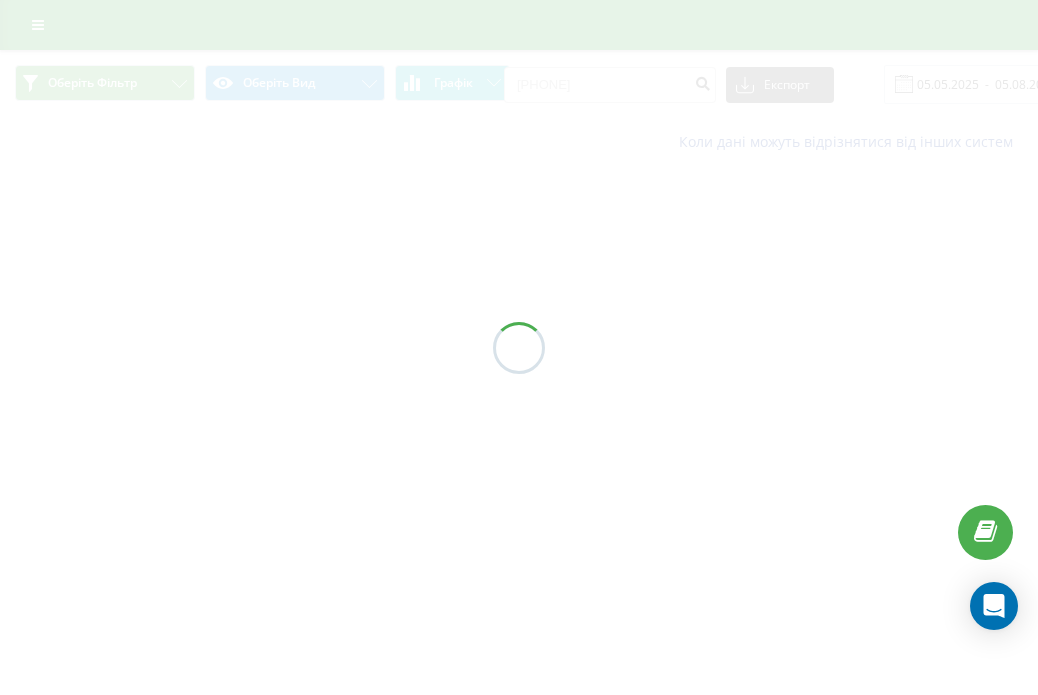 scroll, scrollTop: 0, scrollLeft: 0, axis: both 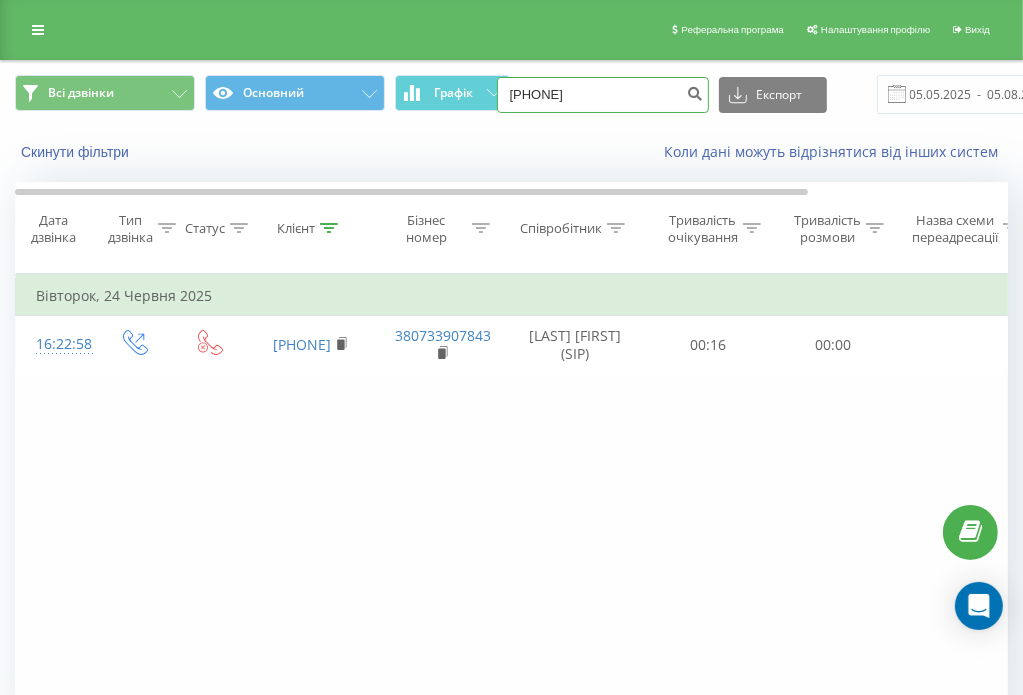 drag, startPoint x: 588, startPoint y: 100, endPoint x: 500, endPoint y: 70, distance: 92.973114 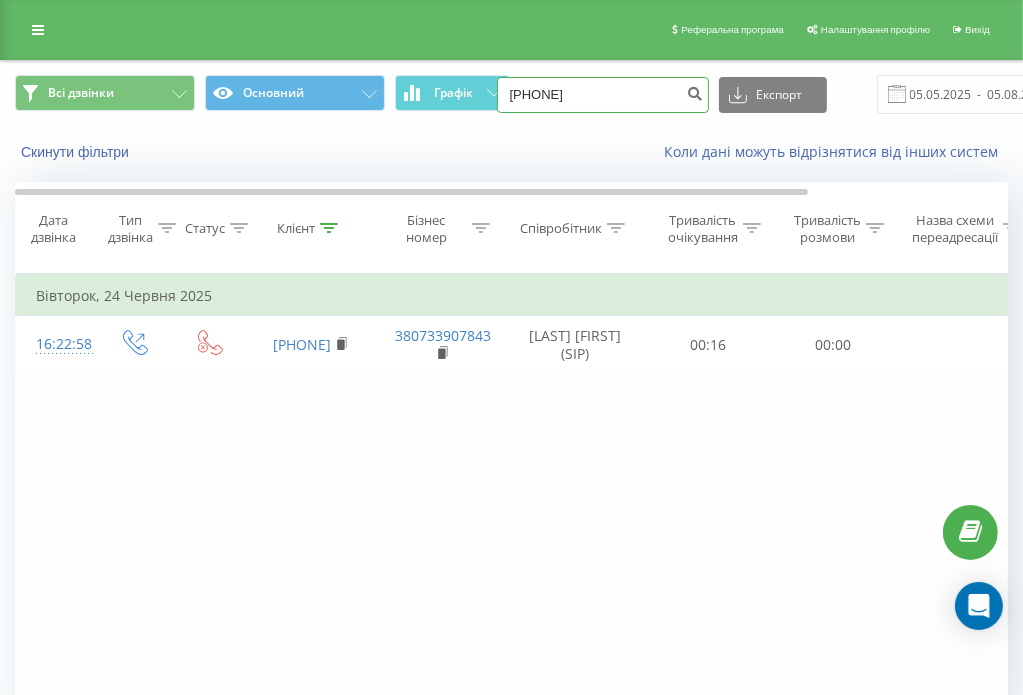 type on "0980799107" 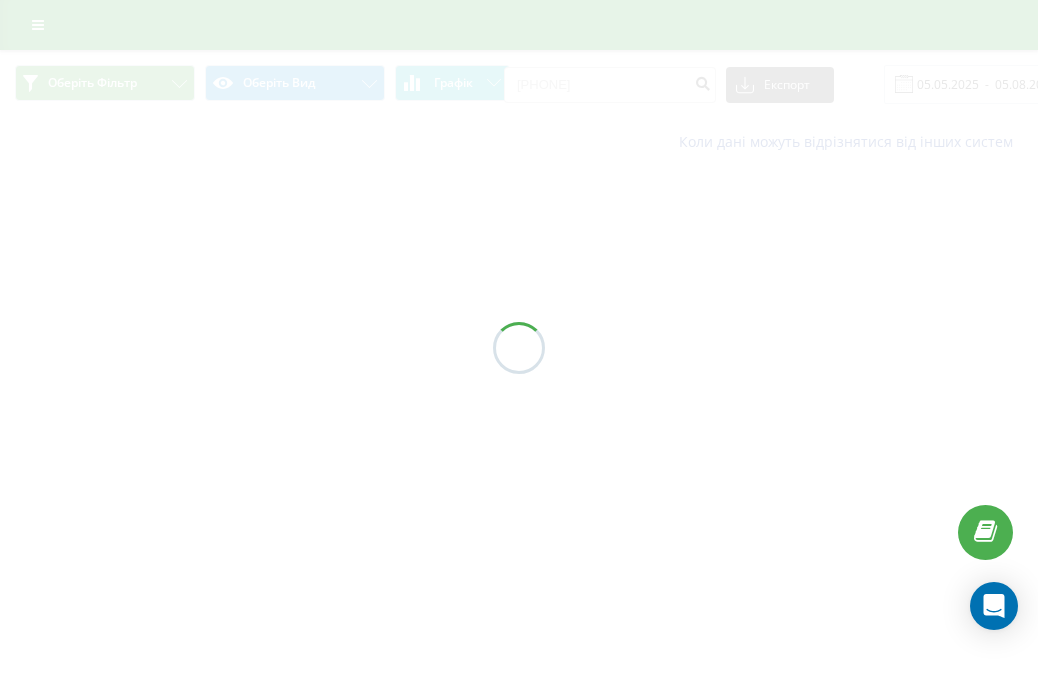 scroll, scrollTop: 0, scrollLeft: 0, axis: both 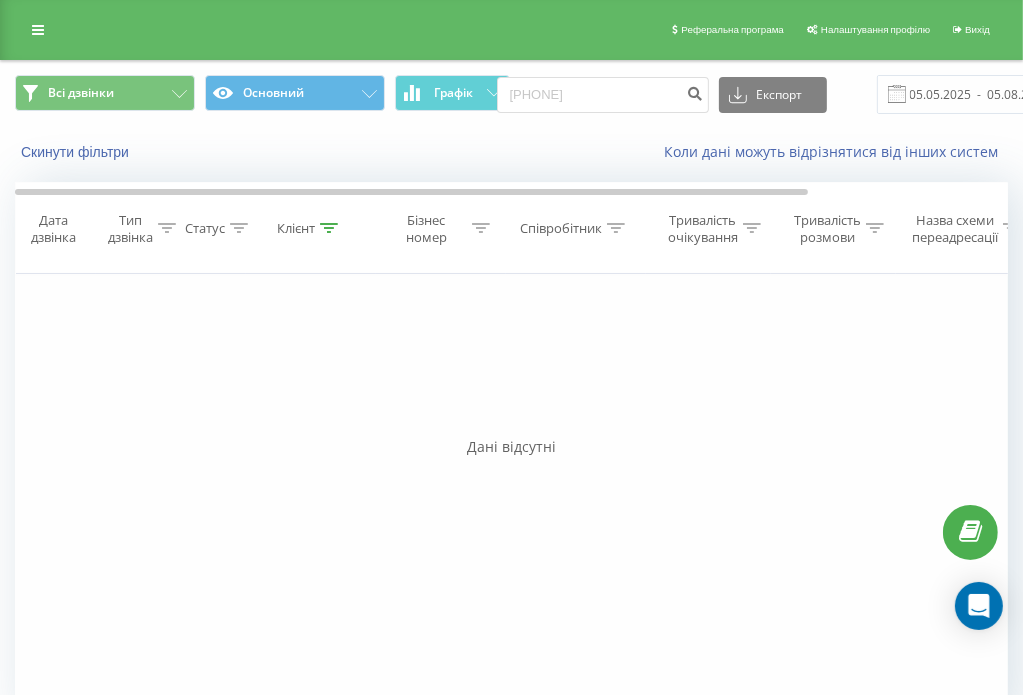 click on "0980799107 Експорт .csv .xls .xlsx 05.05.2025  -  05.08.2025" at bounding box center (808, 94) 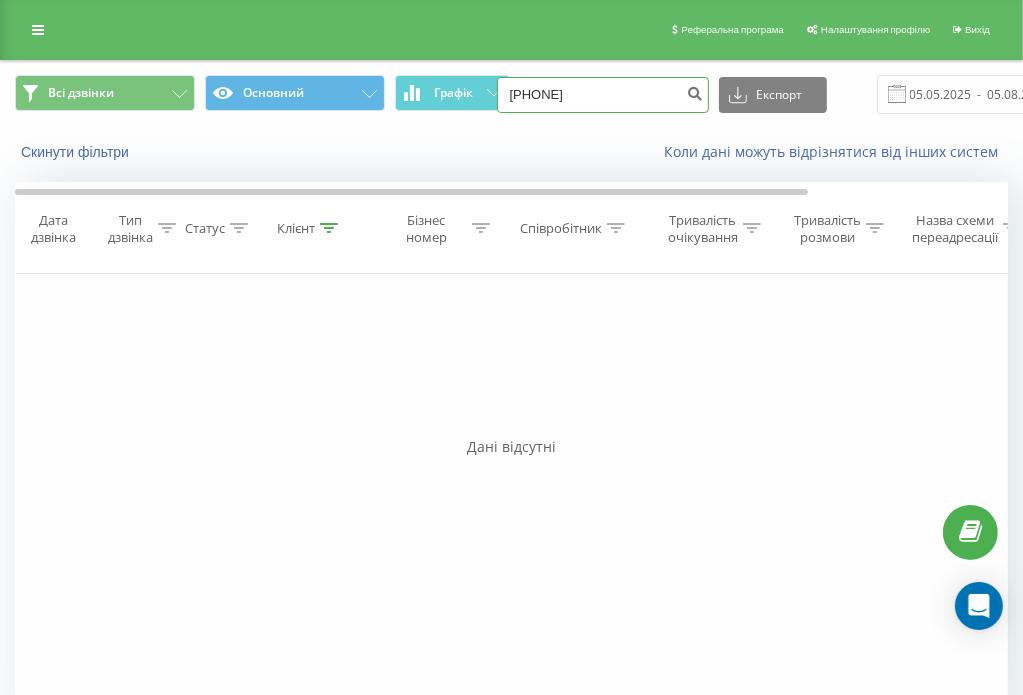 click on "0980799107" at bounding box center (603, 95) 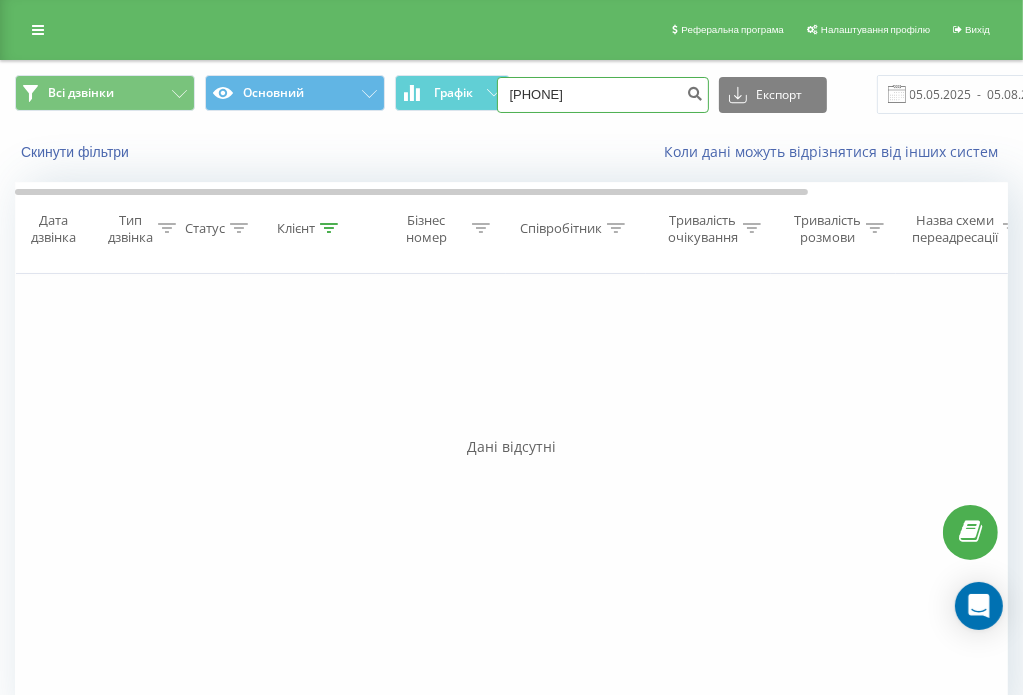 type on "[PHONE]" 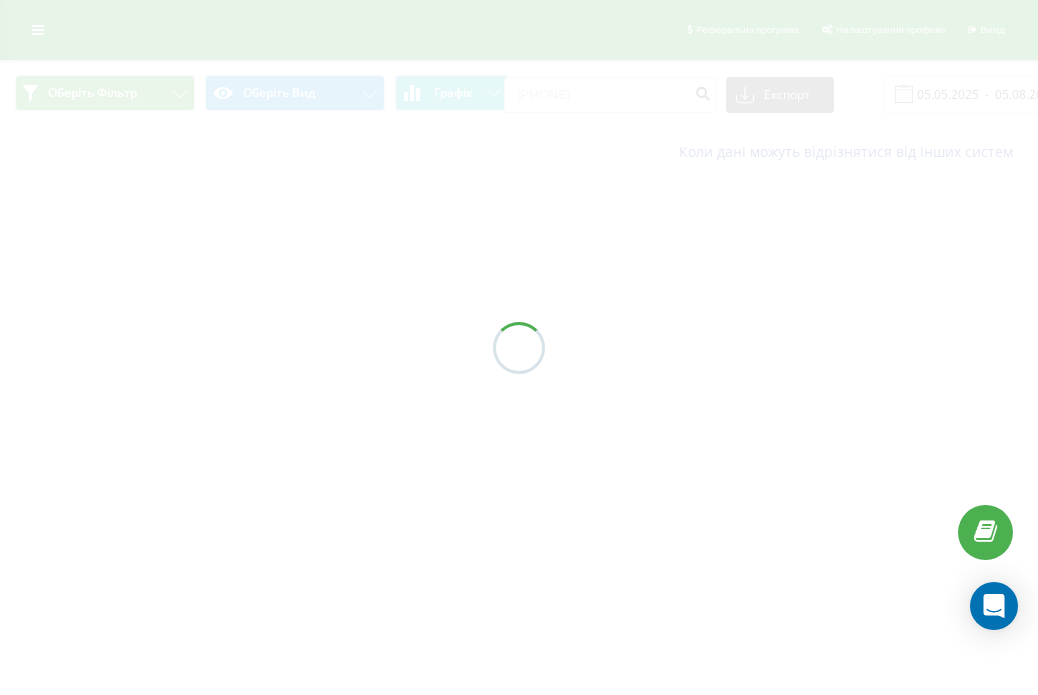 scroll, scrollTop: 0, scrollLeft: 0, axis: both 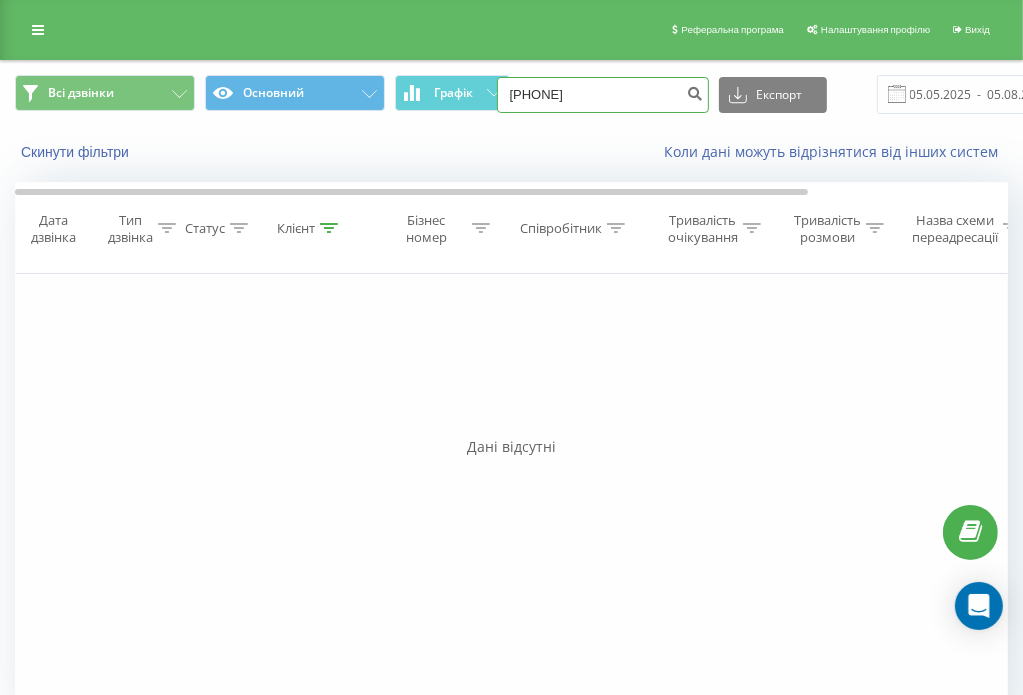 click on "[PHONE]" at bounding box center [603, 95] 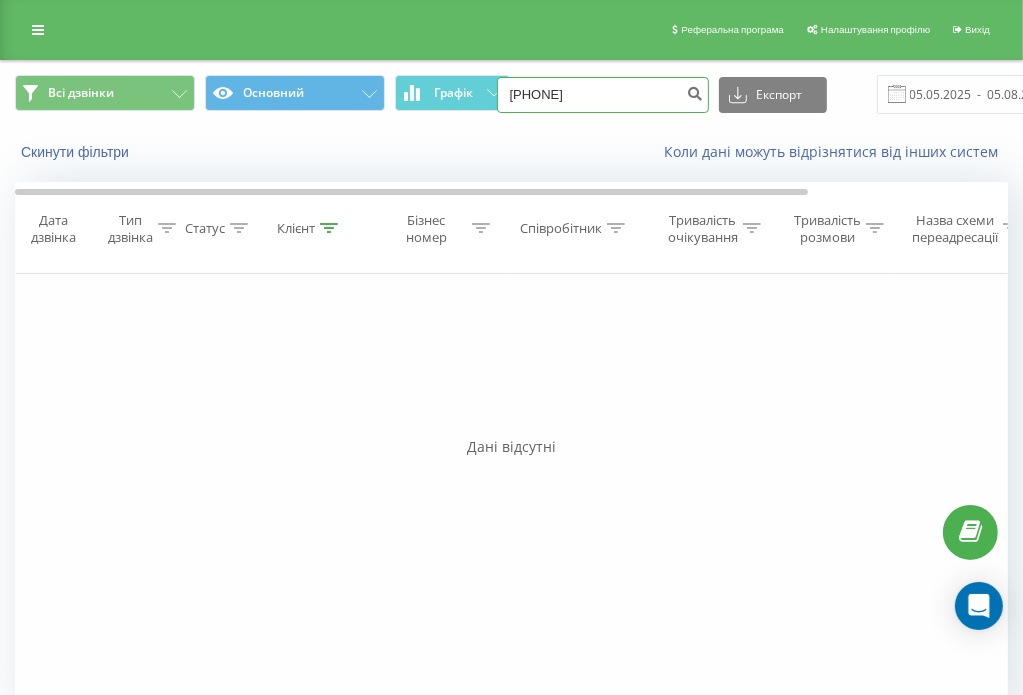 type on "[PHONE]" 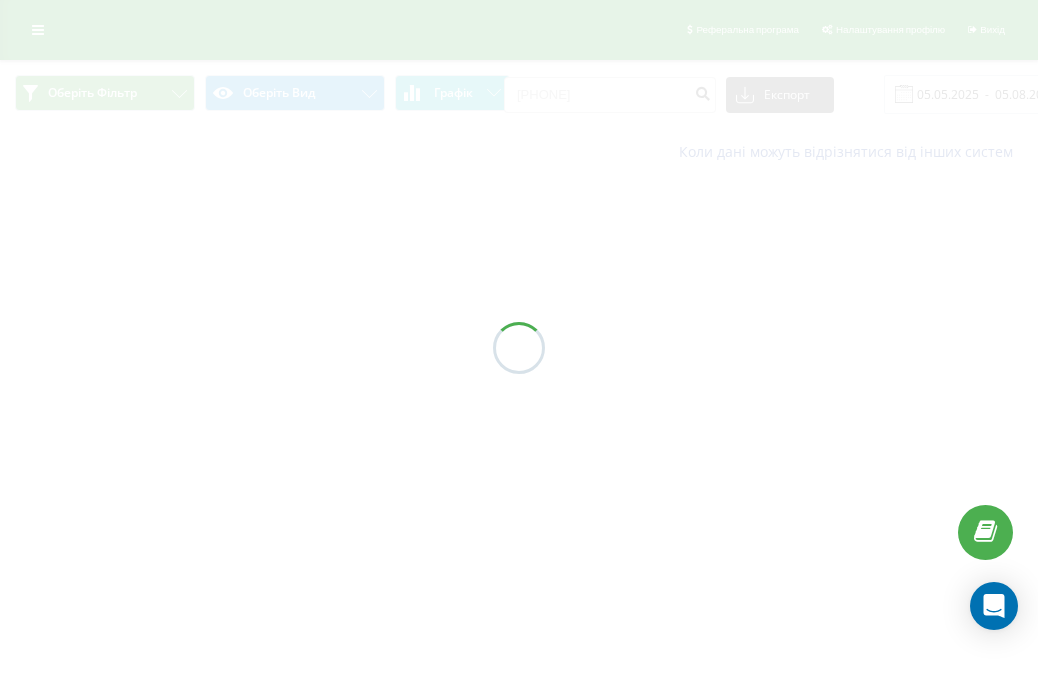 scroll, scrollTop: 0, scrollLeft: 0, axis: both 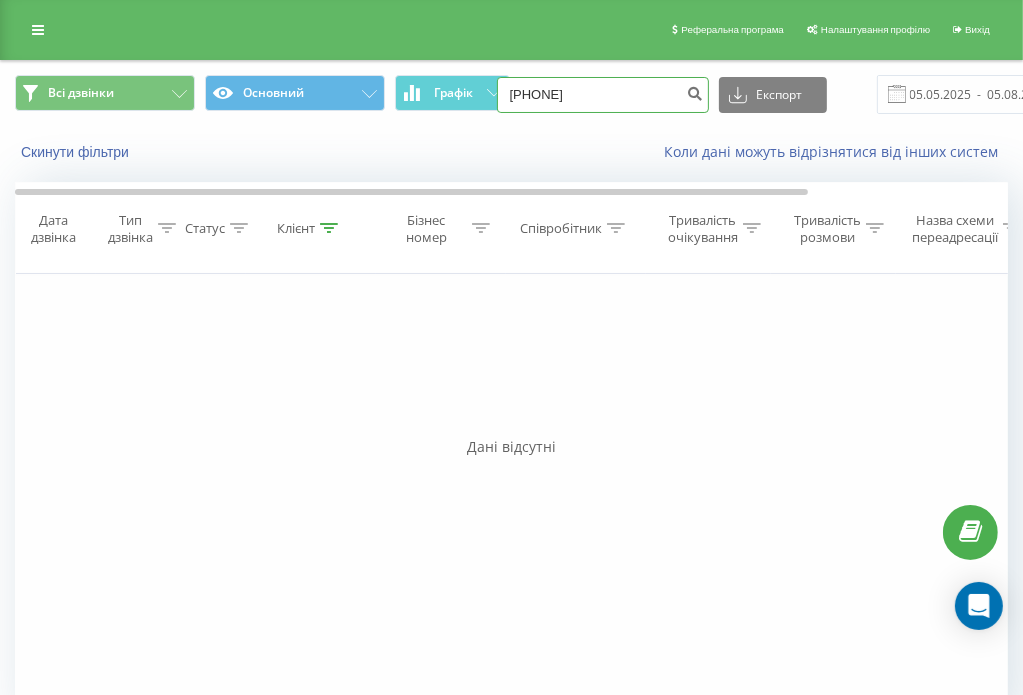 click on "0673967232" at bounding box center (603, 95) 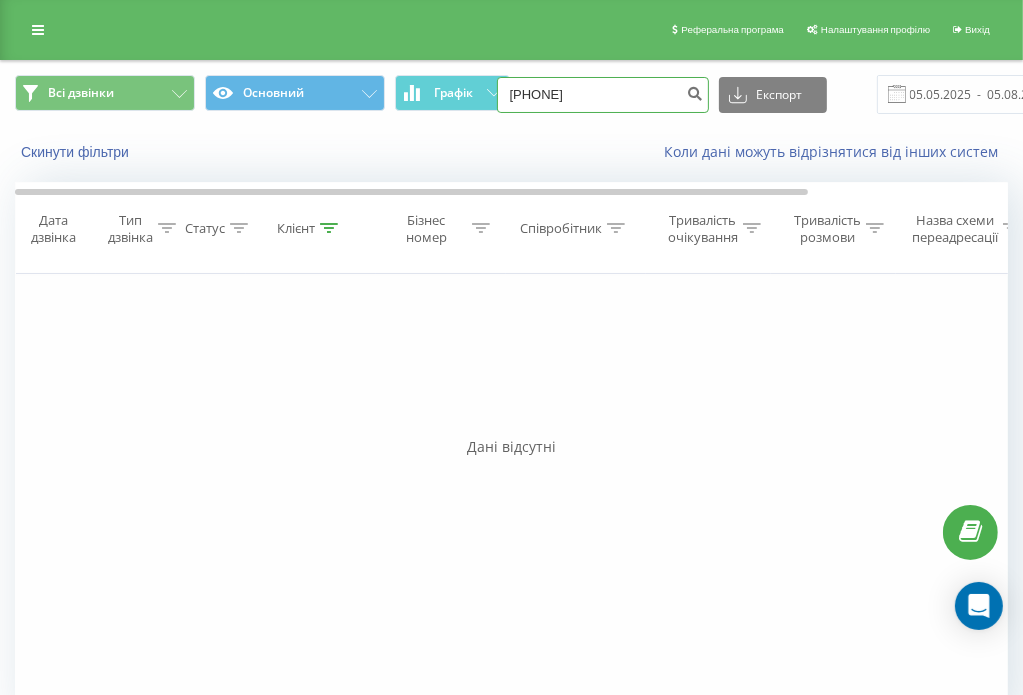 type on "0952870337" 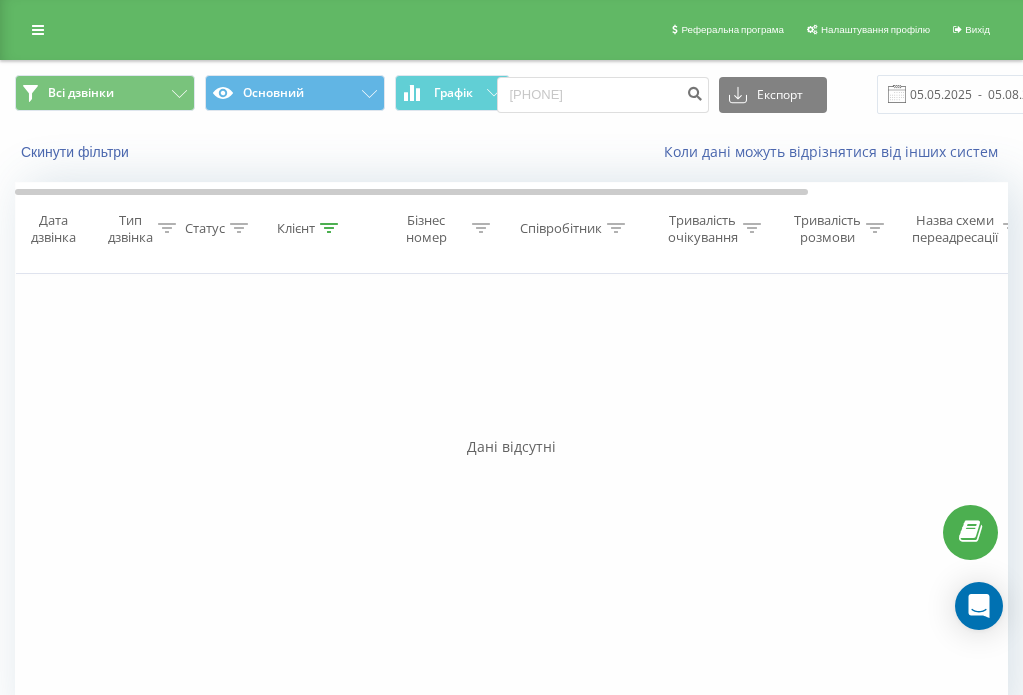 scroll, scrollTop: 0, scrollLeft: 0, axis: both 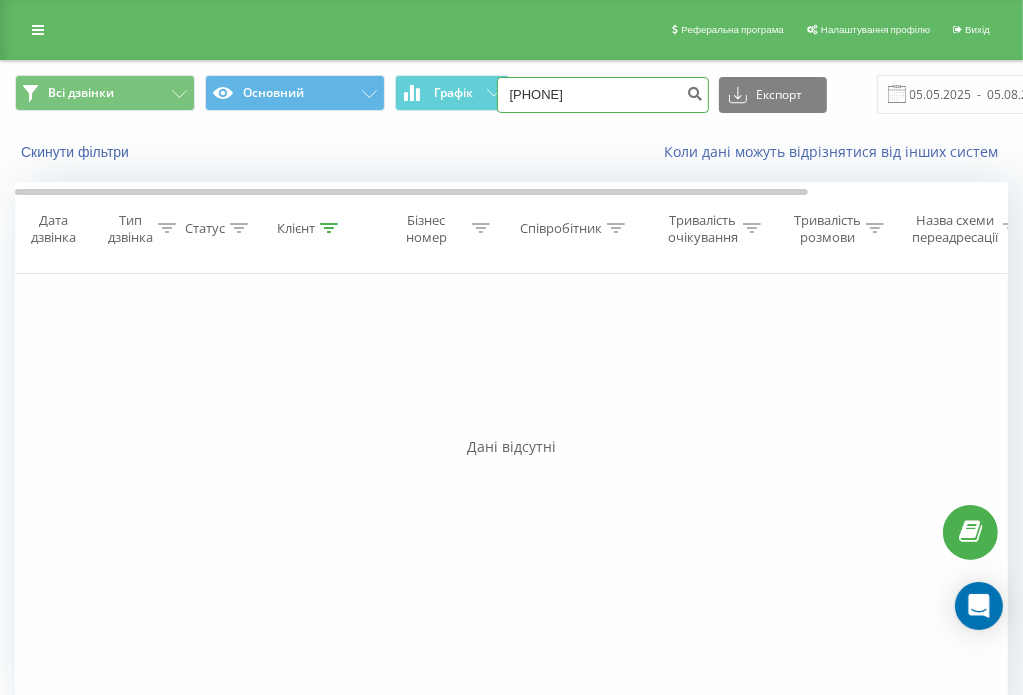 click on "[PHONE]" at bounding box center (603, 95) 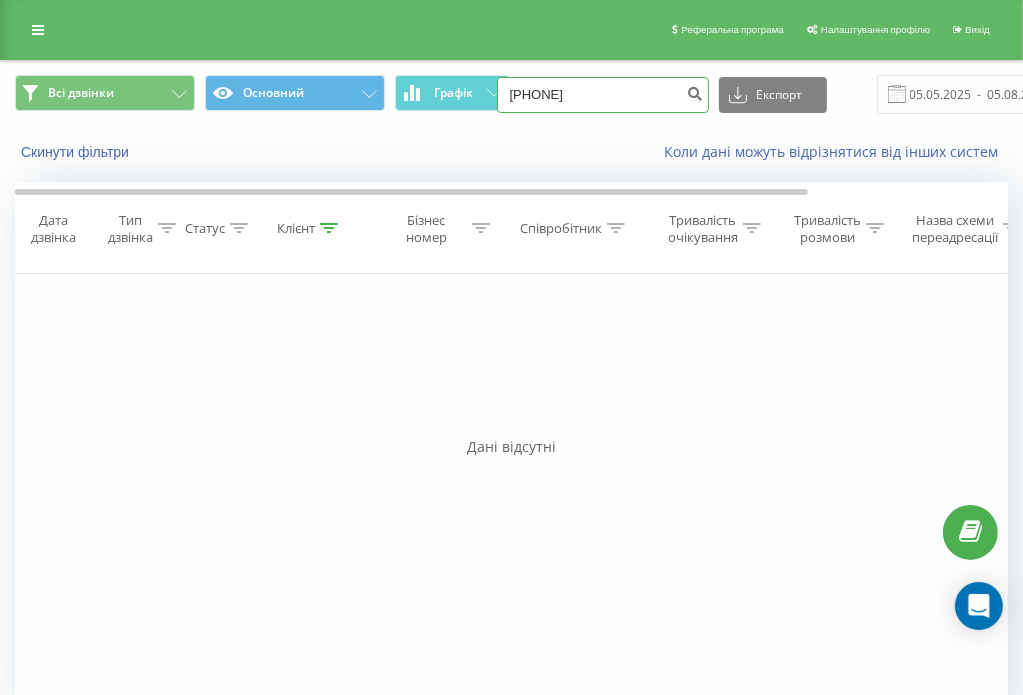 type on "[PHONE]" 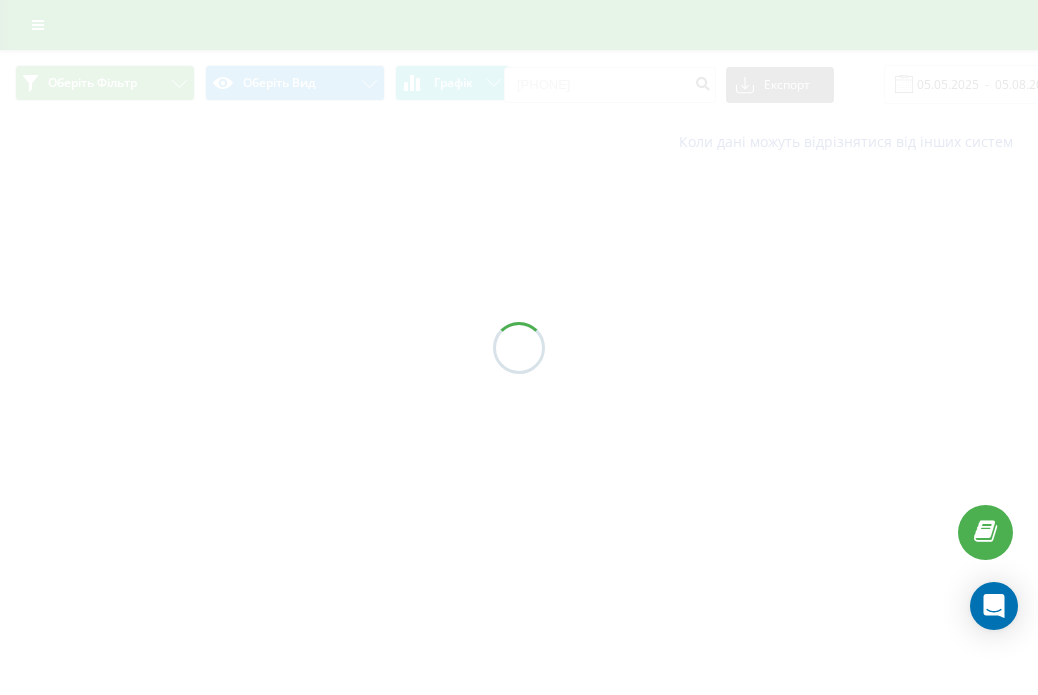 scroll, scrollTop: 0, scrollLeft: 0, axis: both 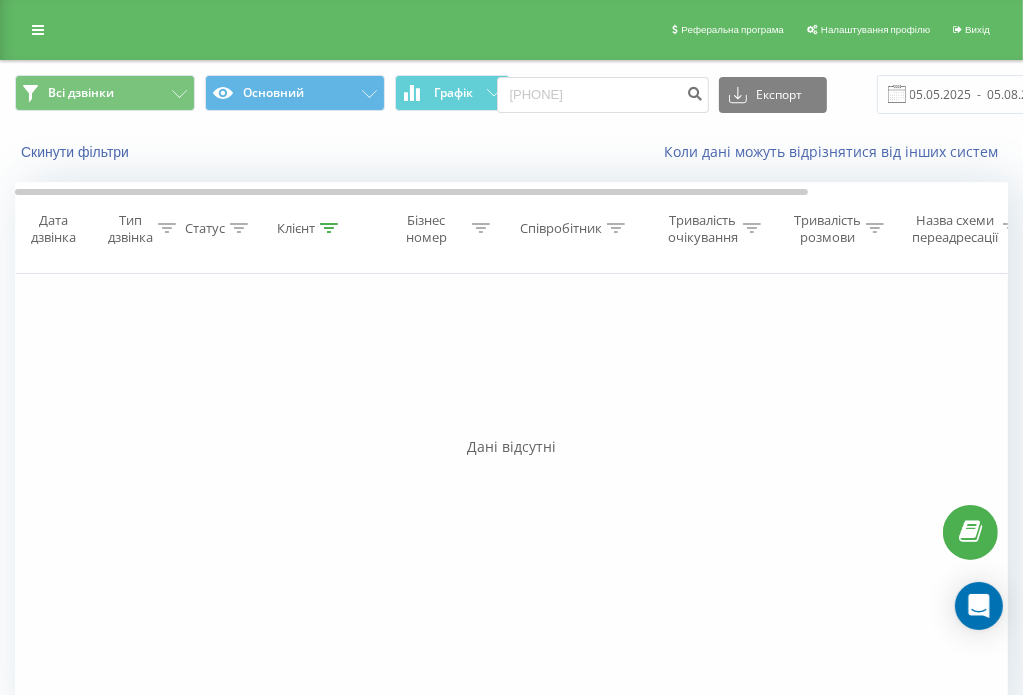 click on "0980542737 Експорт .csv .xls .xlsx 05.05.2025  -  05.08.2025" at bounding box center [808, 94] 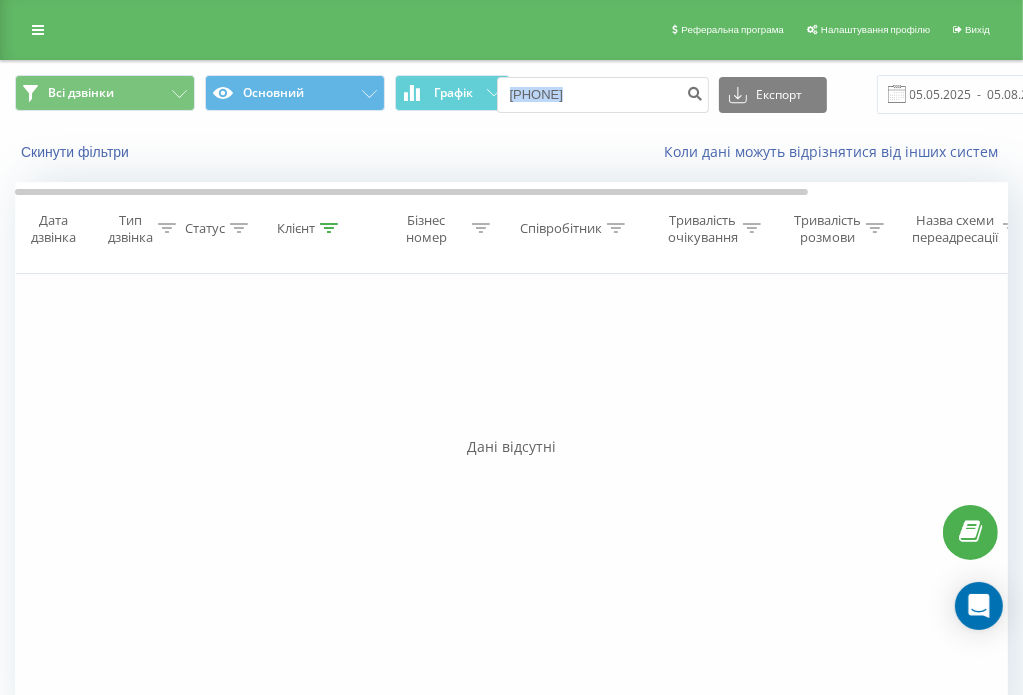 click on "0980542737 Експорт .csv .xls .xlsx 05.05.2025  -  05.08.2025" at bounding box center (808, 94) 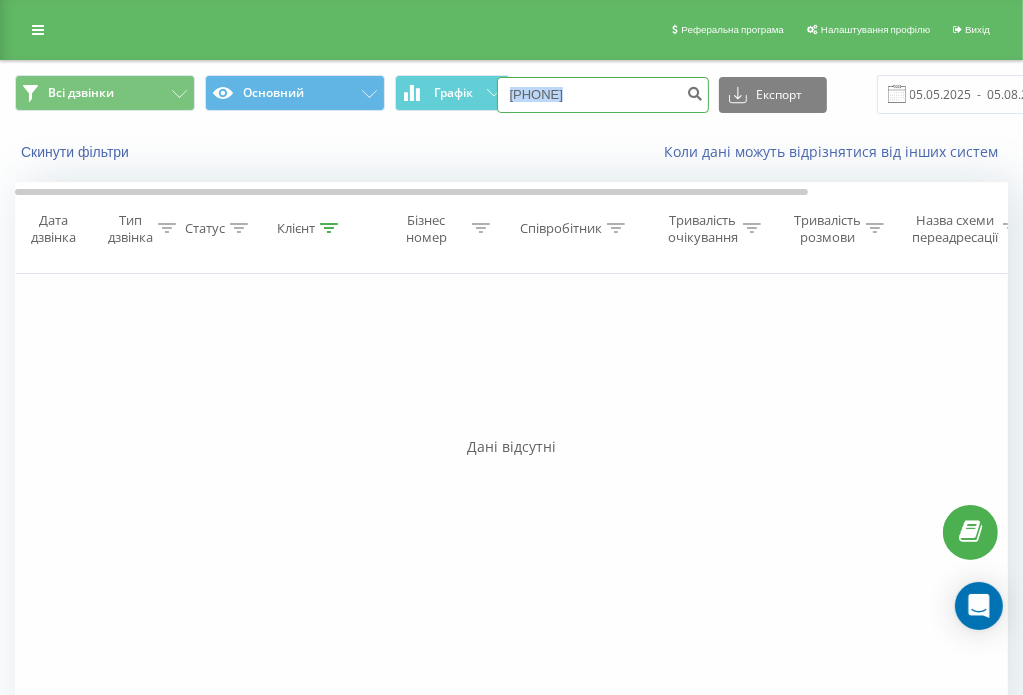 click on "0980542737" at bounding box center (603, 95) 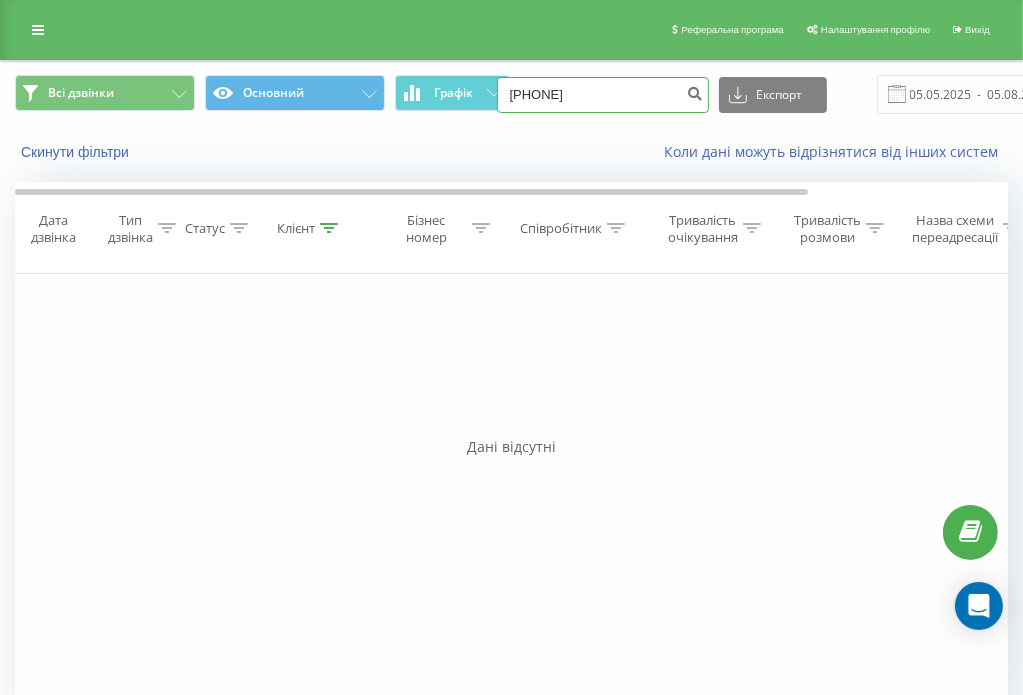 click on "0980542737" at bounding box center [603, 95] 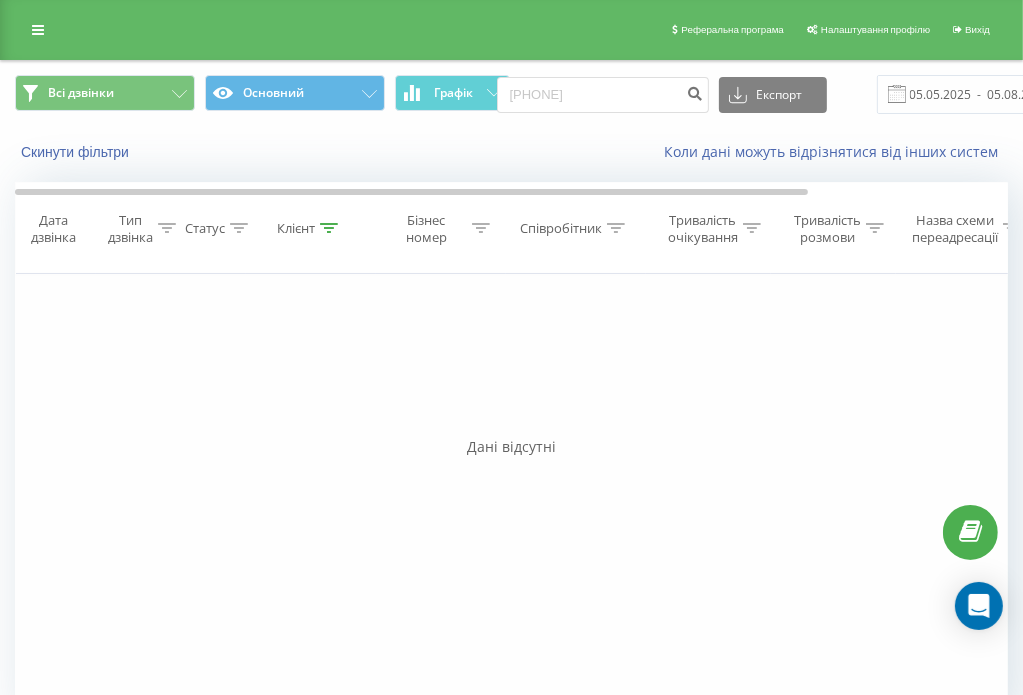 click on "Скинути фільтри Коли дані можуть відрізнятися вiд інших систем" at bounding box center (511, 152) 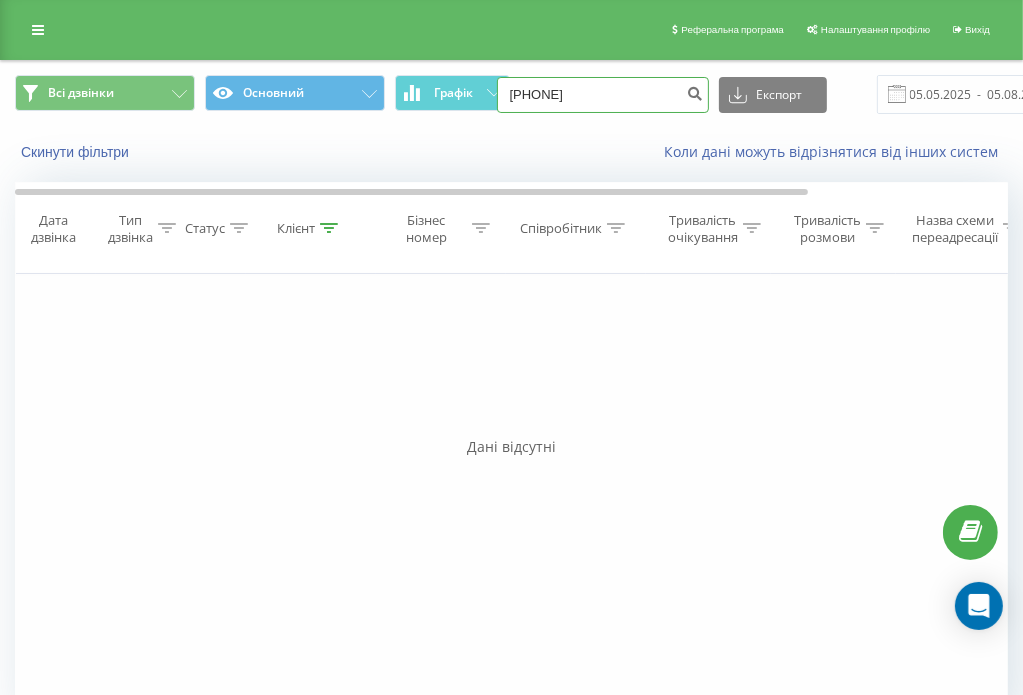 click on "0980542737" at bounding box center [603, 95] 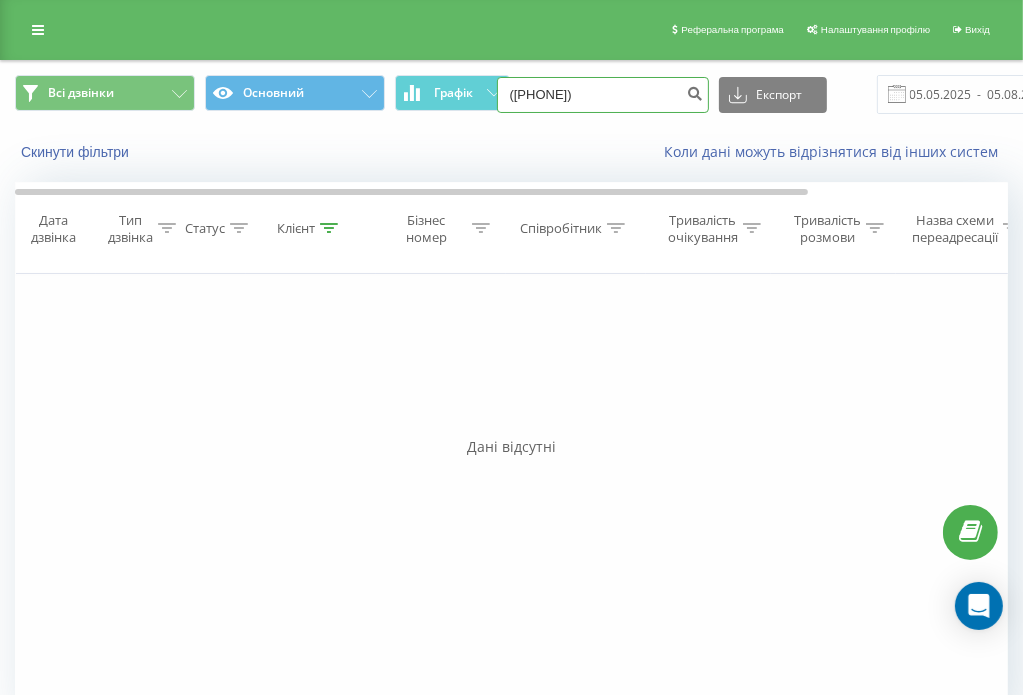 click on "(098) 054 27 37" at bounding box center (603, 95) 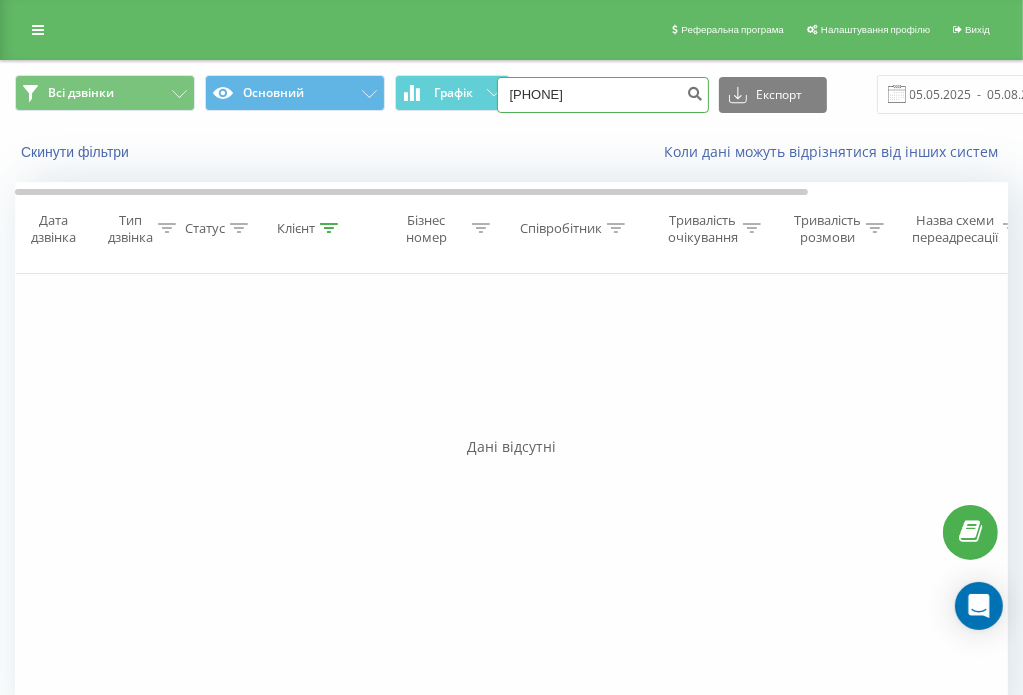 type on "0997371933" 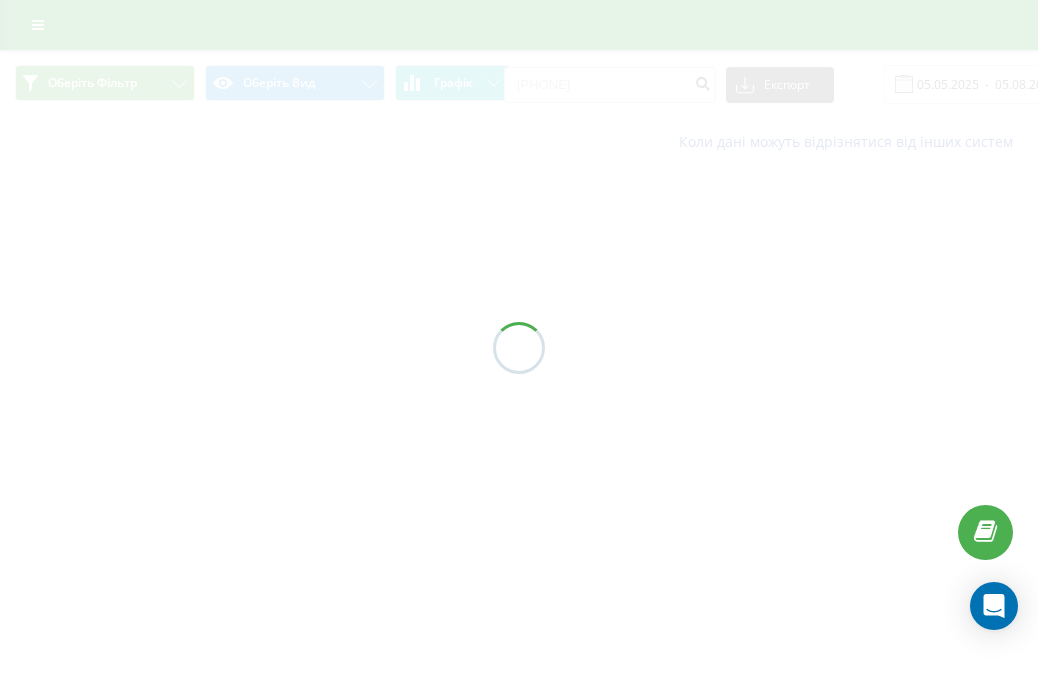 scroll, scrollTop: 0, scrollLeft: 0, axis: both 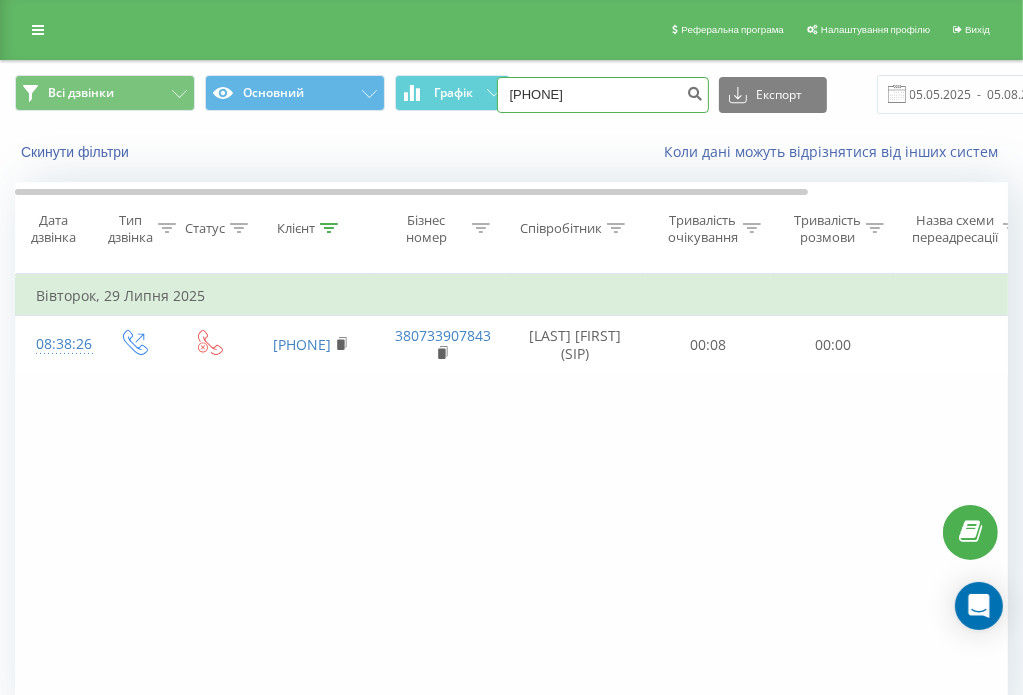 click on "[PHONE]" at bounding box center [603, 95] 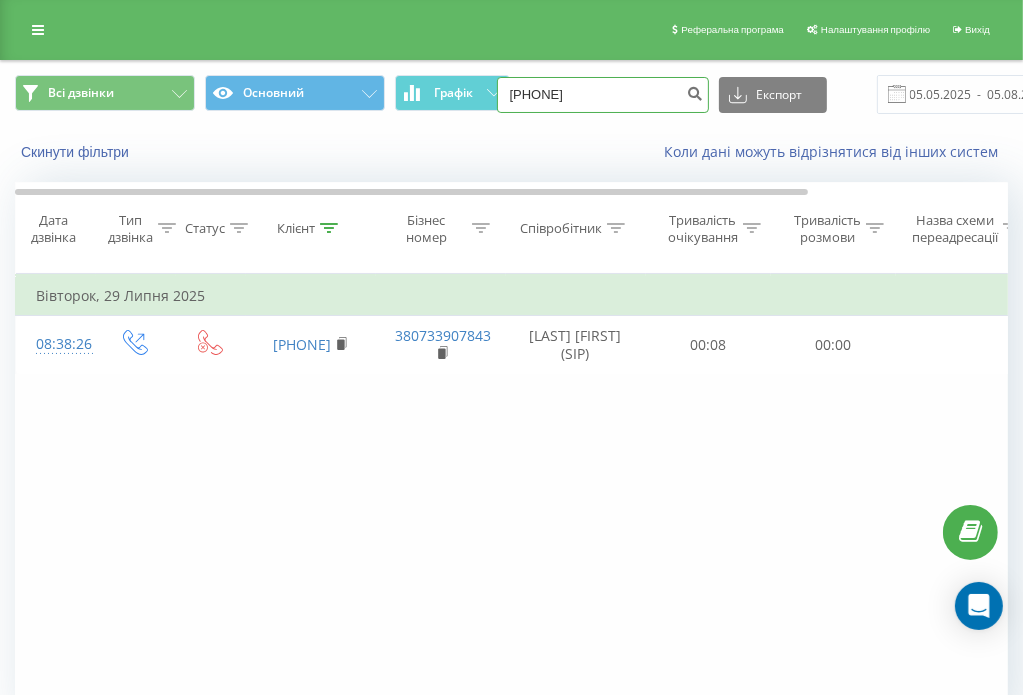 type on "[PHONE]" 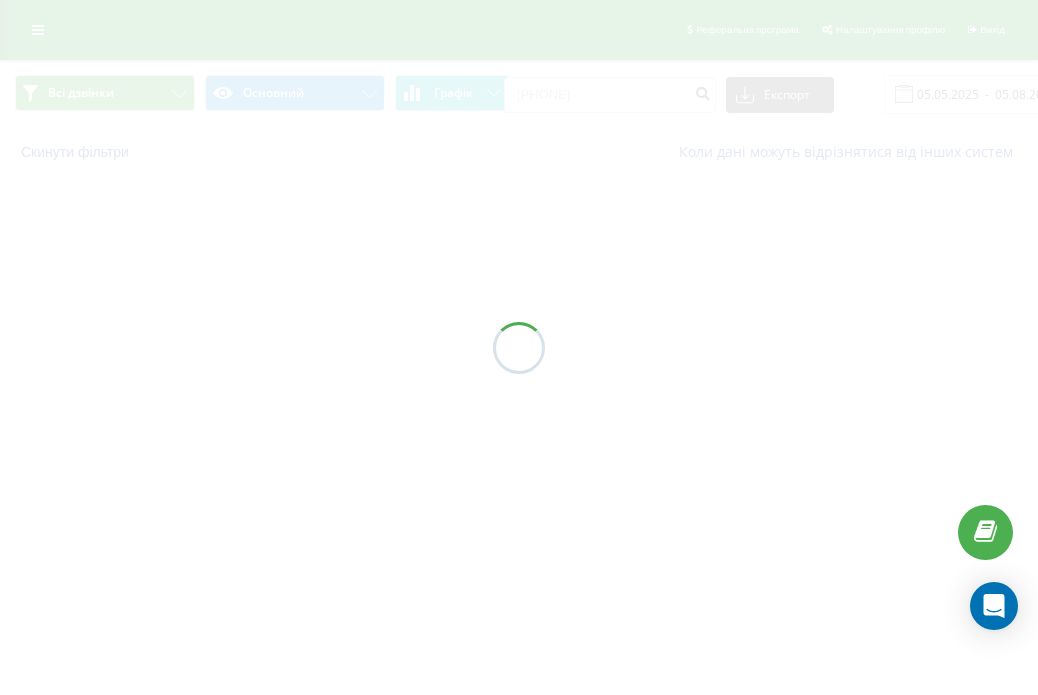 scroll, scrollTop: 0, scrollLeft: 0, axis: both 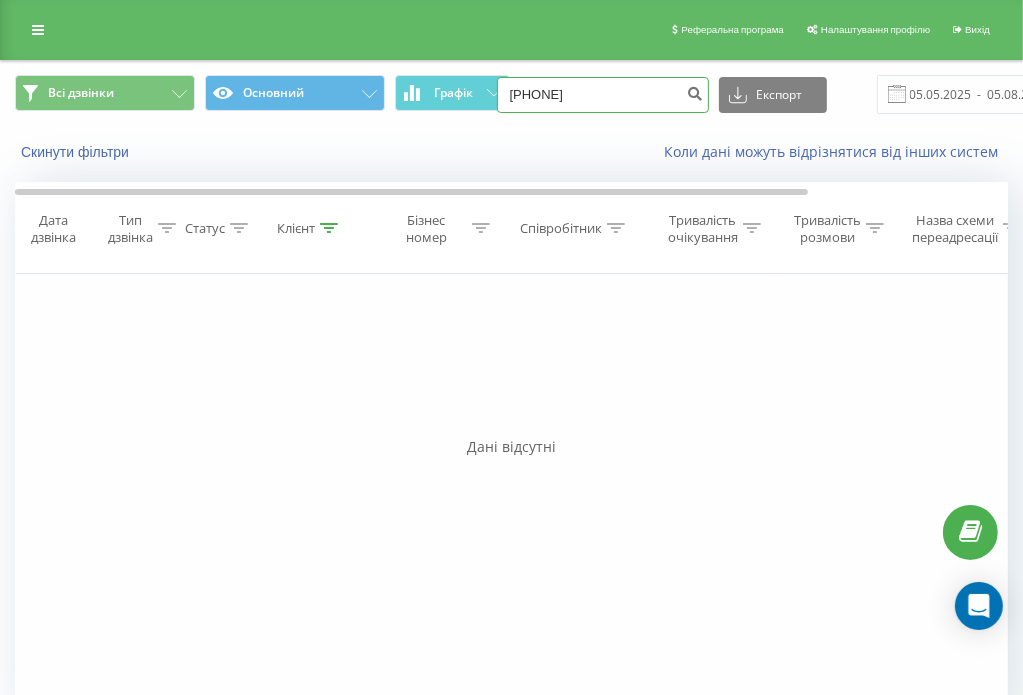 click on "0662627221" at bounding box center [603, 95] 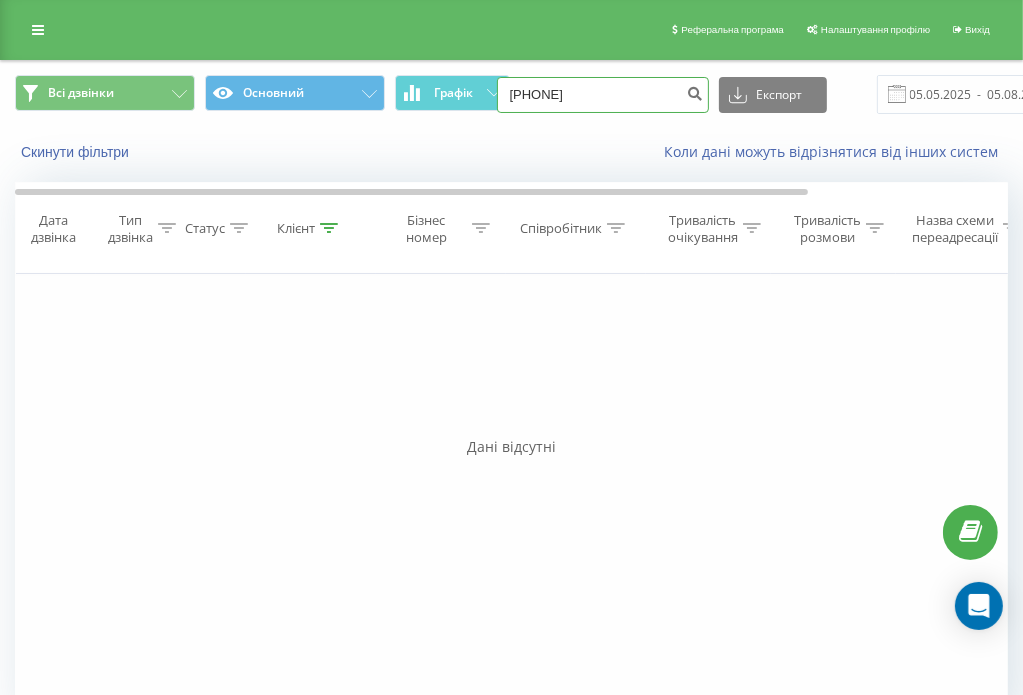 type on "[PHONE]" 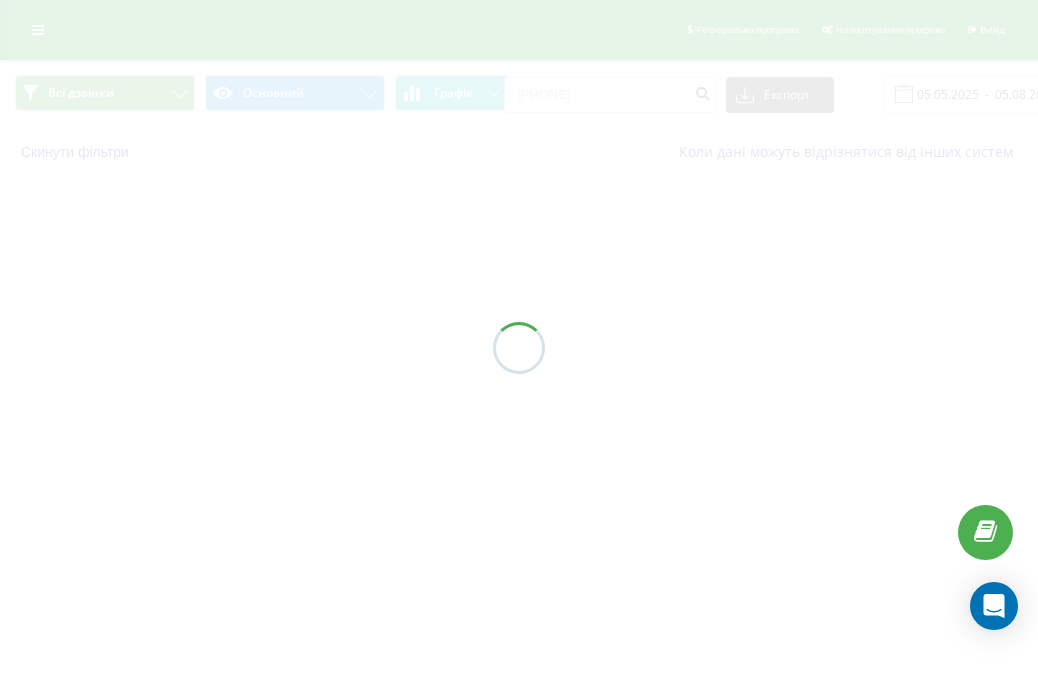scroll, scrollTop: 0, scrollLeft: 0, axis: both 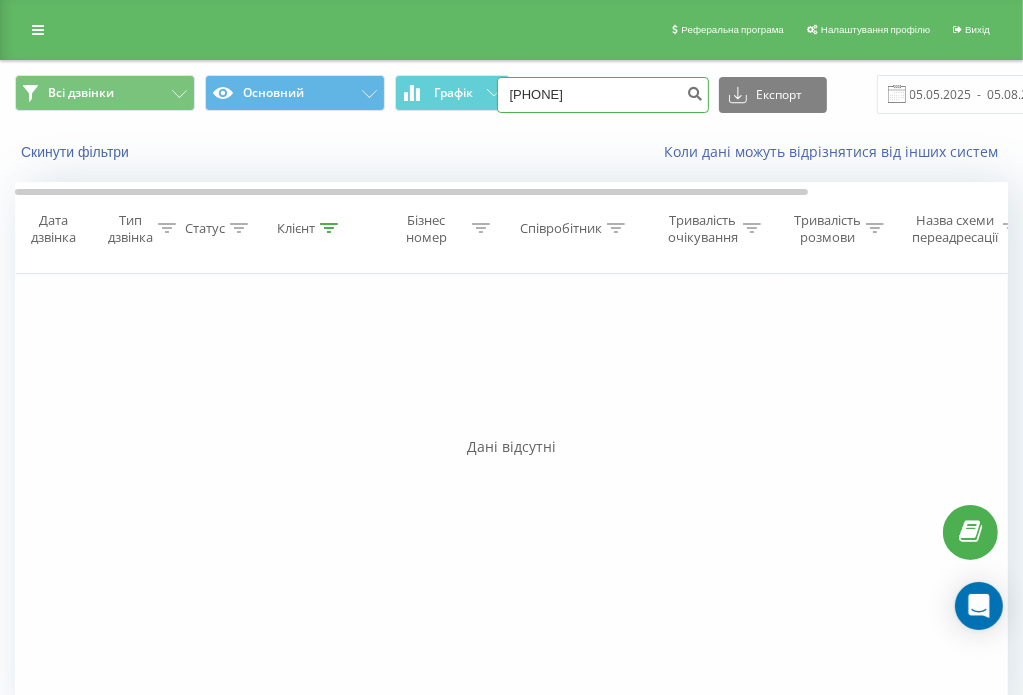 click on "[PHONE]" at bounding box center (603, 95) 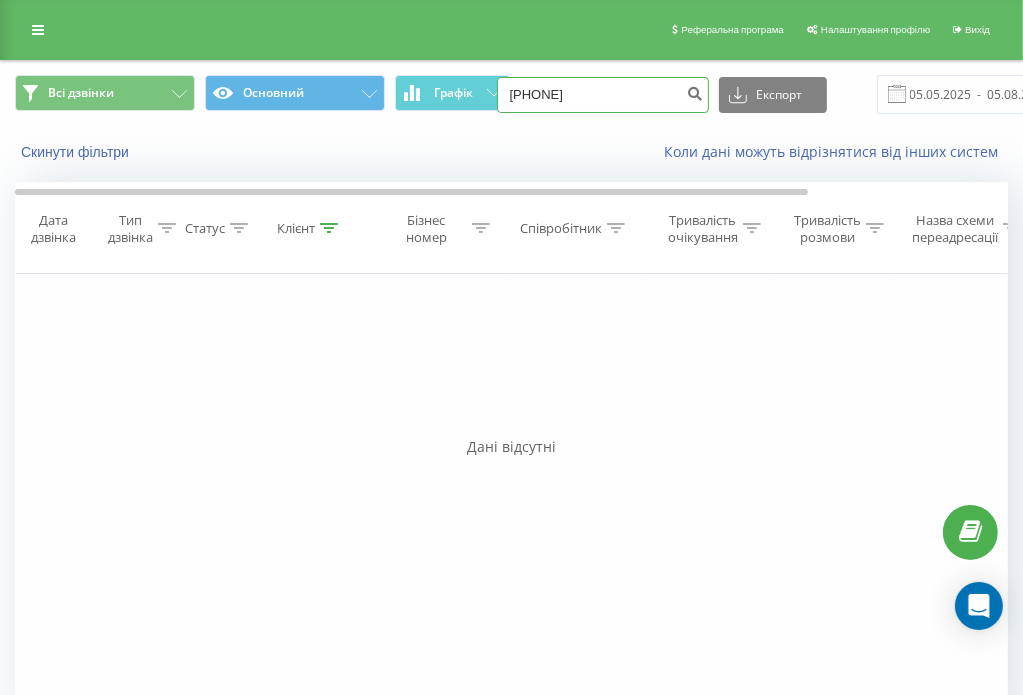 type on "[PHONE]" 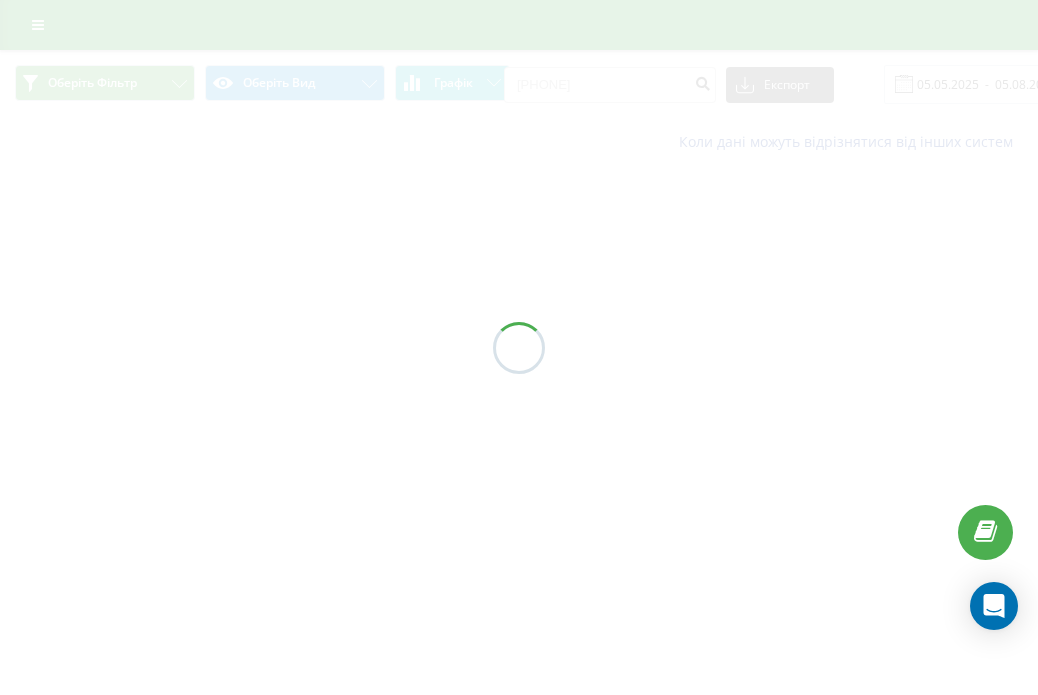 scroll, scrollTop: 0, scrollLeft: 0, axis: both 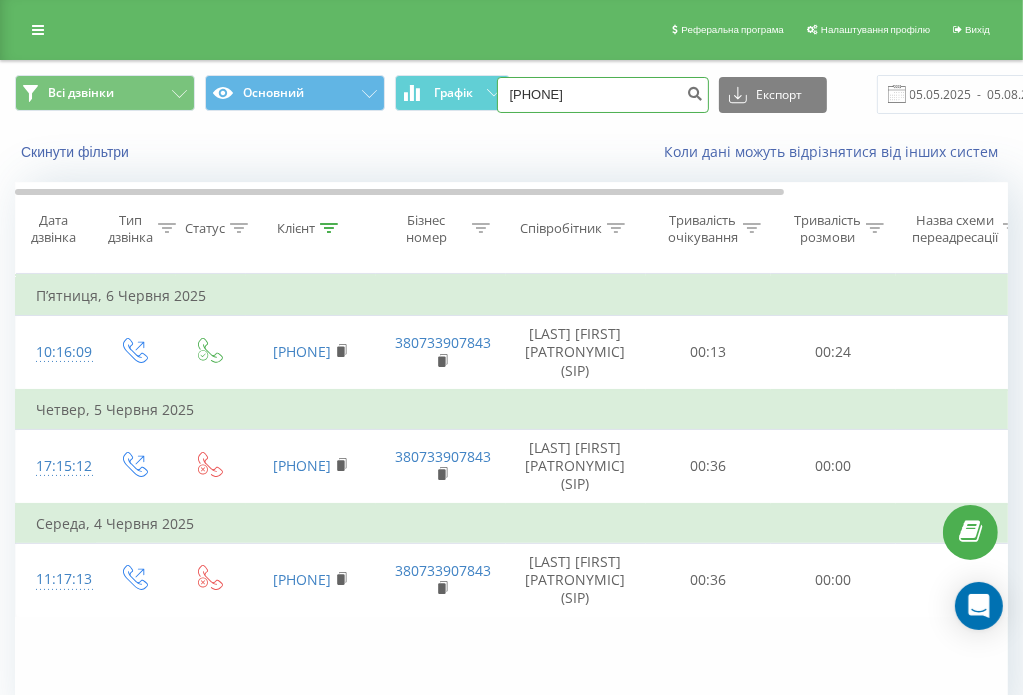click on "[PHONE]" at bounding box center (603, 95) 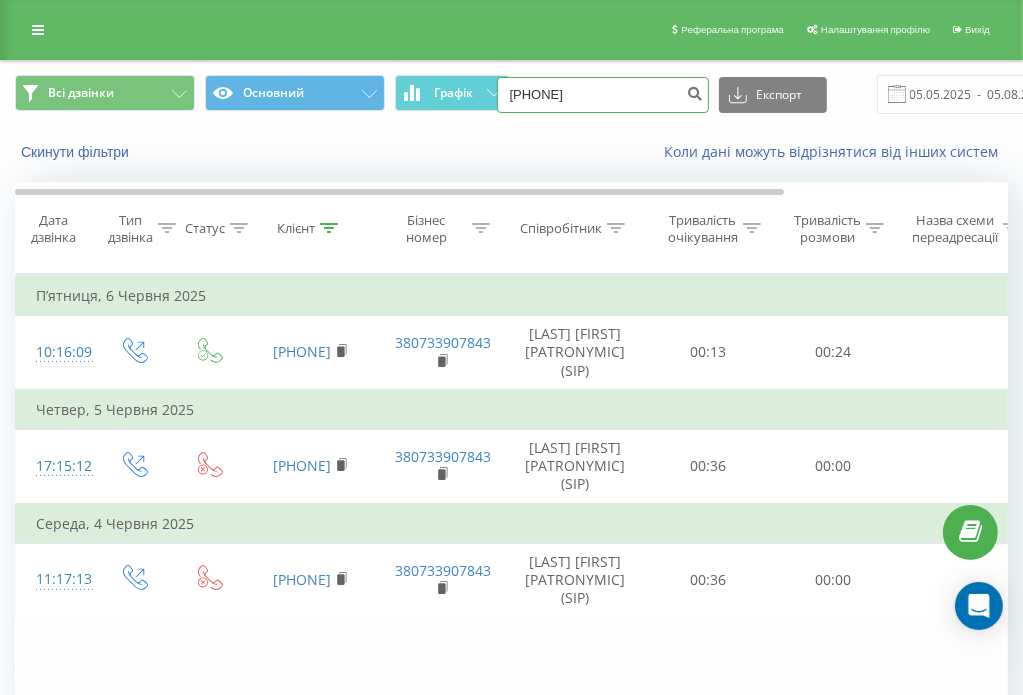 type on "[PHONE]" 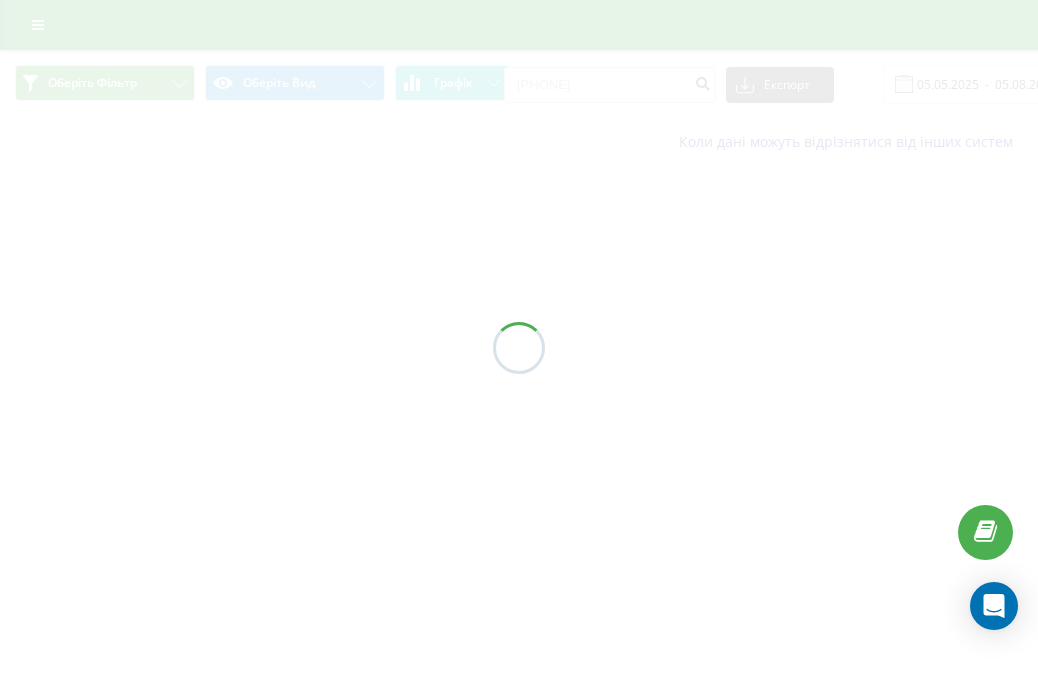 scroll, scrollTop: 0, scrollLeft: 0, axis: both 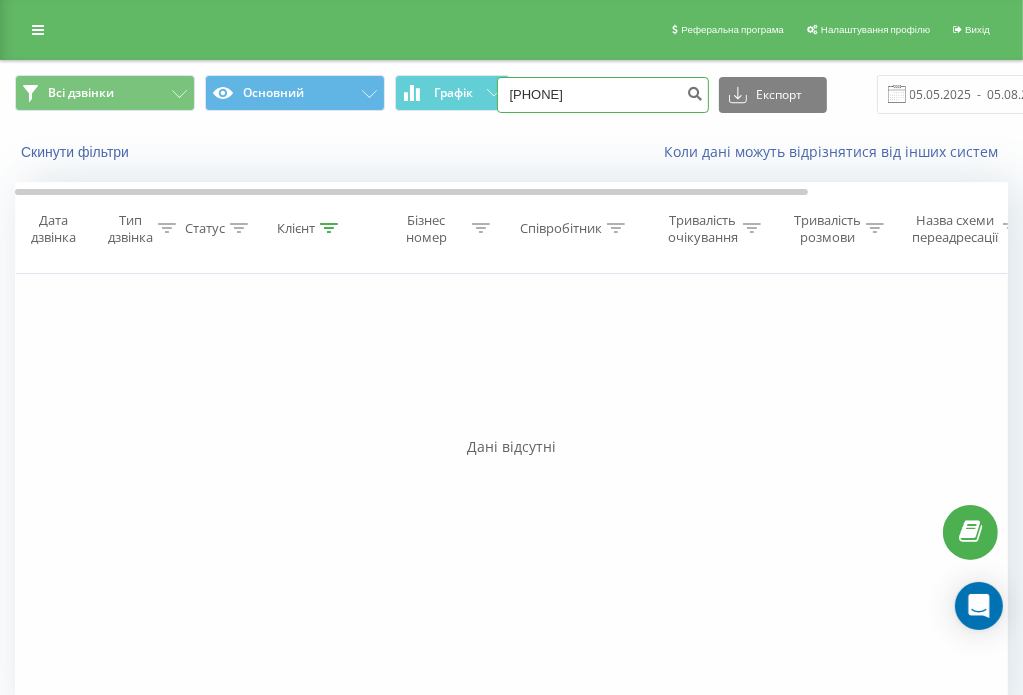 click on "[PHONE]" at bounding box center [603, 95] 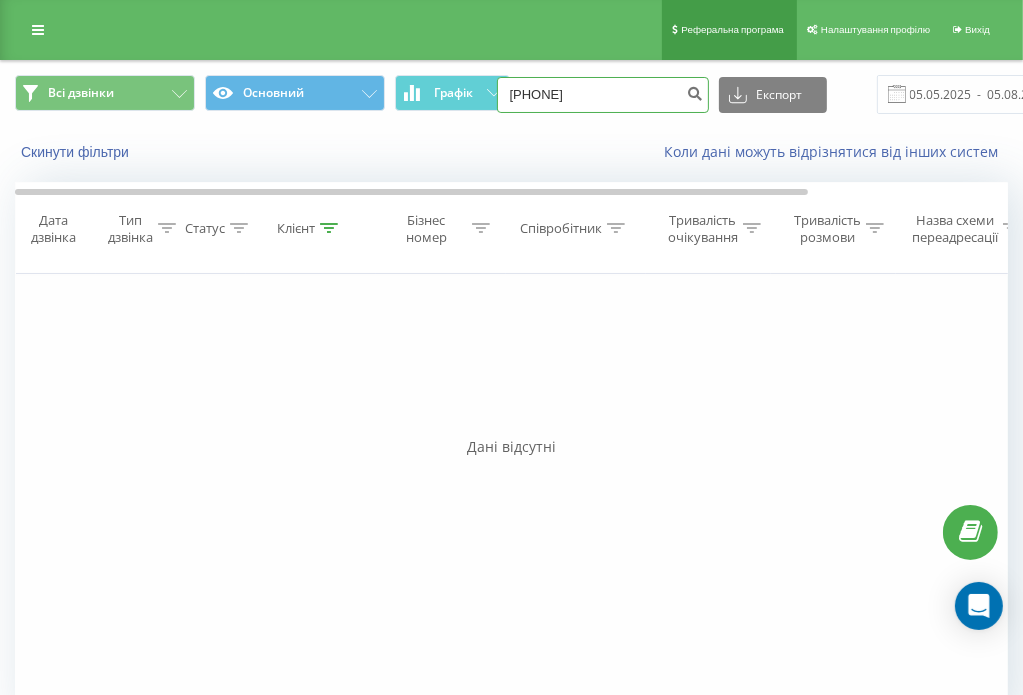 type on "0667069673" 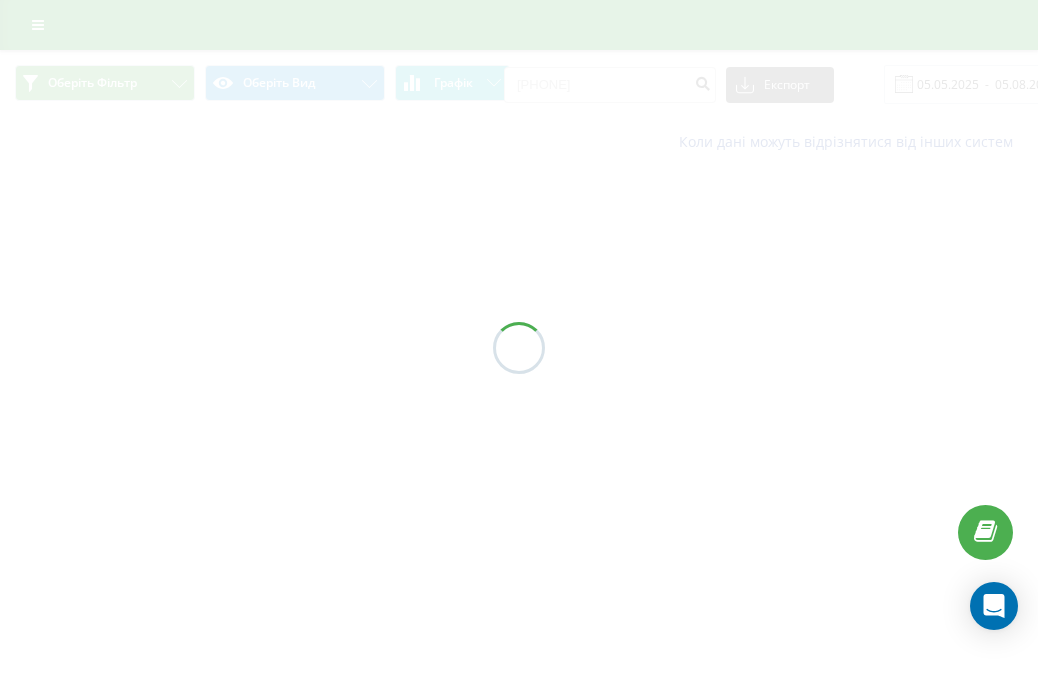 scroll, scrollTop: 0, scrollLeft: 0, axis: both 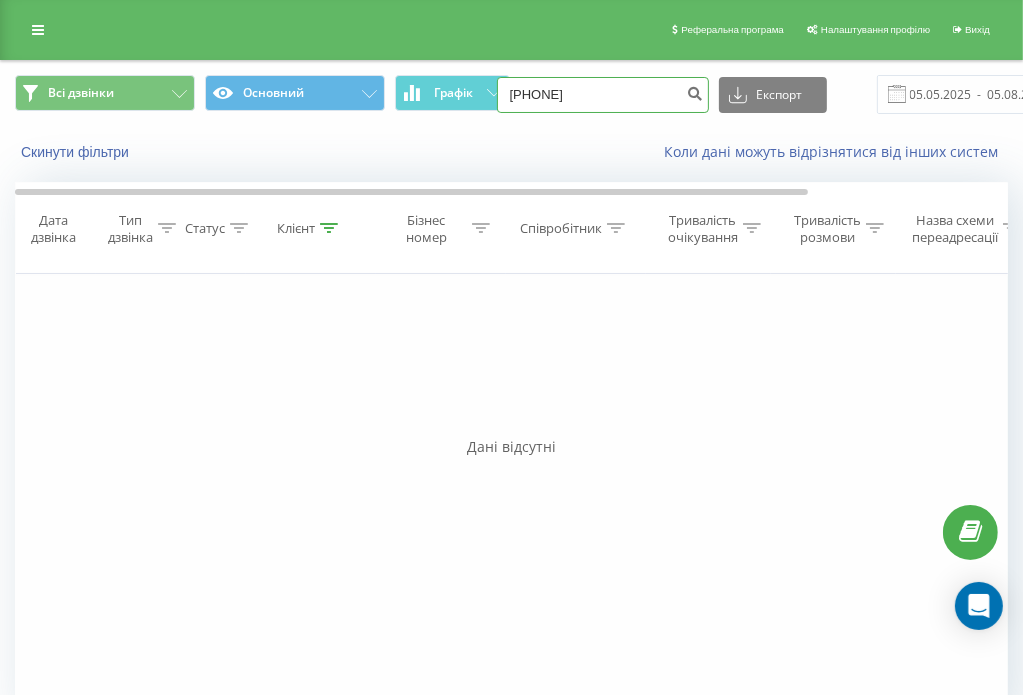 click on "0667069673" at bounding box center (603, 95) 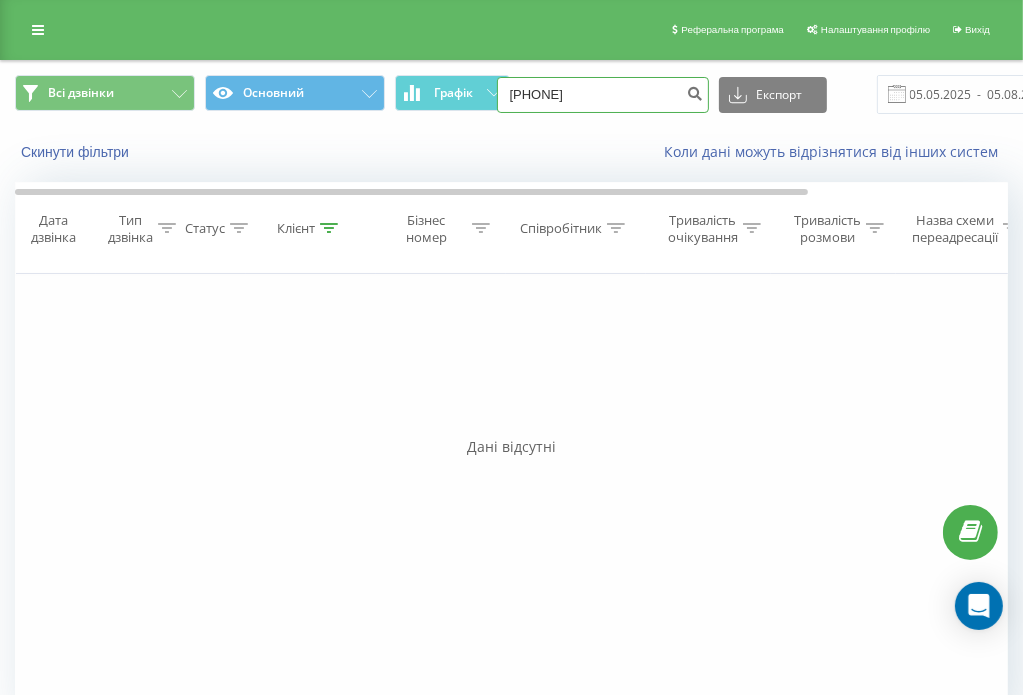 type on "0632500177" 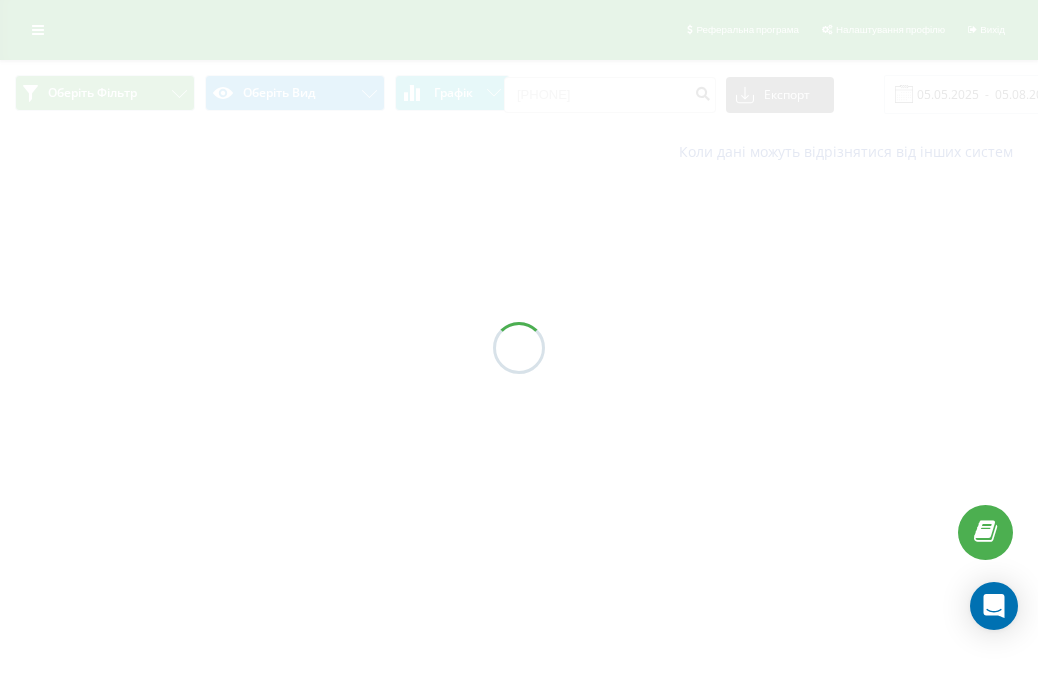 scroll, scrollTop: 0, scrollLeft: 0, axis: both 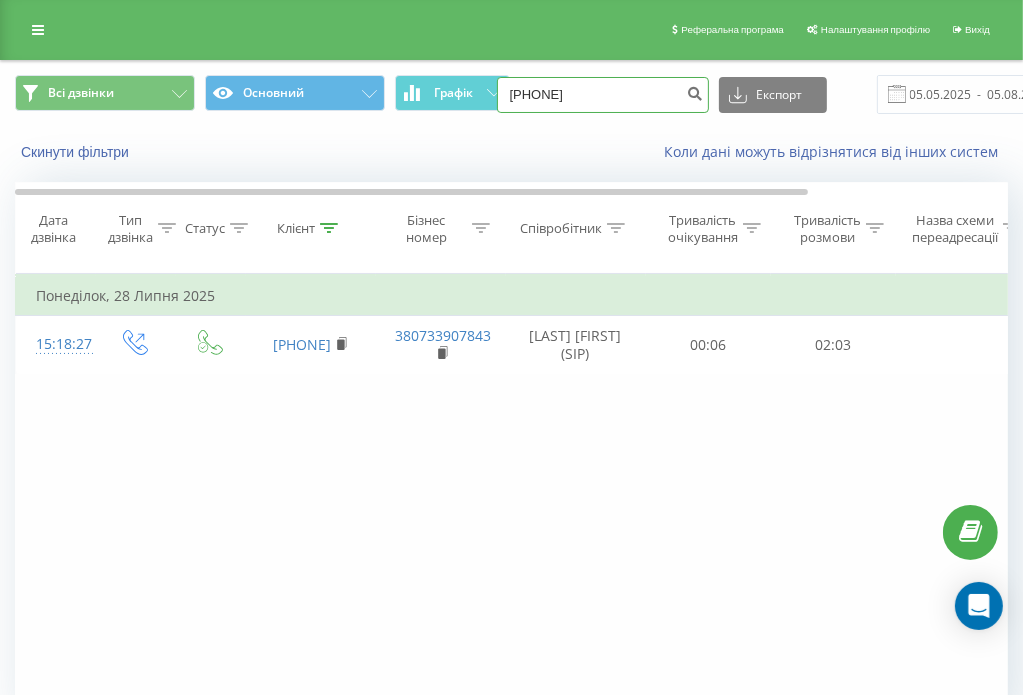 click on "0632500177" at bounding box center [603, 95] 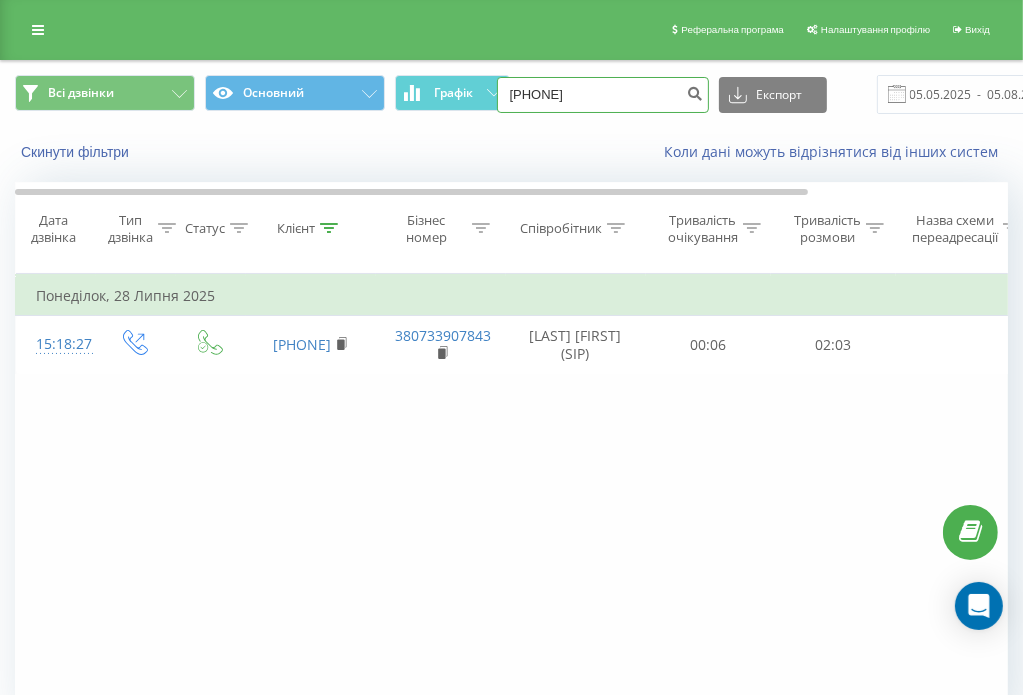 type on "0962877250" 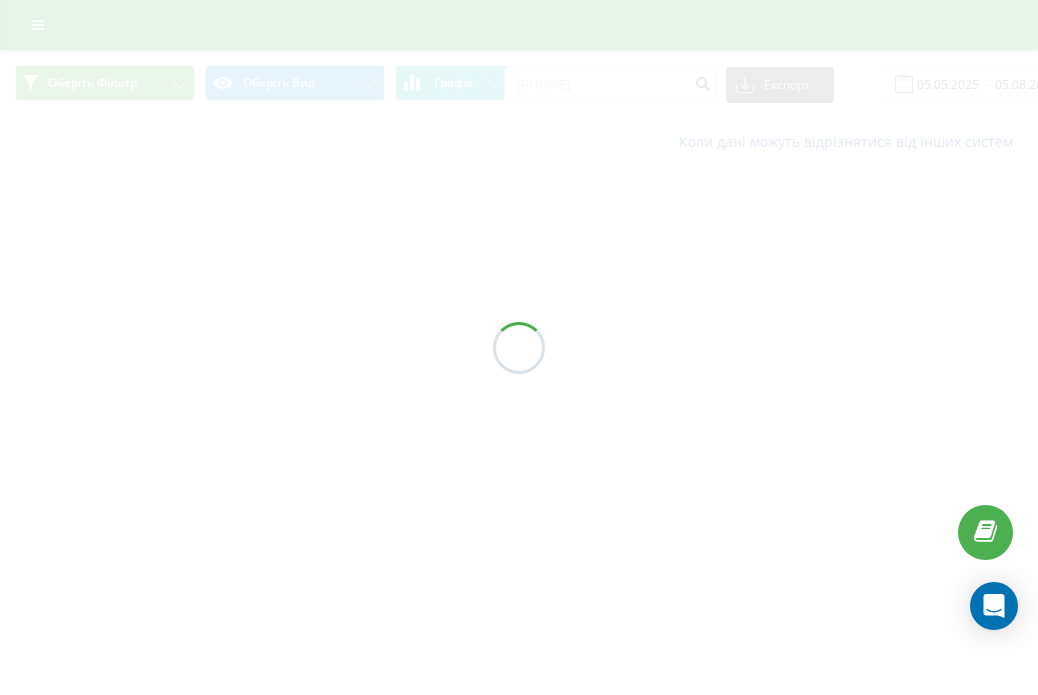 scroll, scrollTop: 0, scrollLeft: 0, axis: both 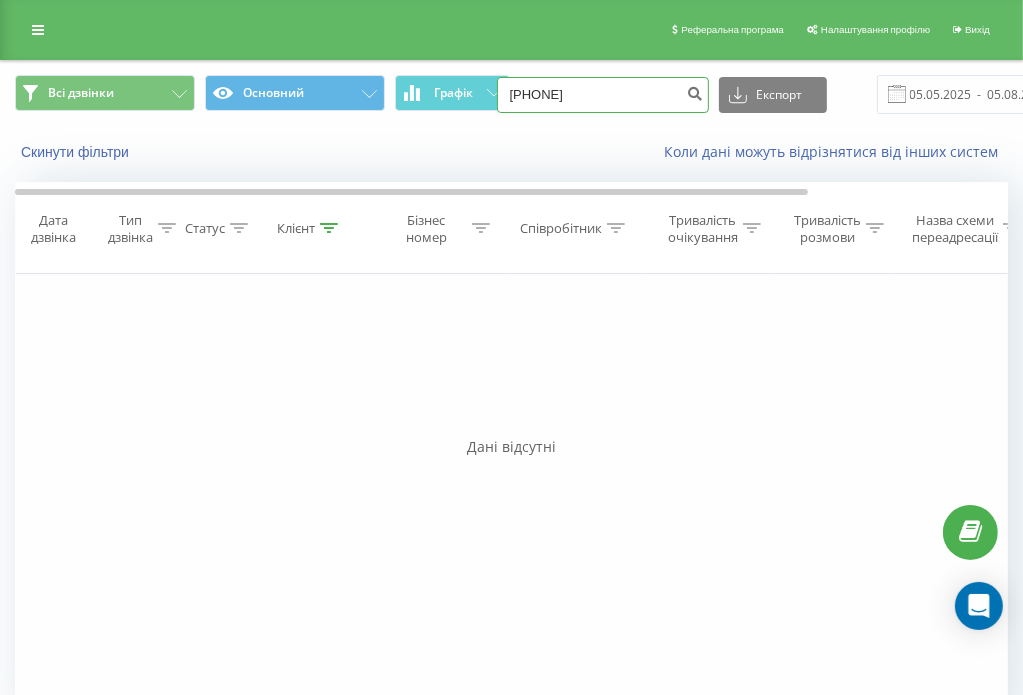 click on "0962877250" at bounding box center (603, 95) 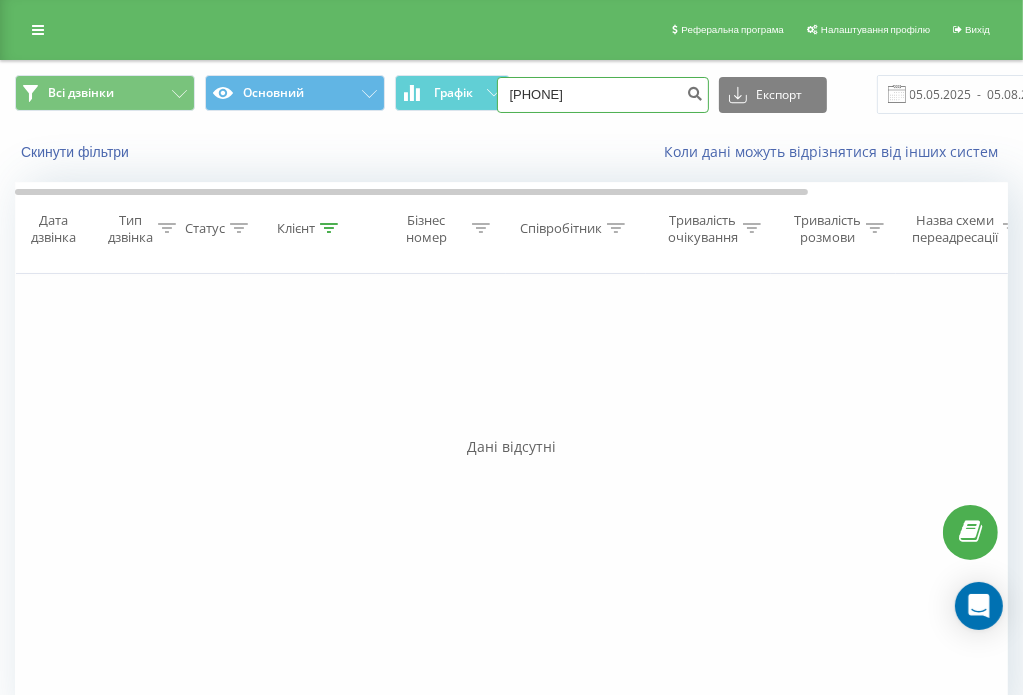 click on "0962877250" at bounding box center (603, 95) 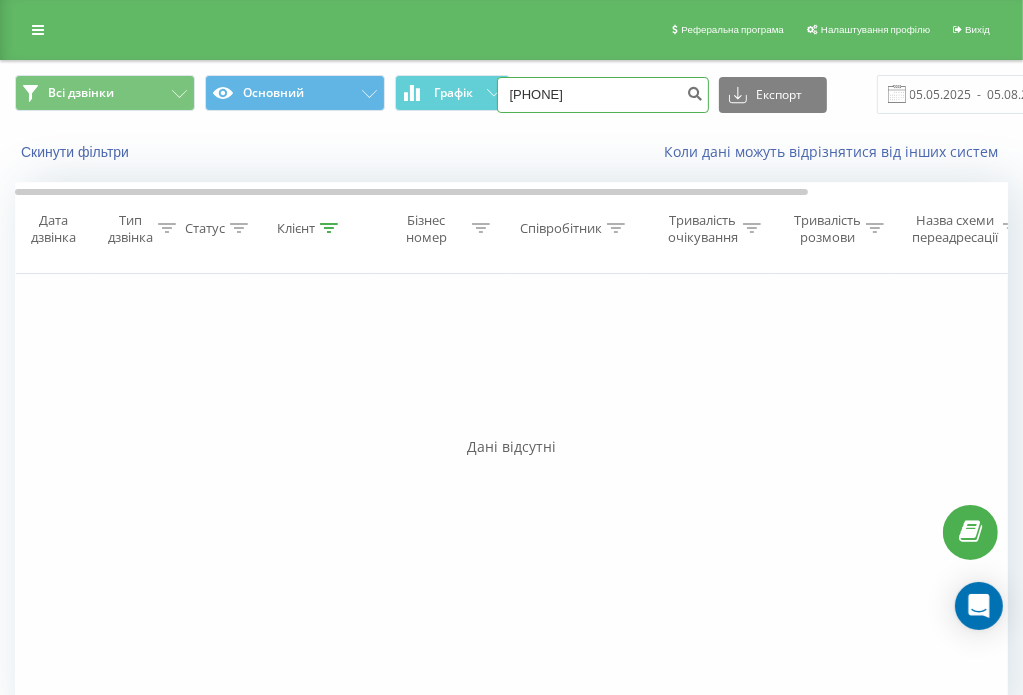 type on "0630446810" 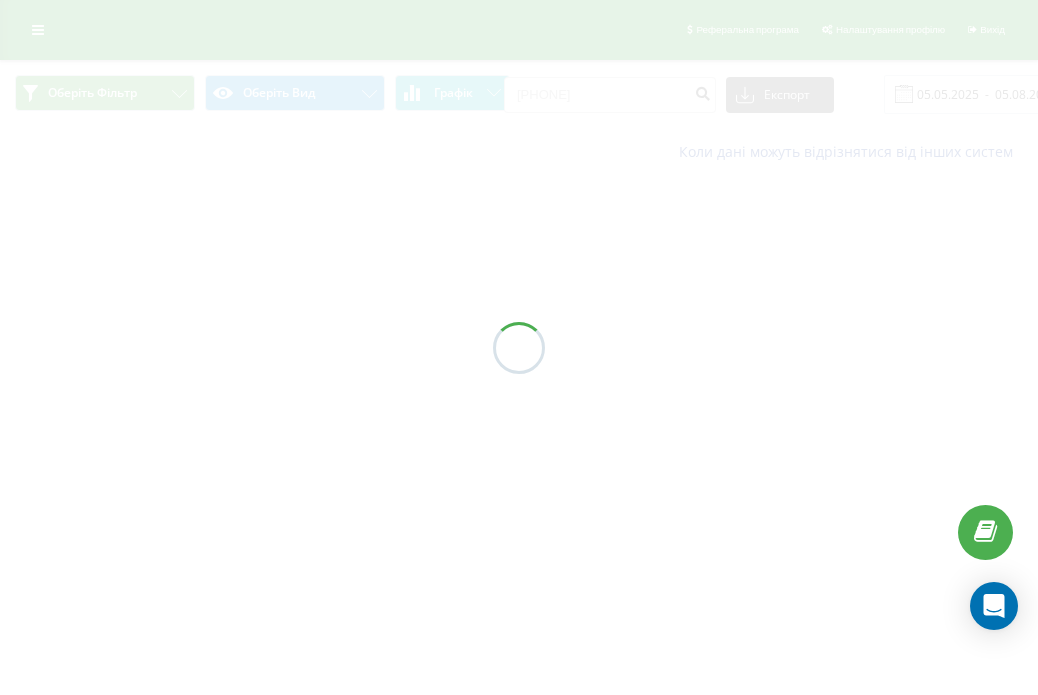 scroll, scrollTop: 0, scrollLeft: 0, axis: both 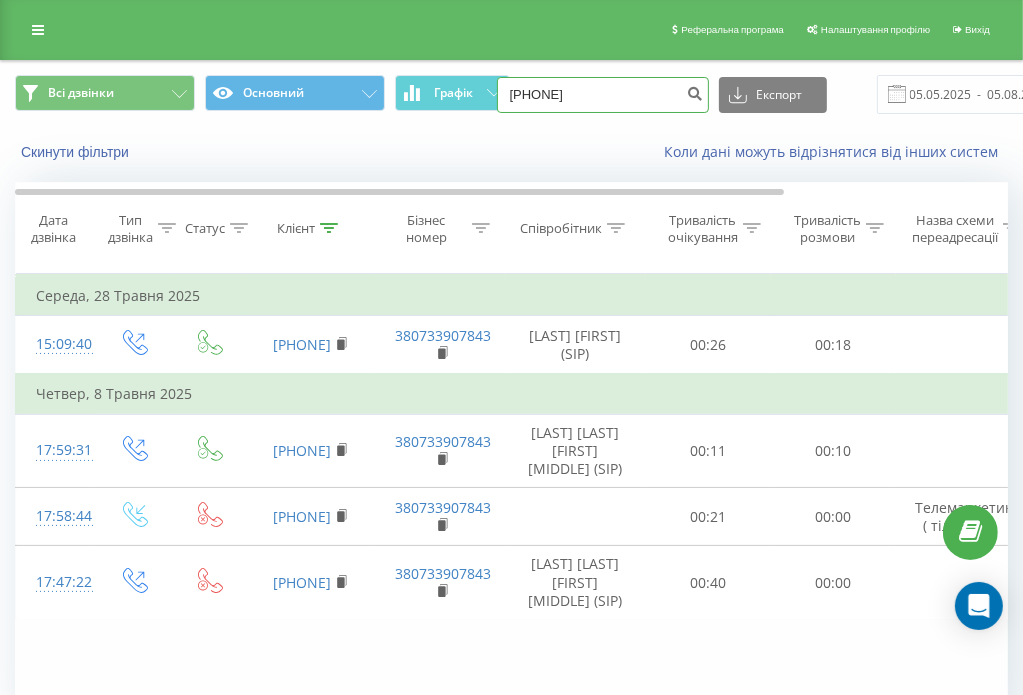 click on "[PHONE]" at bounding box center (603, 95) 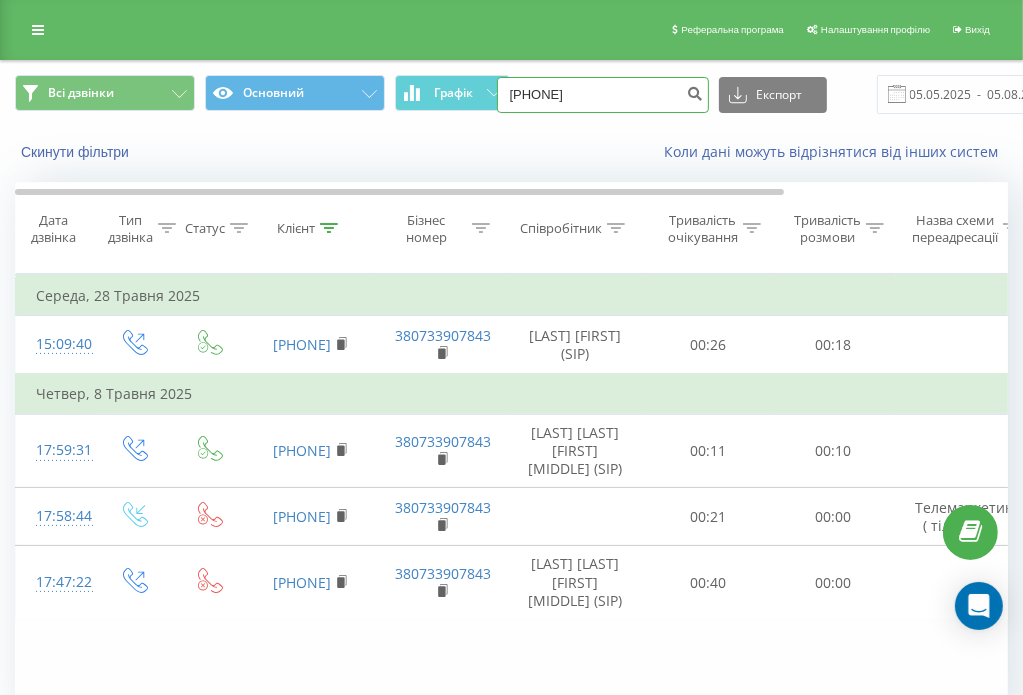 type on "[PHONE]" 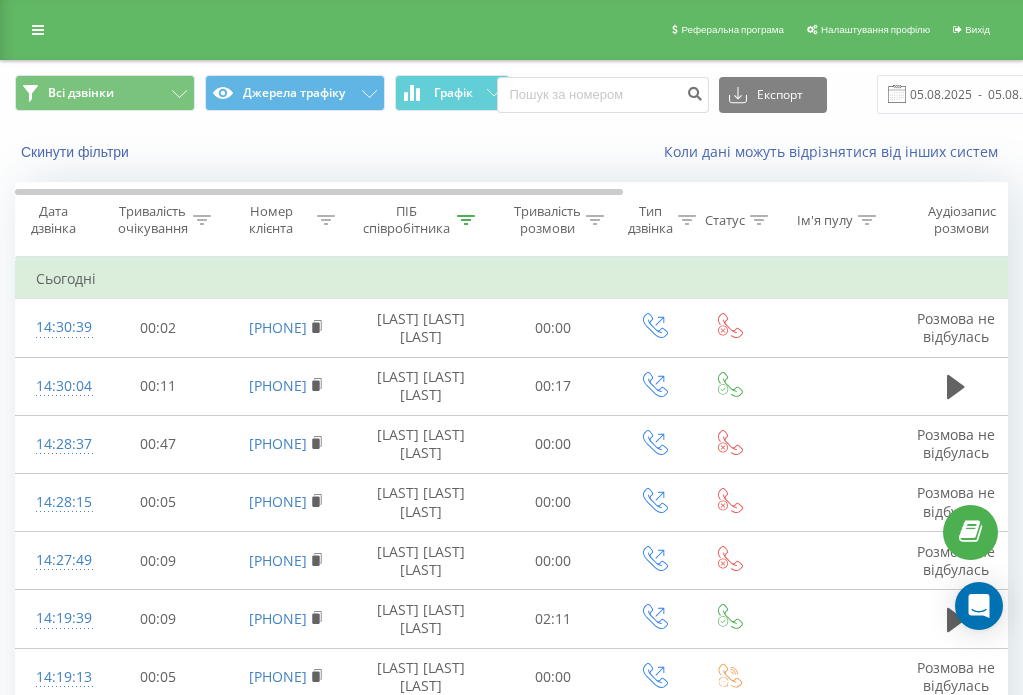 scroll, scrollTop: 0, scrollLeft: 0, axis: both 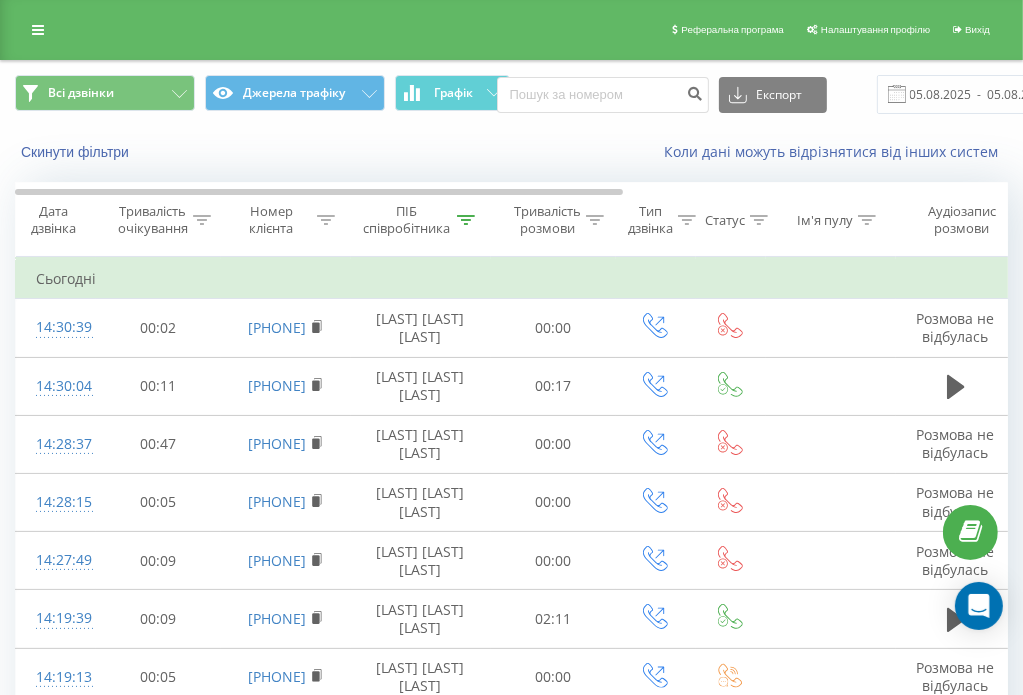 click on "Всі дзвінки Джерела трафіку Графік Експорт .csv .xls .xlsx 05.08.2025  -  05.08.2025" at bounding box center (511, 94) 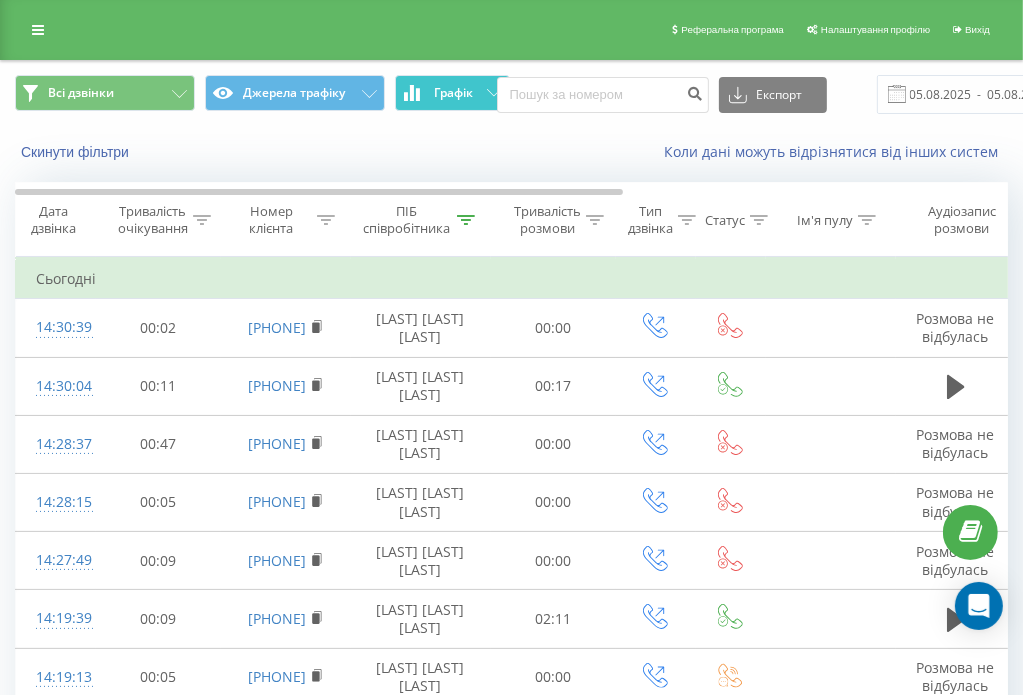 click on "Графік" at bounding box center [452, 93] 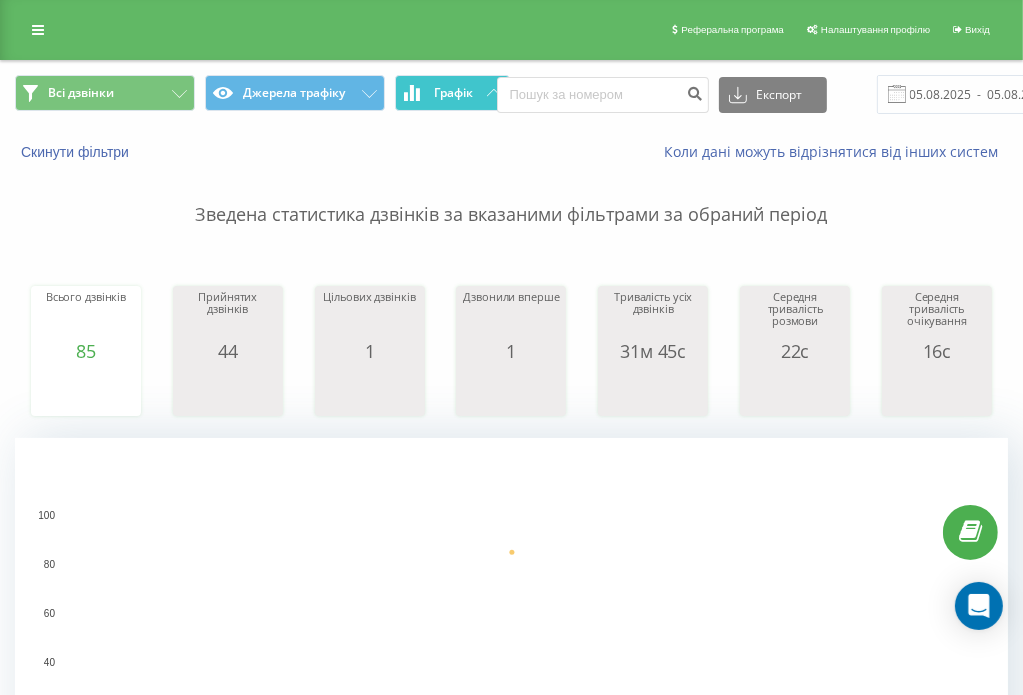 click on "Графік" at bounding box center (452, 93) 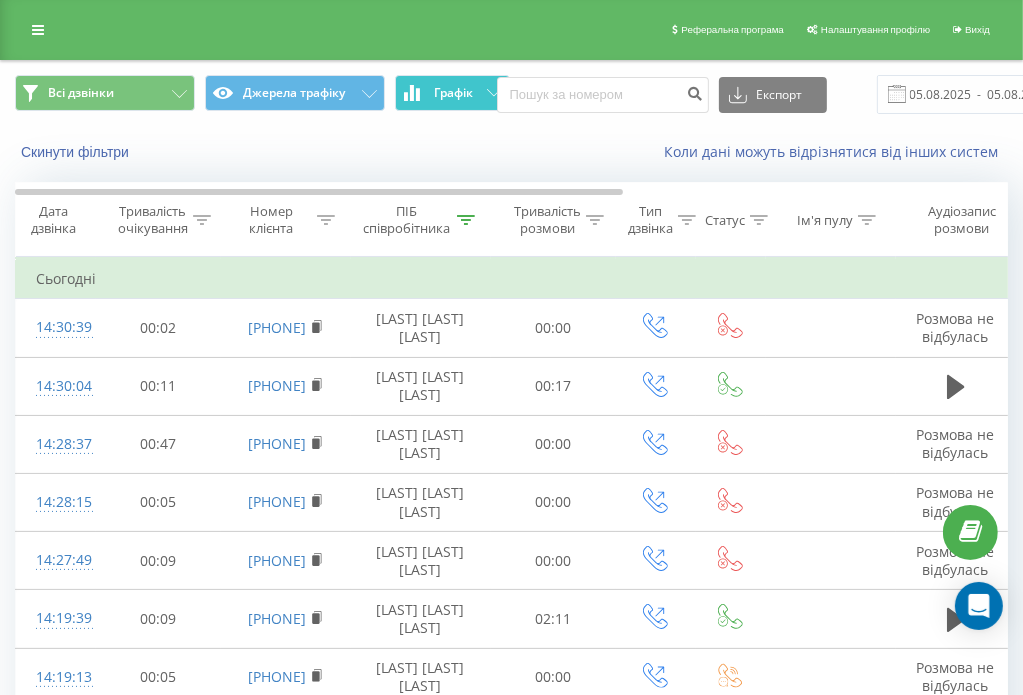 click on "Графік" at bounding box center [452, 93] 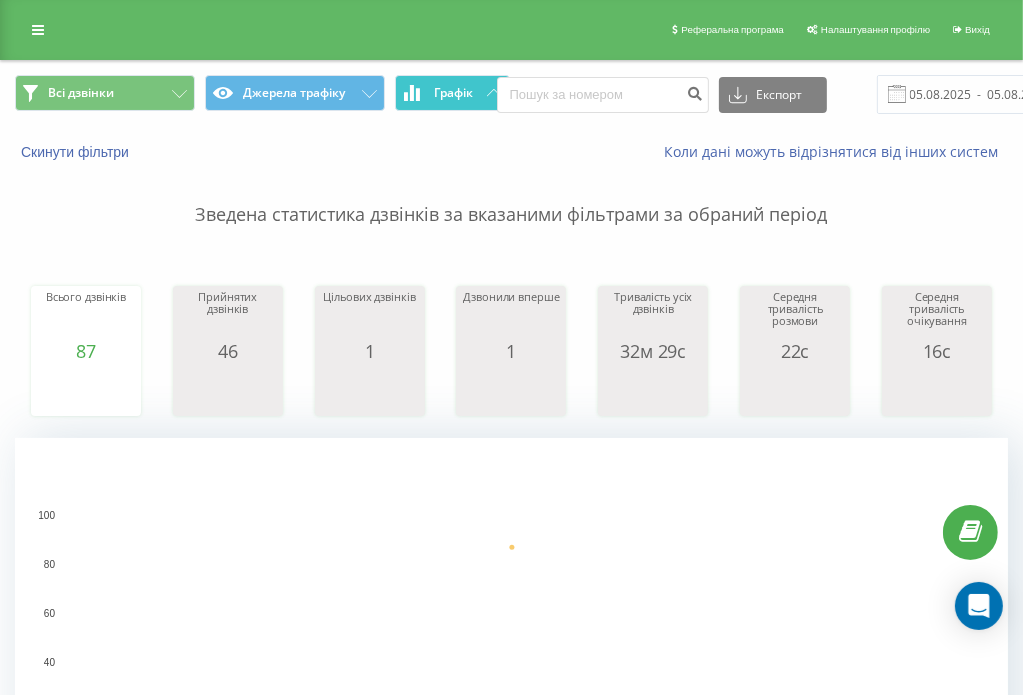 click on "Графік" at bounding box center (452, 93) 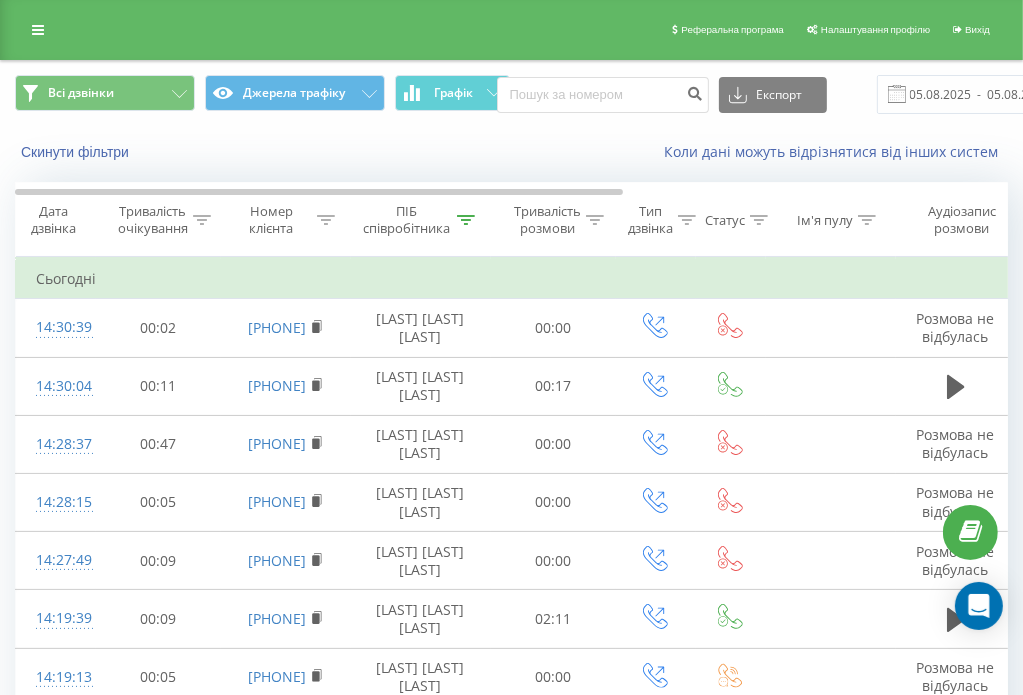 click 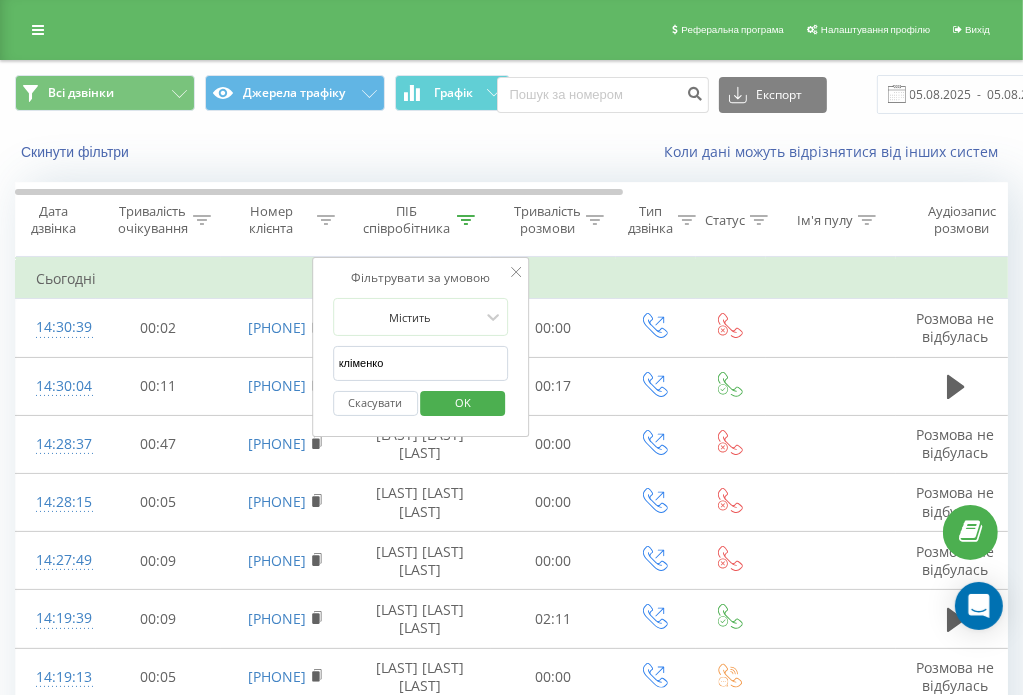 click on "кліменко" at bounding box center [421, 363] 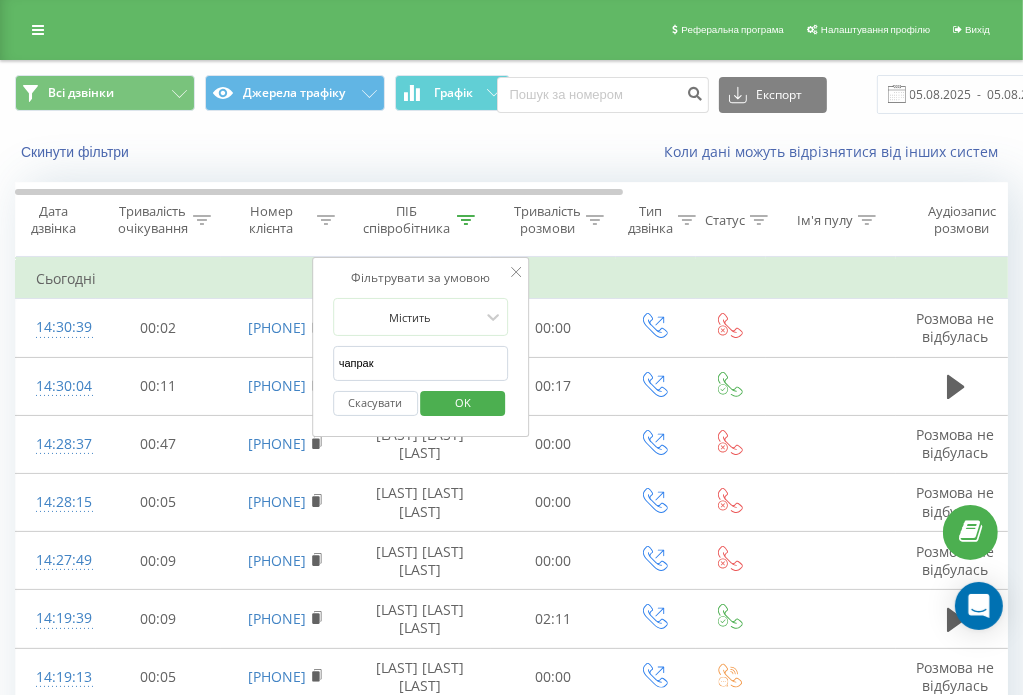 click on "OK" at bounding box center [463, 403] 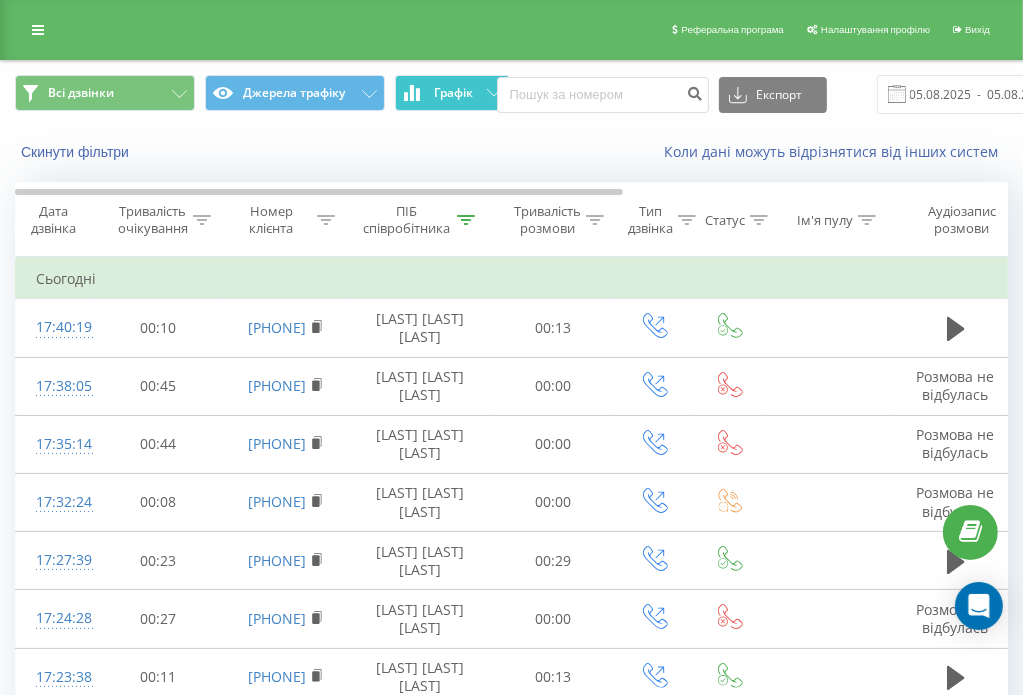 click on "Графік" at bounding box center (453, 93) 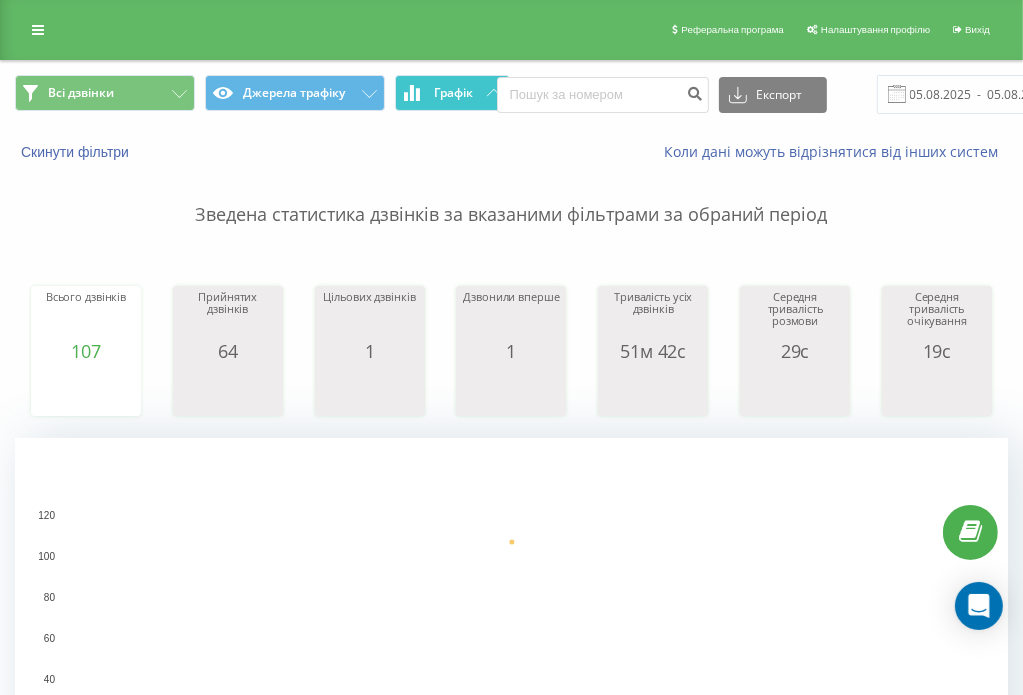 click on "Графік" at bounding box center (453, 93) 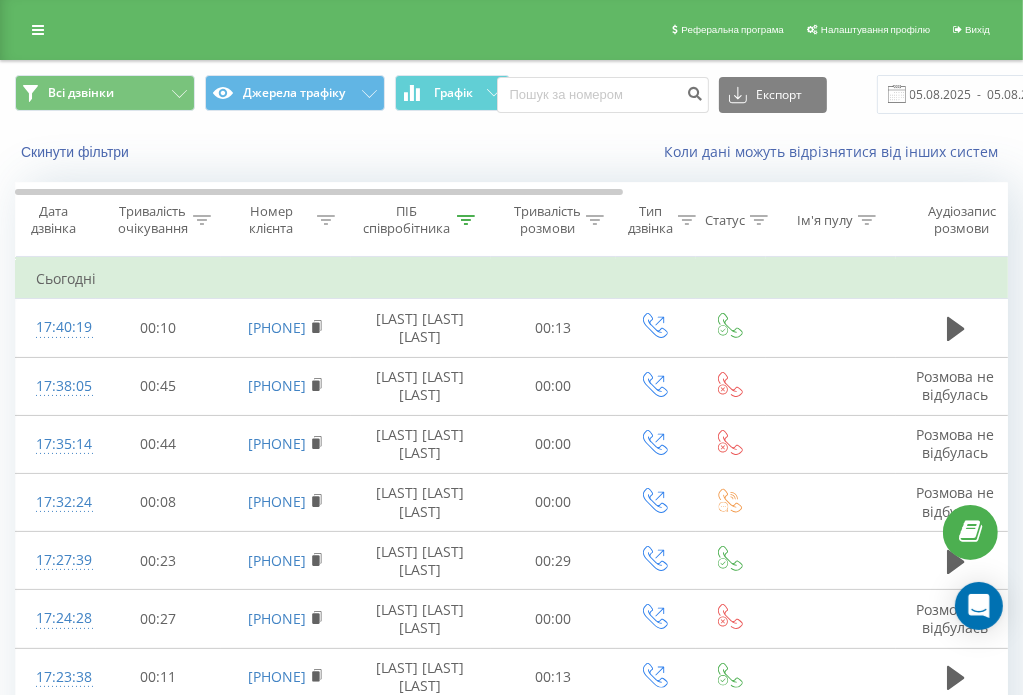 click 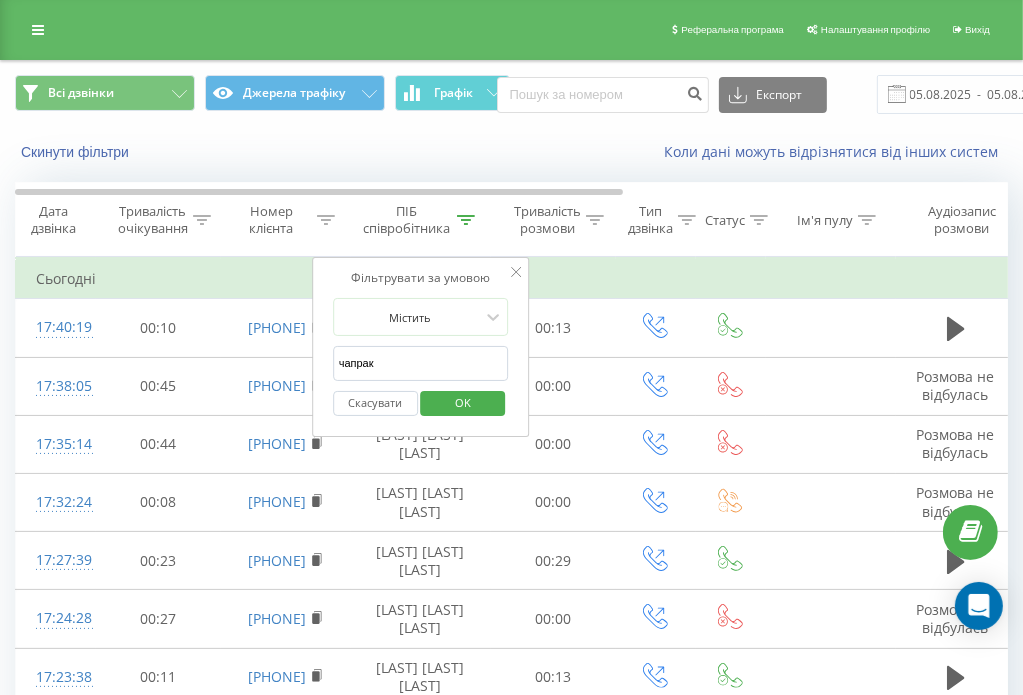 click on "чапрак" at bounding box center (421, 363) 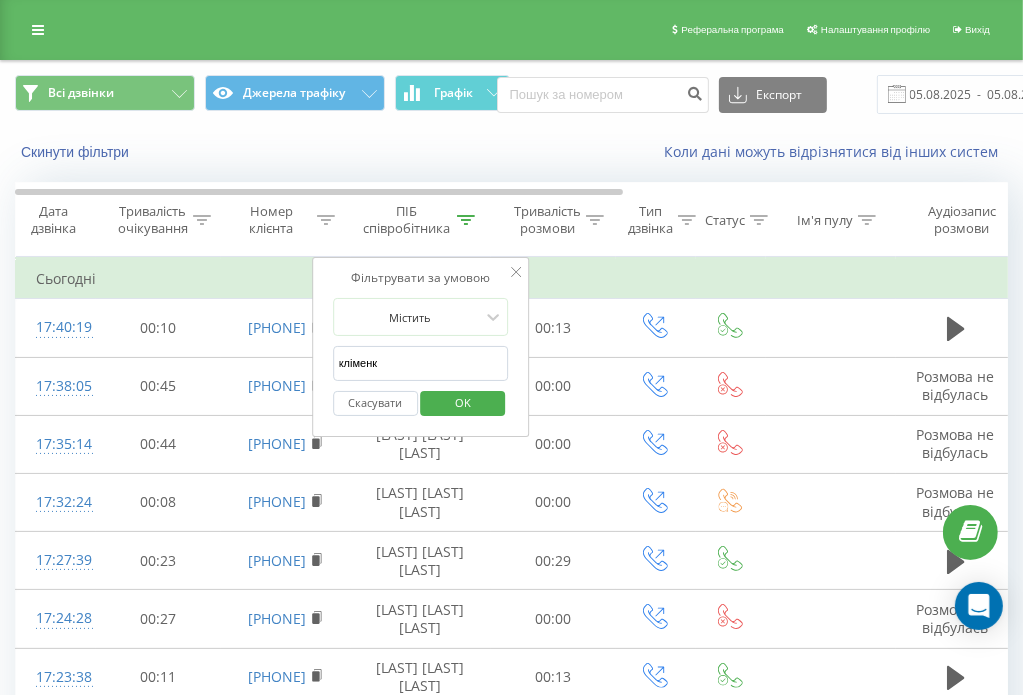 type on "кліменко" 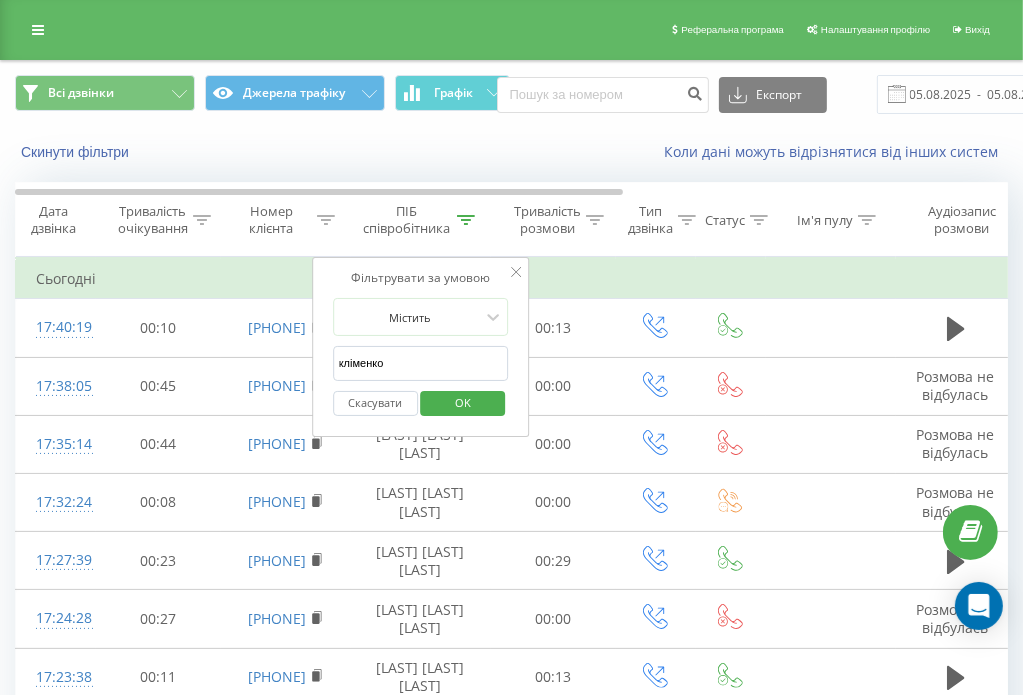 click on "OK" at bounding box center [463, 403] 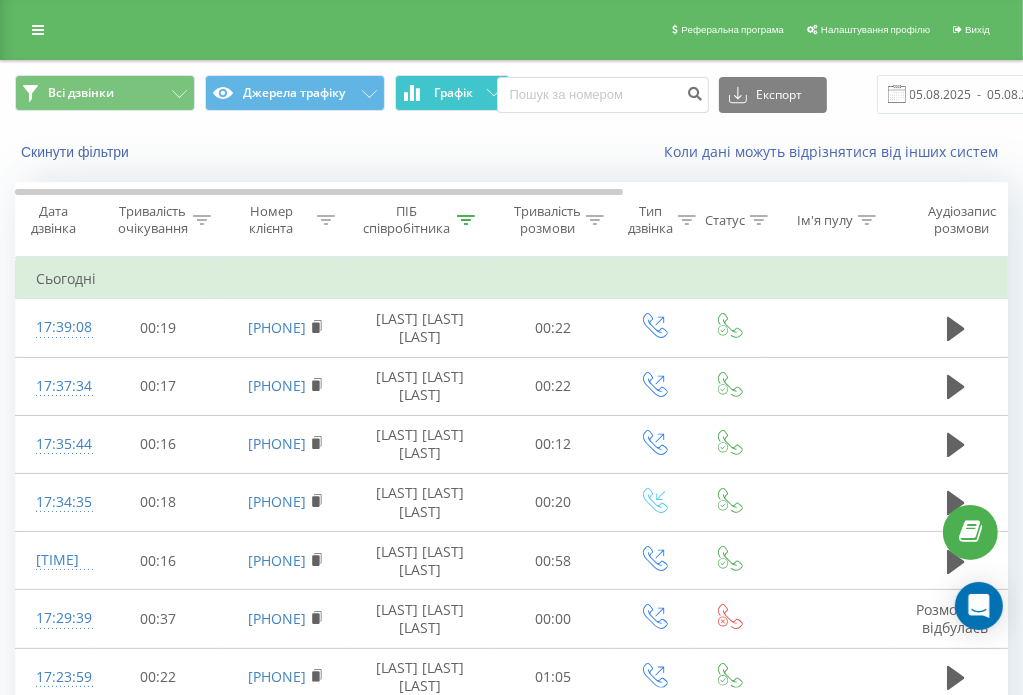 click on "Графік" at bounding box center [452, 93] 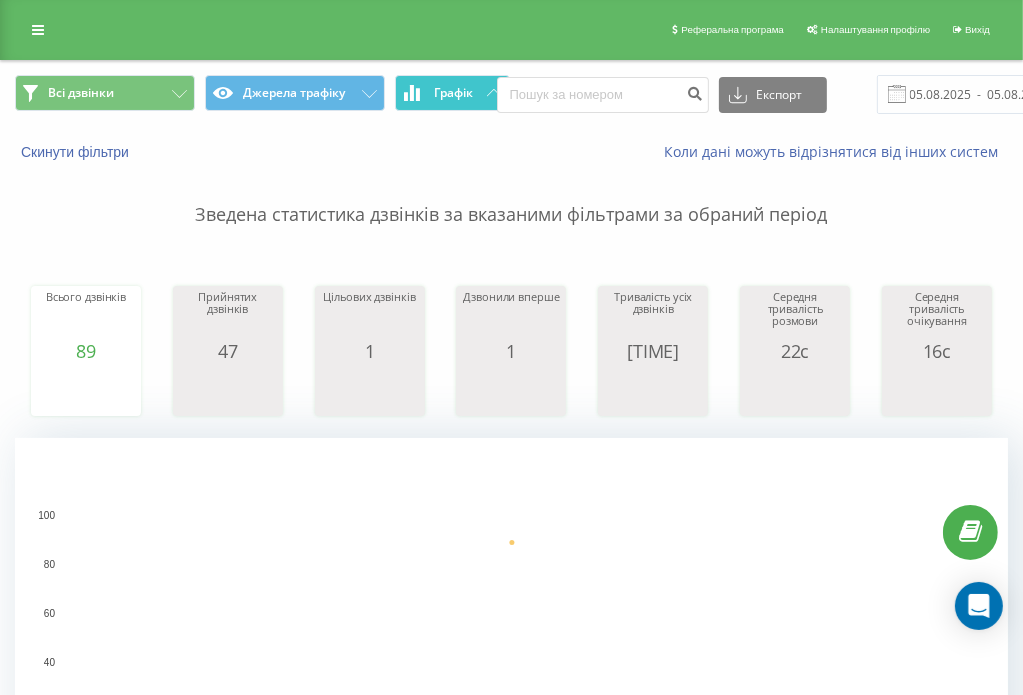 click on "Графік" at bounding box center (452, 93) 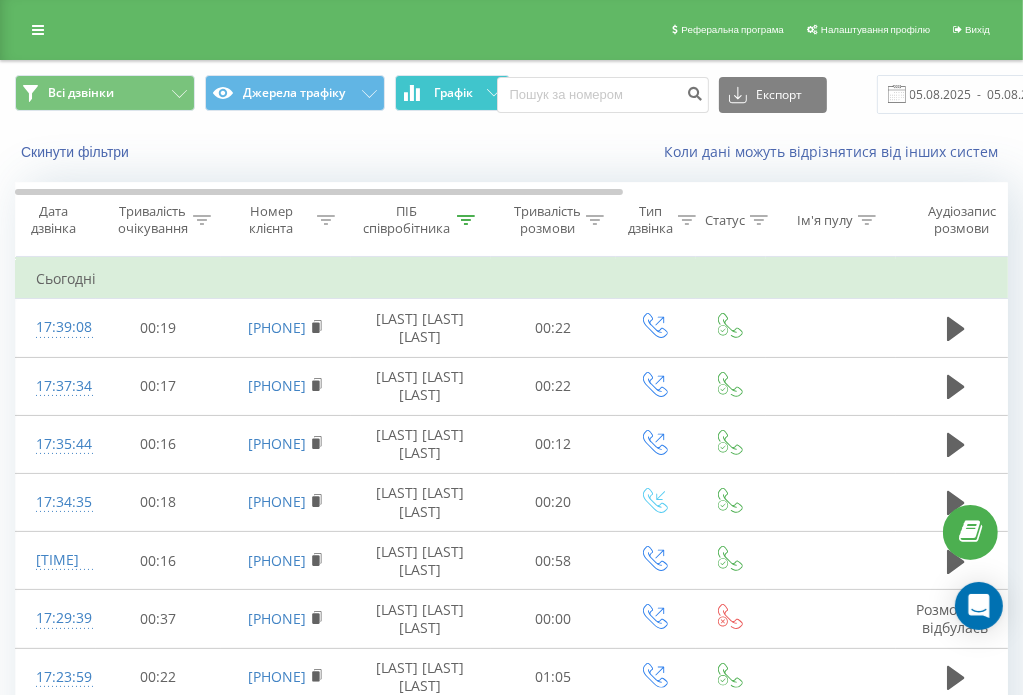 click on "Графік" at bounding box center (452, 93) 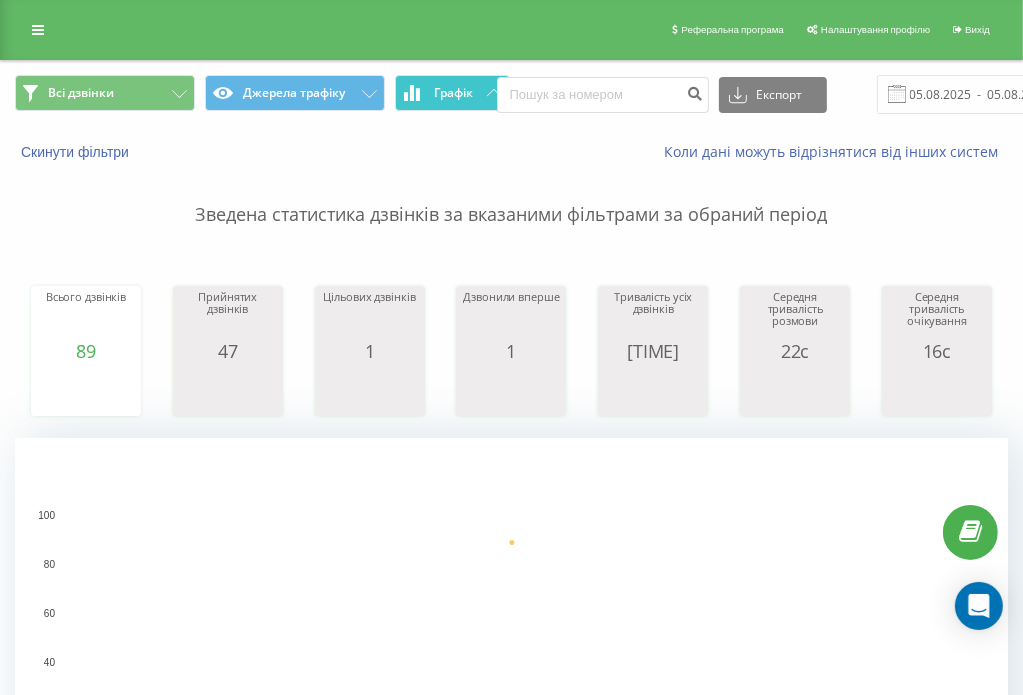 click on "Графік" at bounding box center (453, 93) 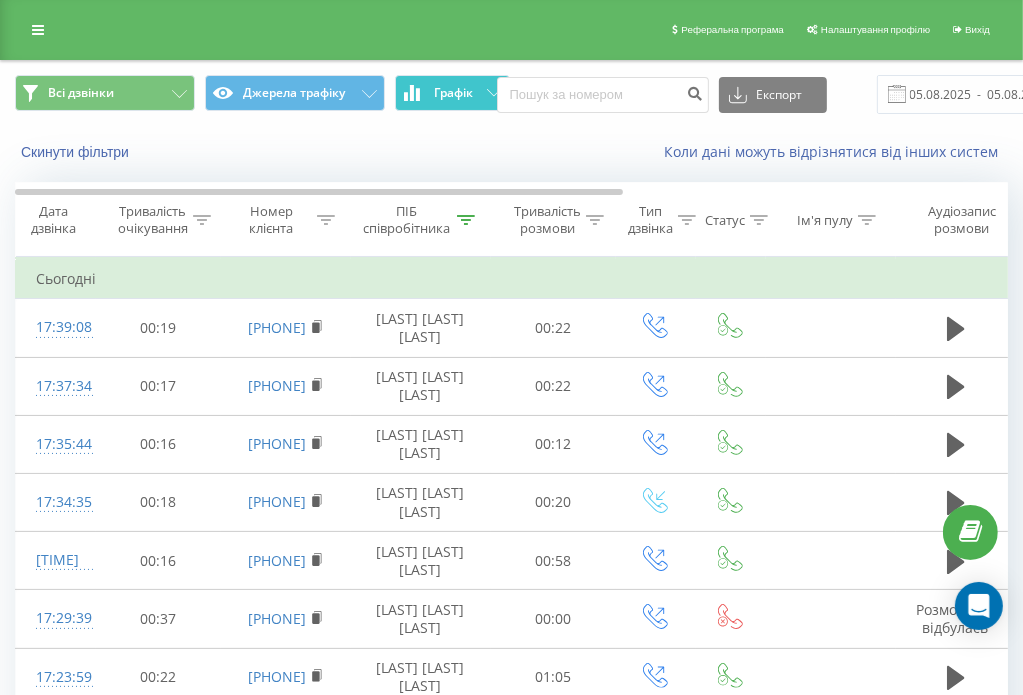 click on "Графік" at bounding box center (452, 93) 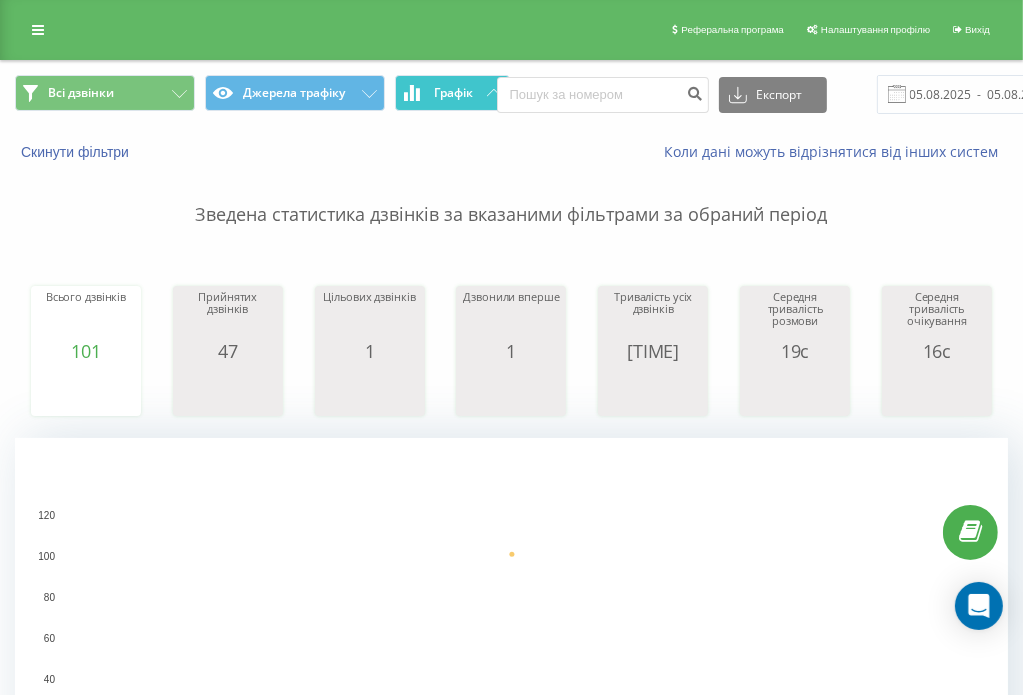 click on "Графік" at bounding box center (453, 93) 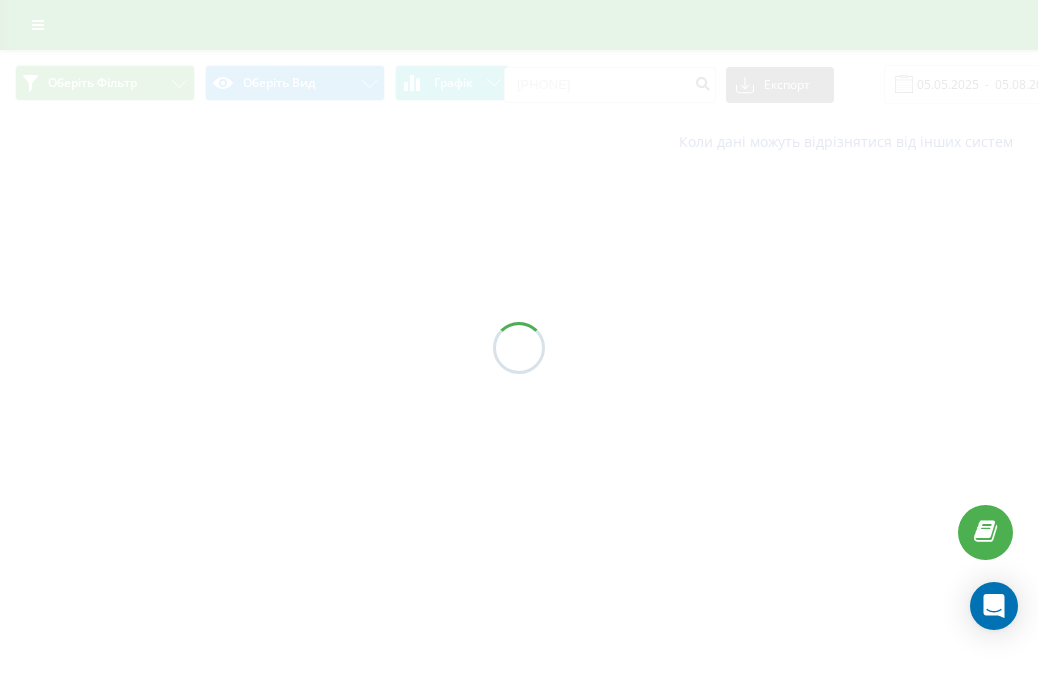 scroll, scrollTop: 0, scrollLeft: 0, axis: both 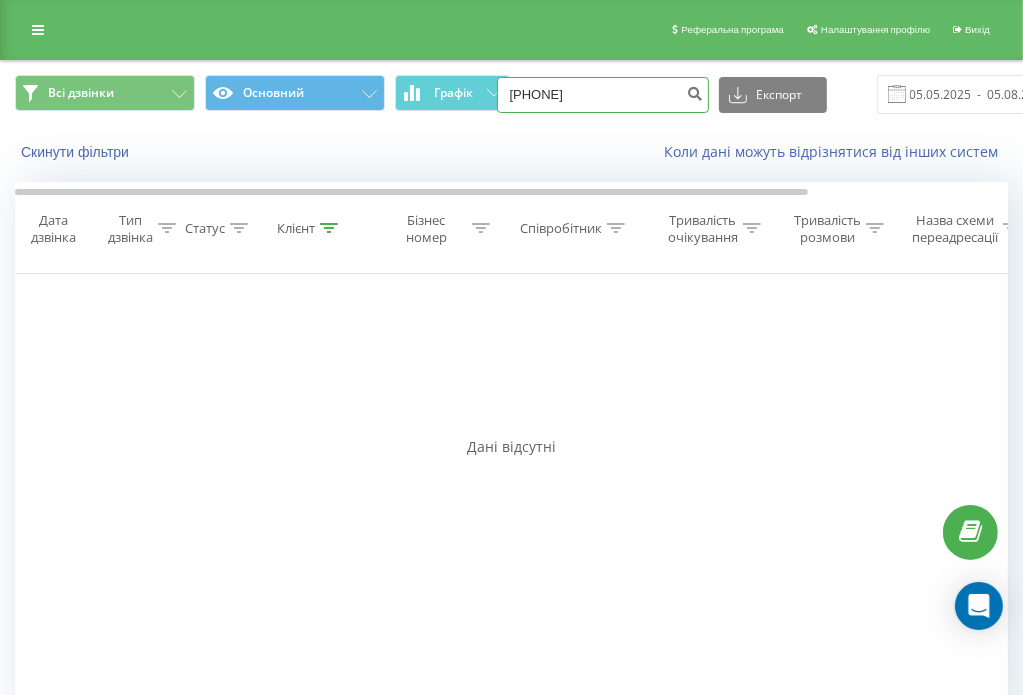 click on "0987726999" at bounding box center [603, 95] 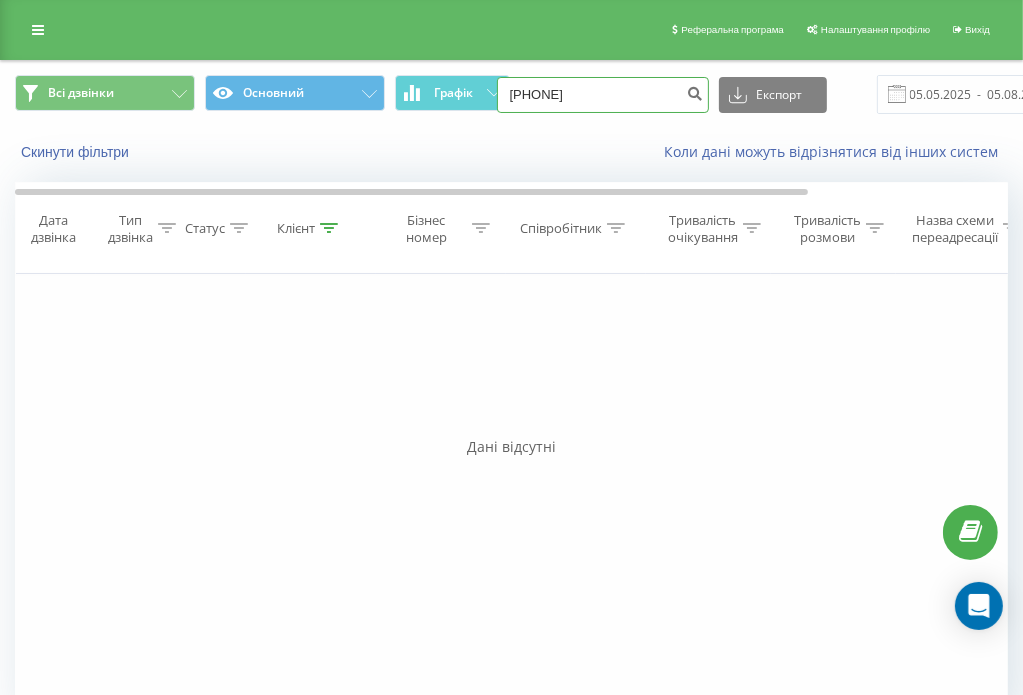 type on "[PHONE]" 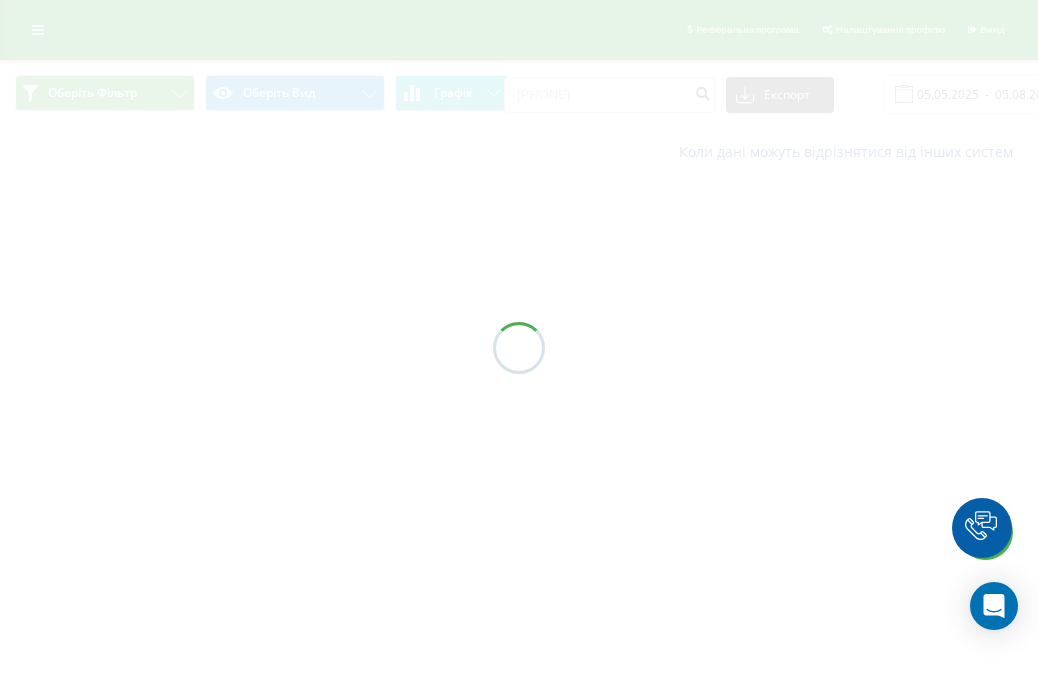 scroll, scrollTop: 0, scrollLeft: 0, axis: both 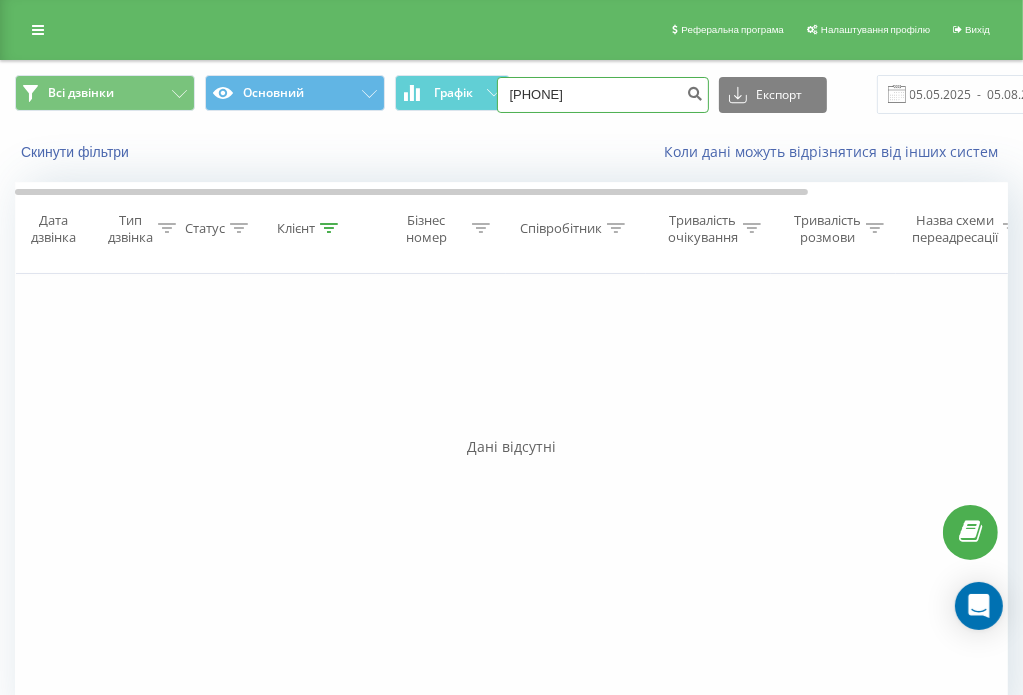 click on "0737386204" at bounding box center (603, 95) 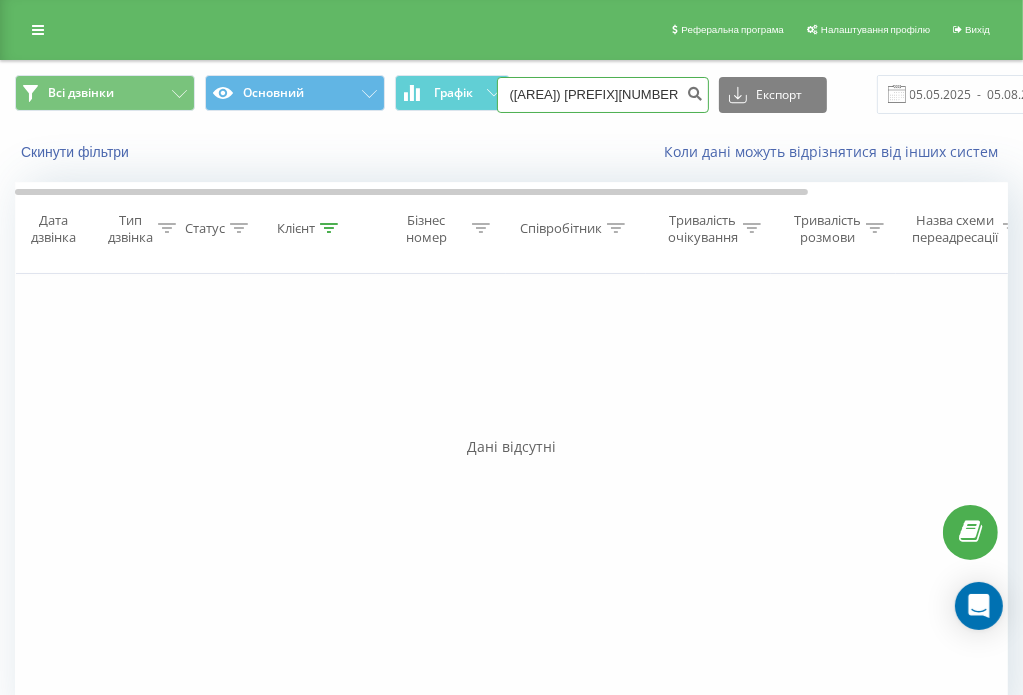 click on "(067) 2685519" at bounding box center (603, 95) 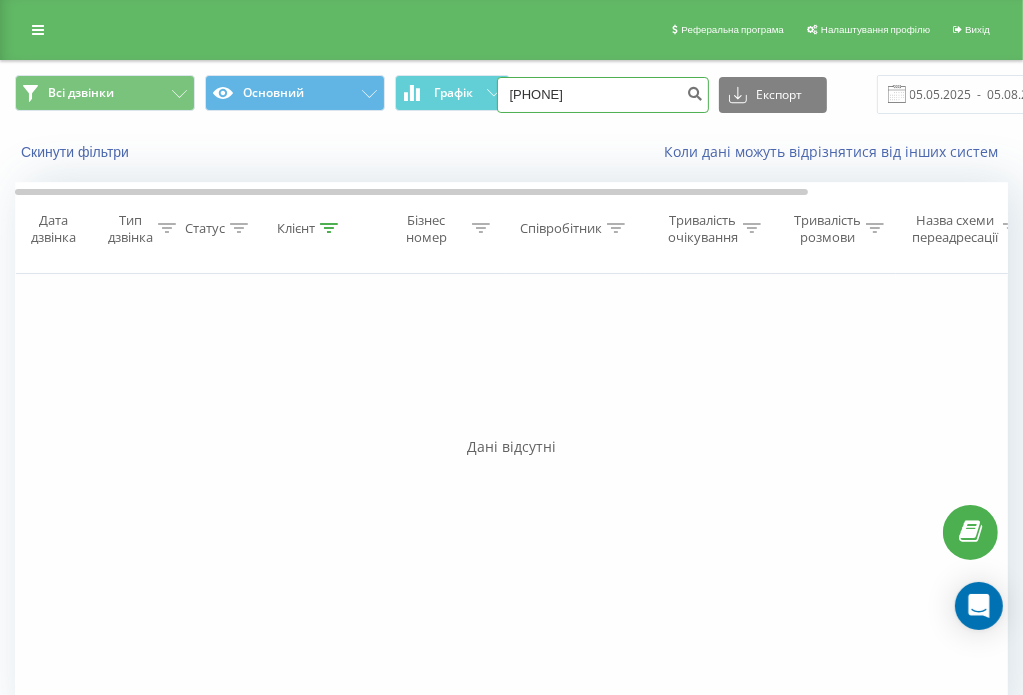 type on "[PHONE]" 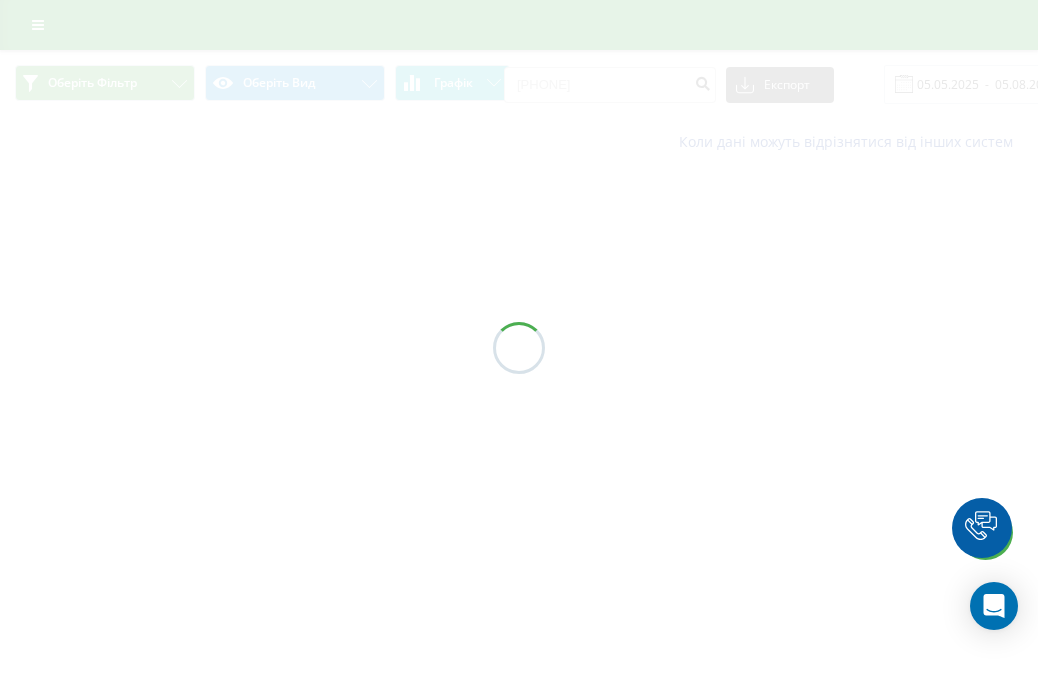 scroll, scrollTop: 0, scrollLeft: 0, axis: both 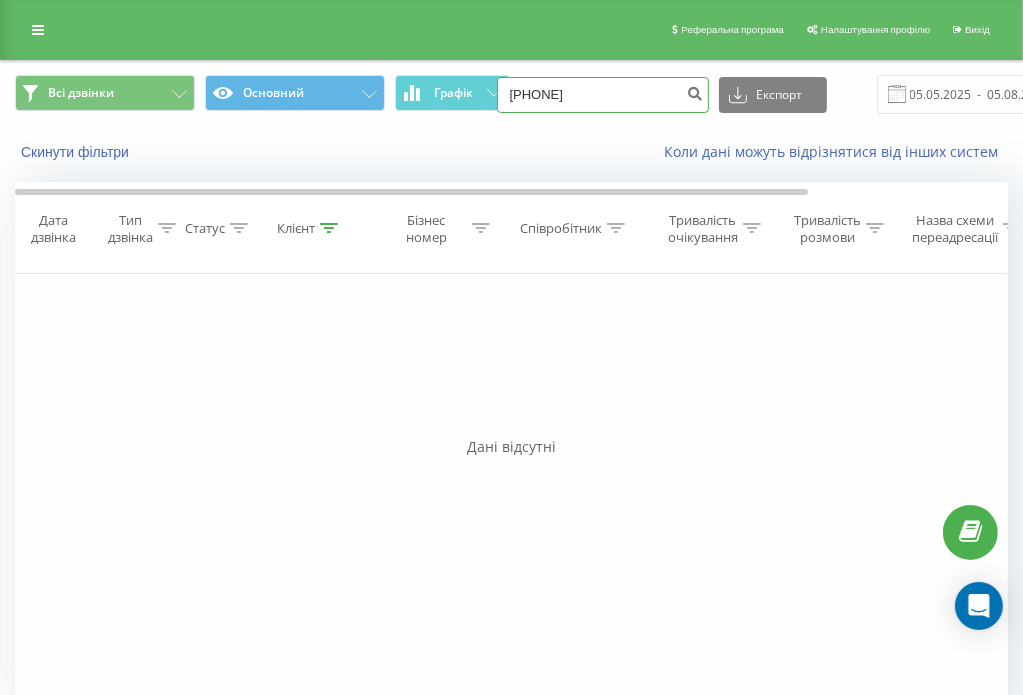 click on "[PHONE]" at bounding box center (603, 95) 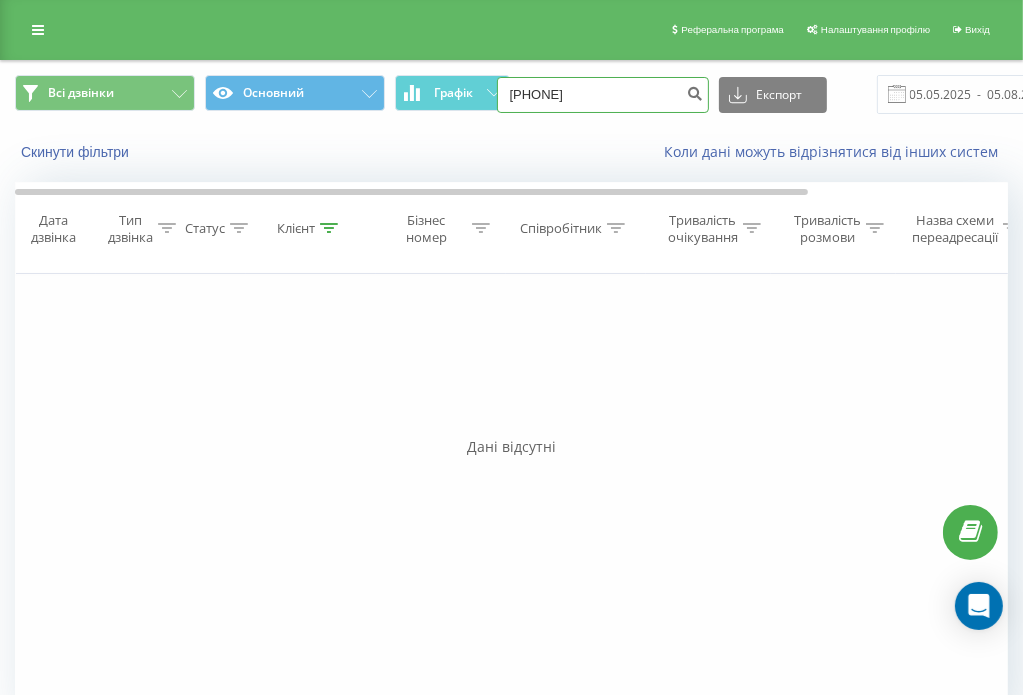 type on "[PHONE]" 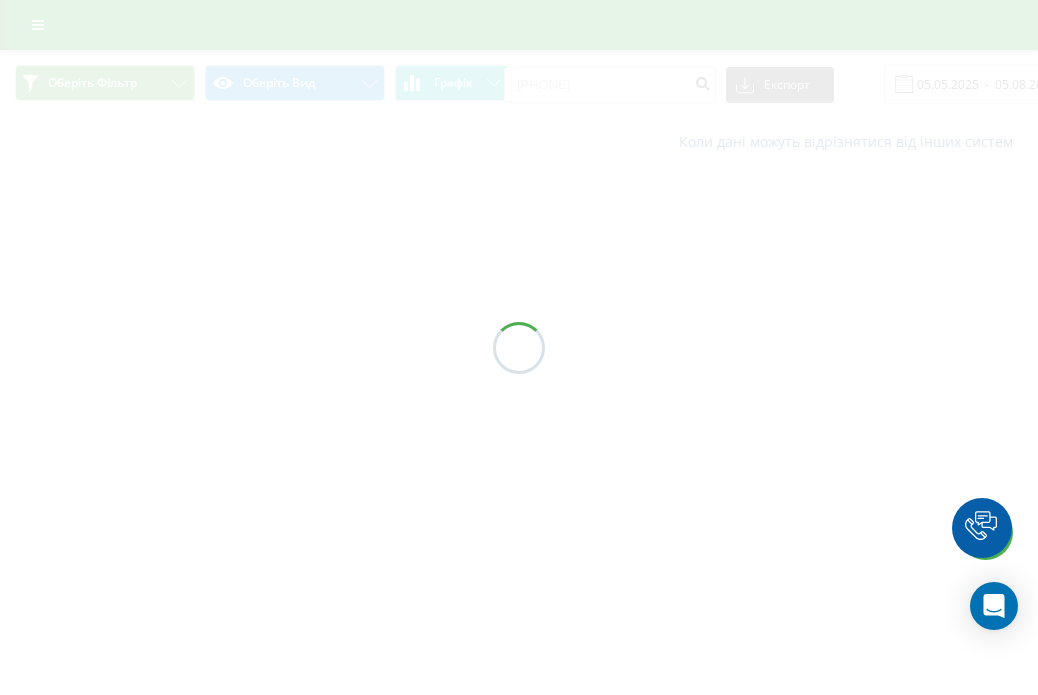 scroll, scrollTop: 0, scrollLeft: 0, axis: both 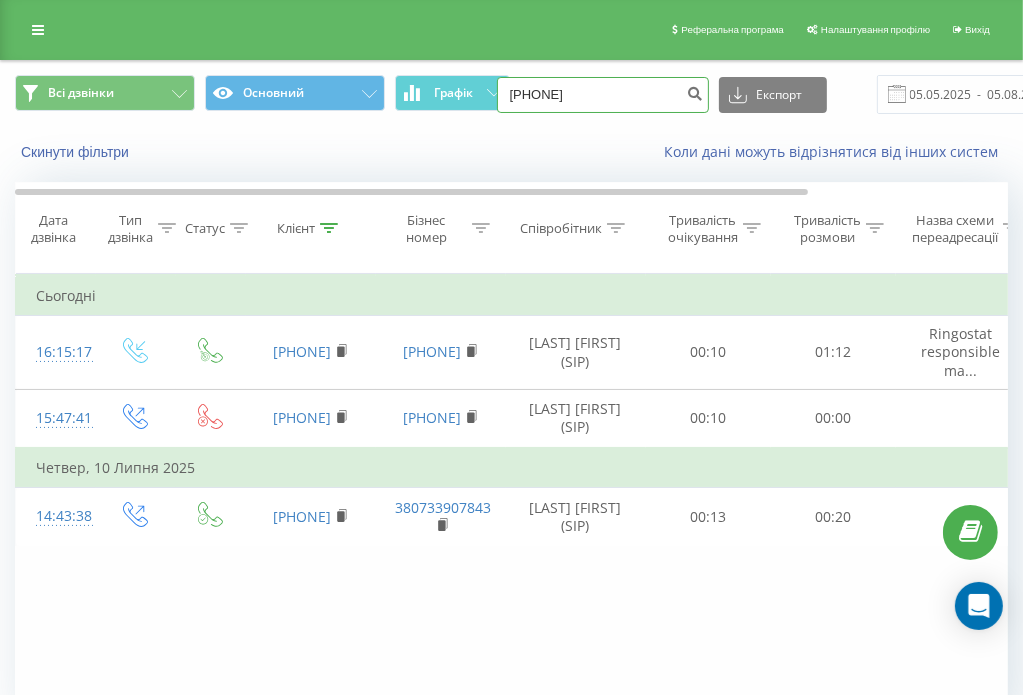 click on "[PHONE]" at bounding box center [603, 95] 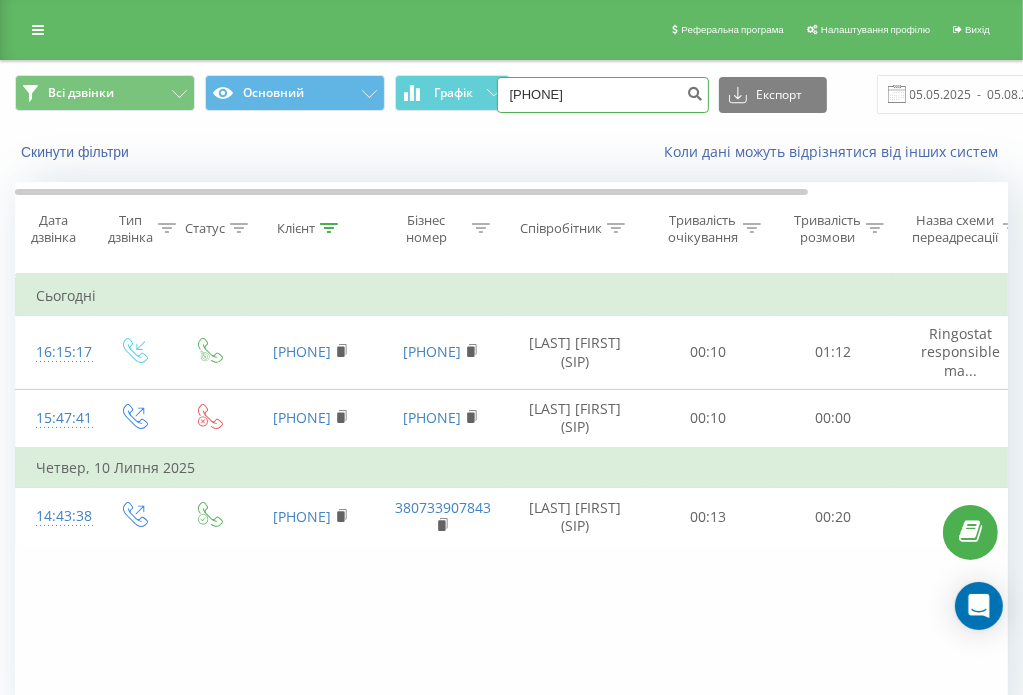 type on "[PHONE]" 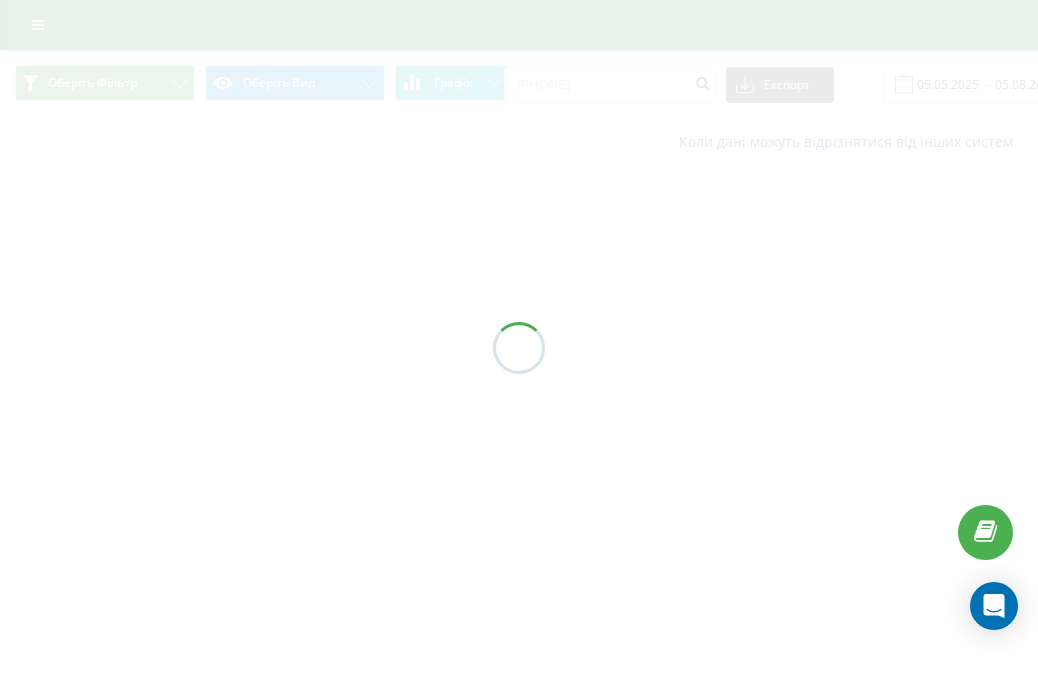 scroll, scrollTop: 0, scrollLeft: 0, axis: both 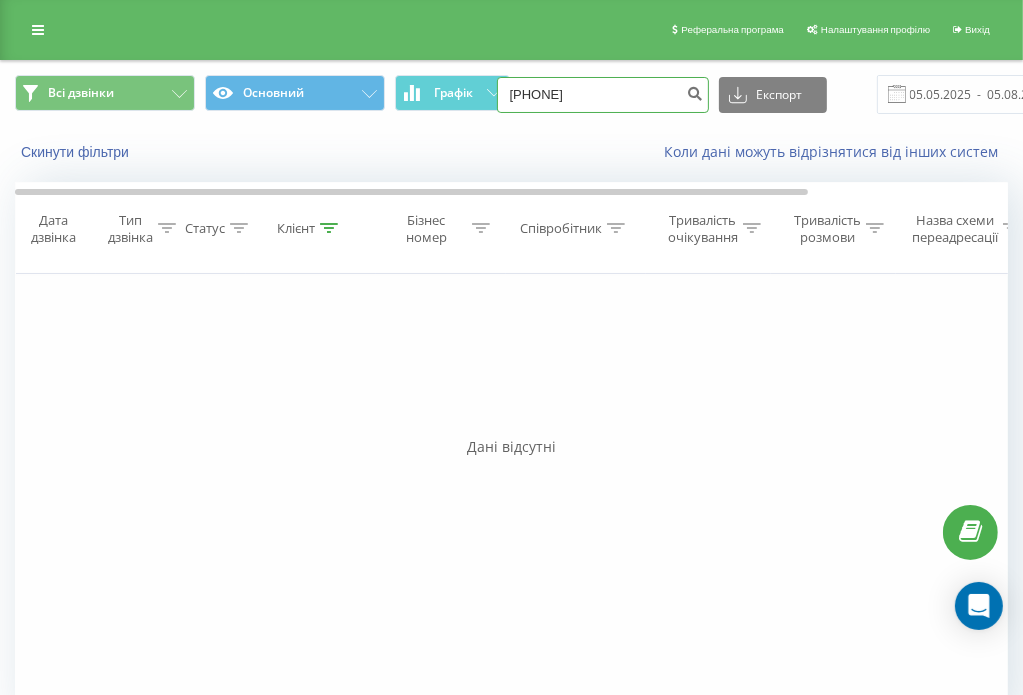 click on "0971275498" at bounding box center (603, 95) 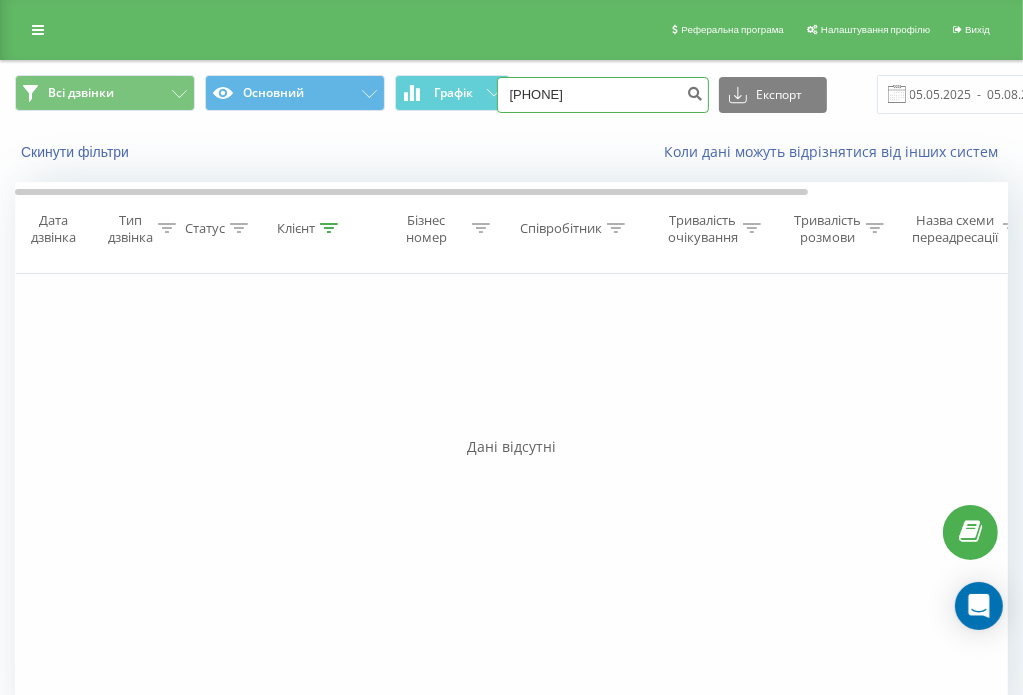 type on "[PHONE]" 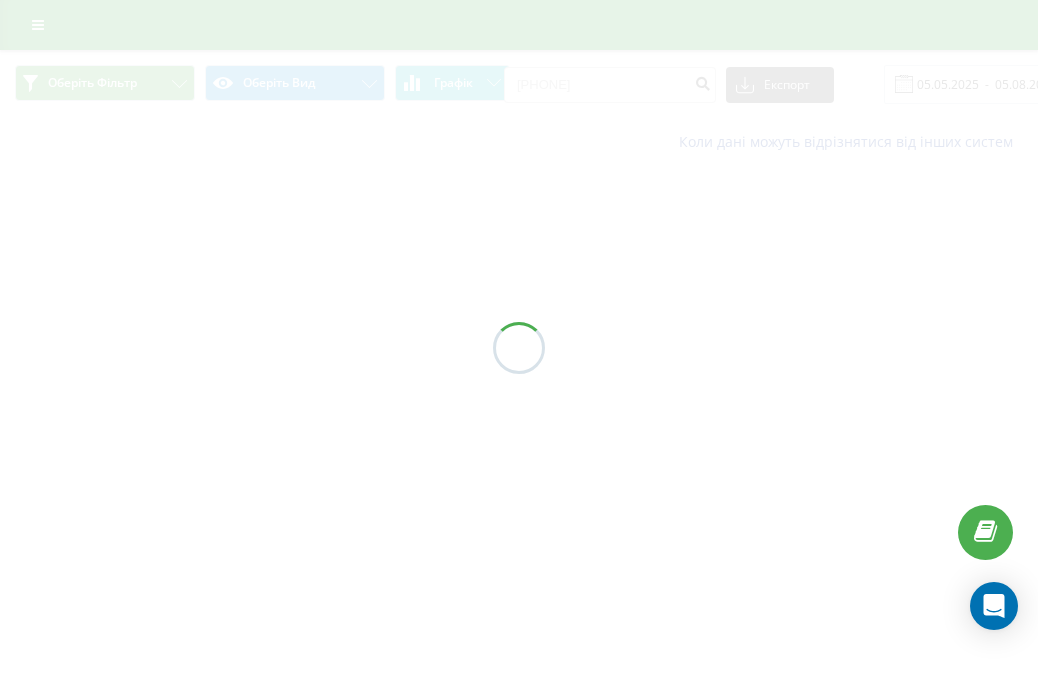 scroll, scrollTop: 0, scrollLeft: 0, axis: both 